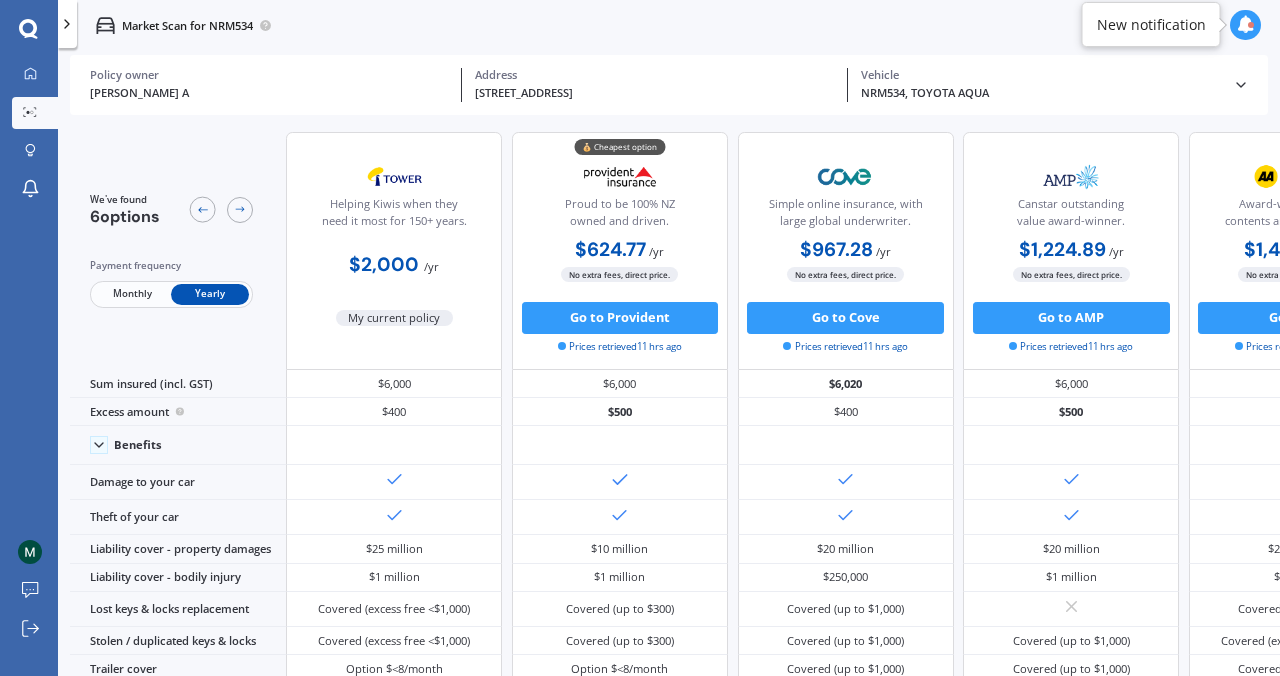 scroll, scrollTop: 0, scrollLeft: 0, axis: both 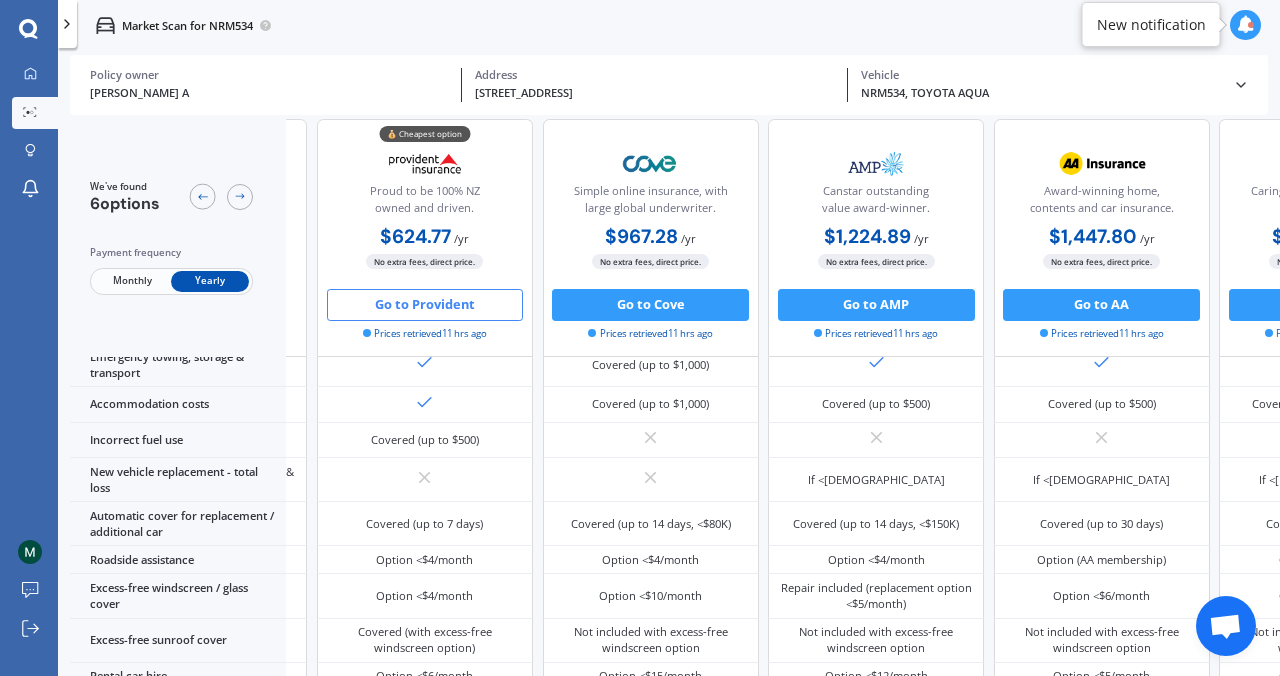click on "Go to Provident" at bounding box center [425, 305] 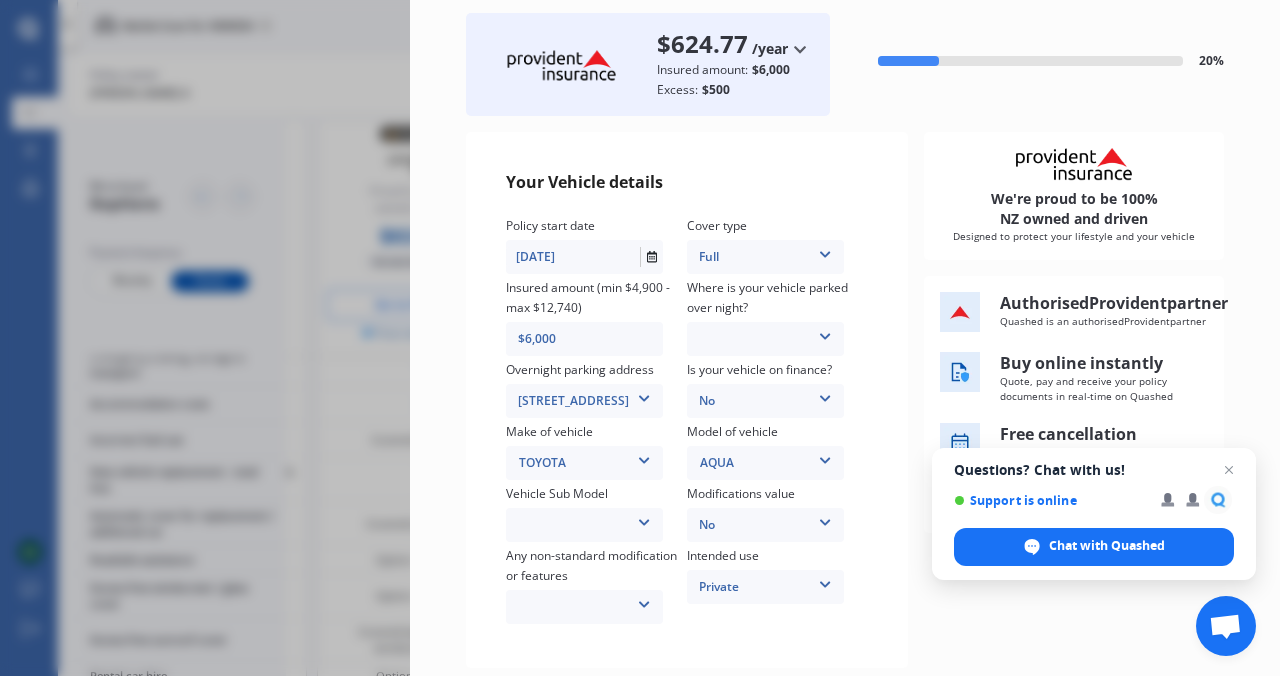 scroll, scrollTop: 122, scrollLeft: 0, axis: vertical 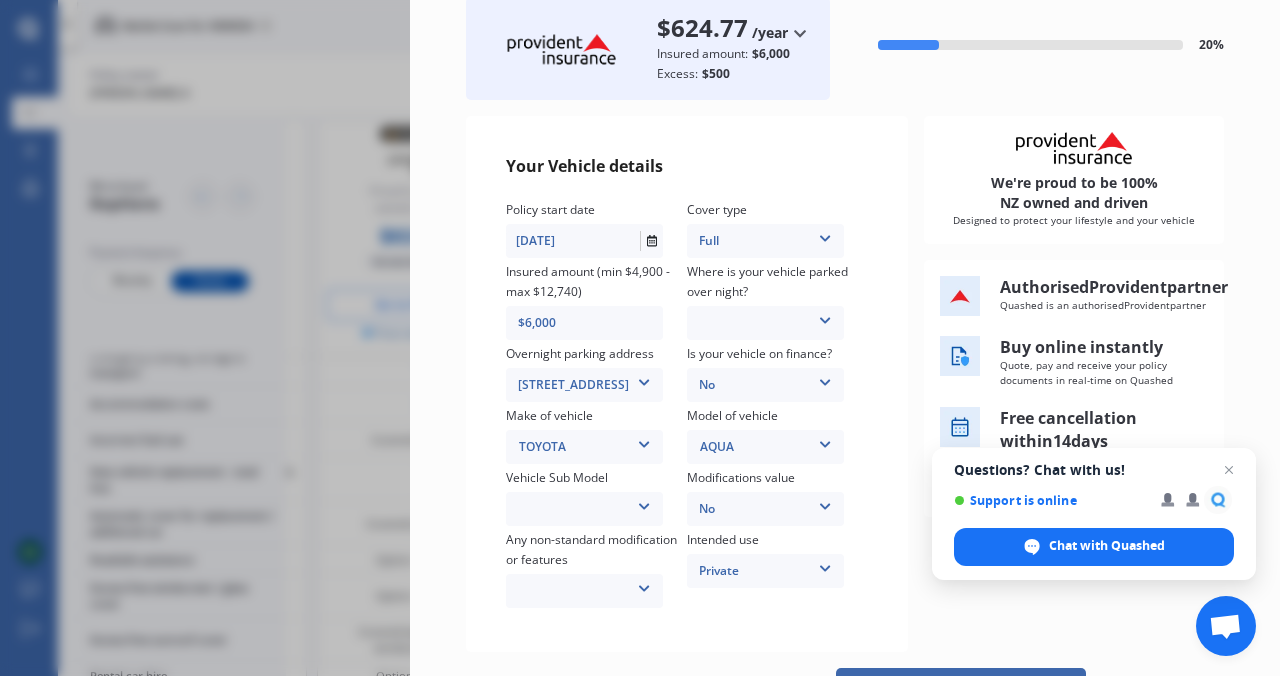 click at bounding box center (644, 503) 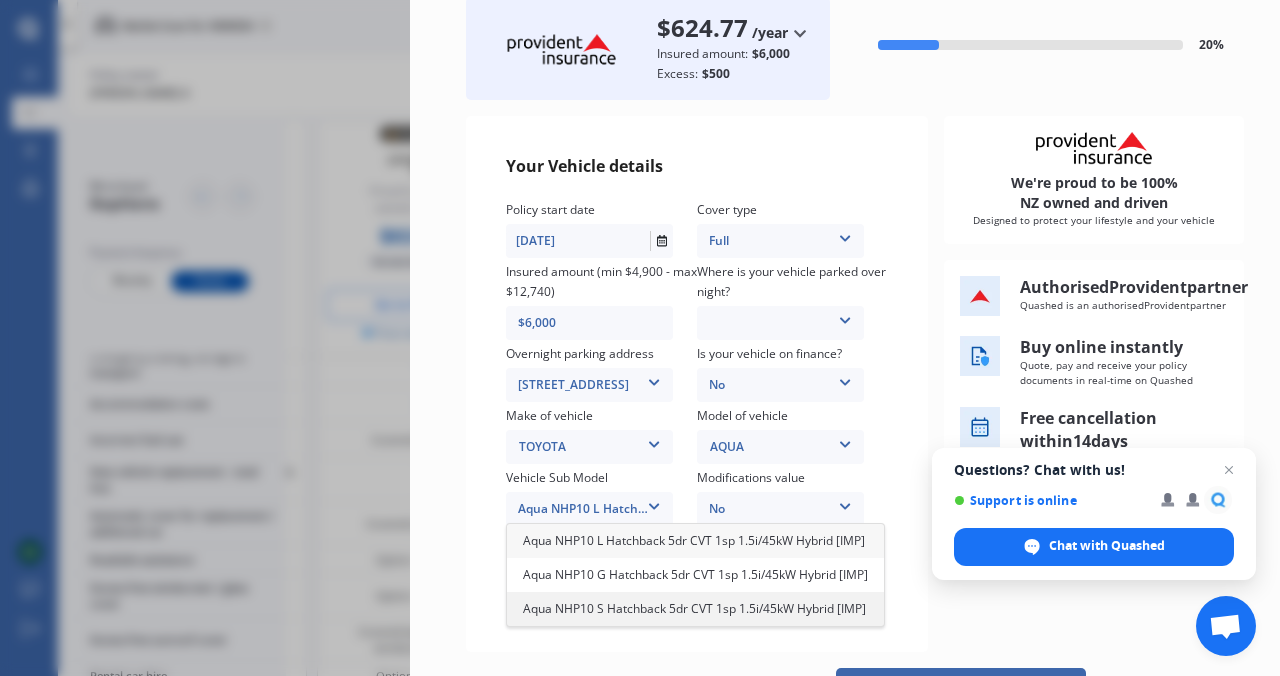 click on "Aqua NHP10 S Hatchback 5dr CVT 1sp 1.5i/45kW Hybrid [IMP]" at bounding box center (694, 608) 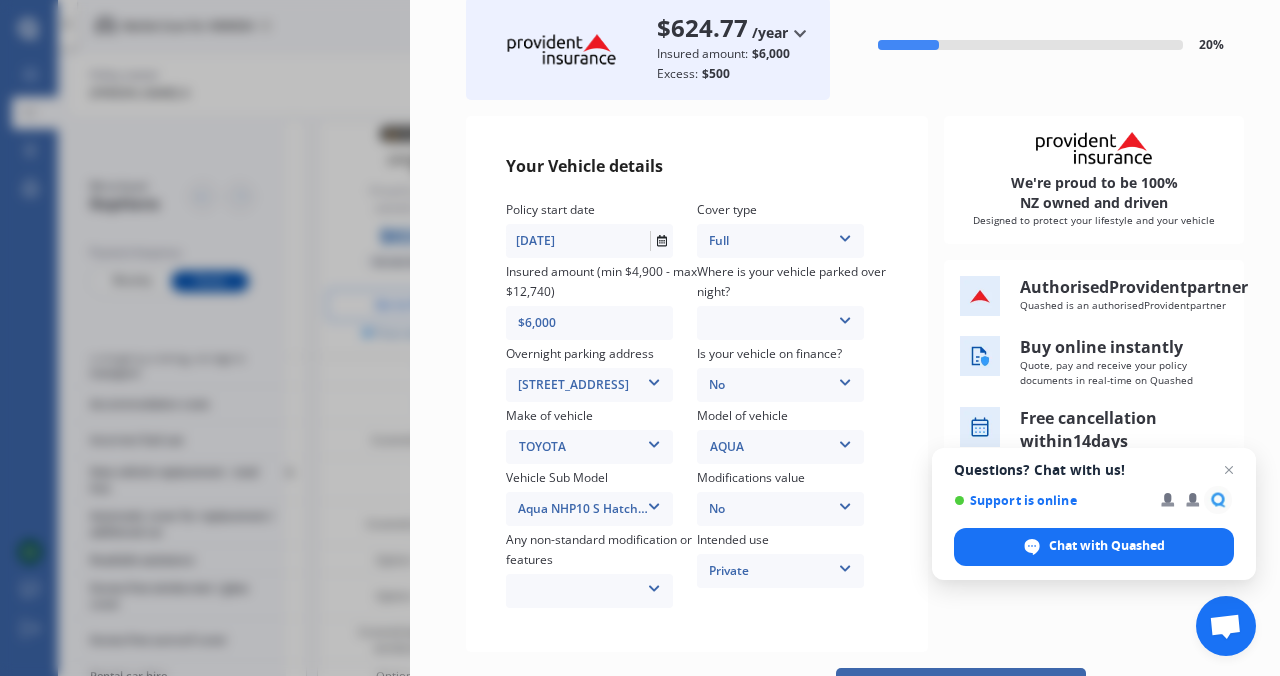 click on "None [MEDICAL_DATA] System(NOS) Roll Cage Full Racing Harness" at bounding box center (589, 591) 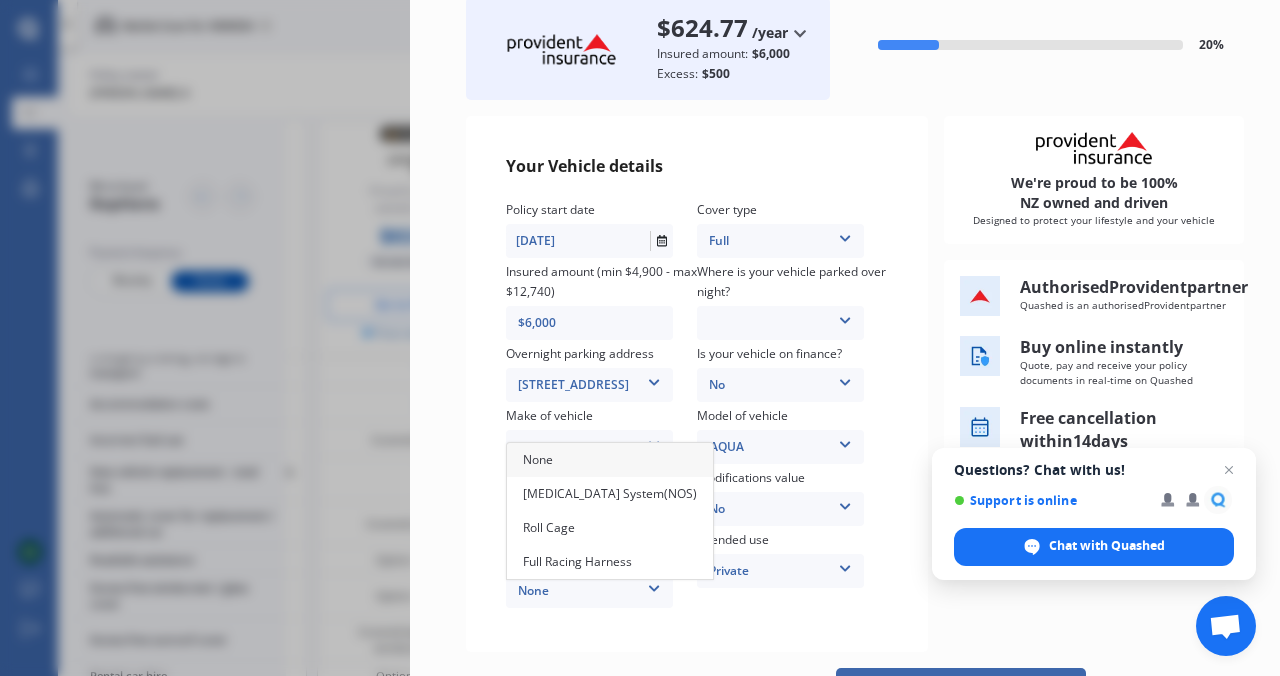 click at bounding box center (654, 585) 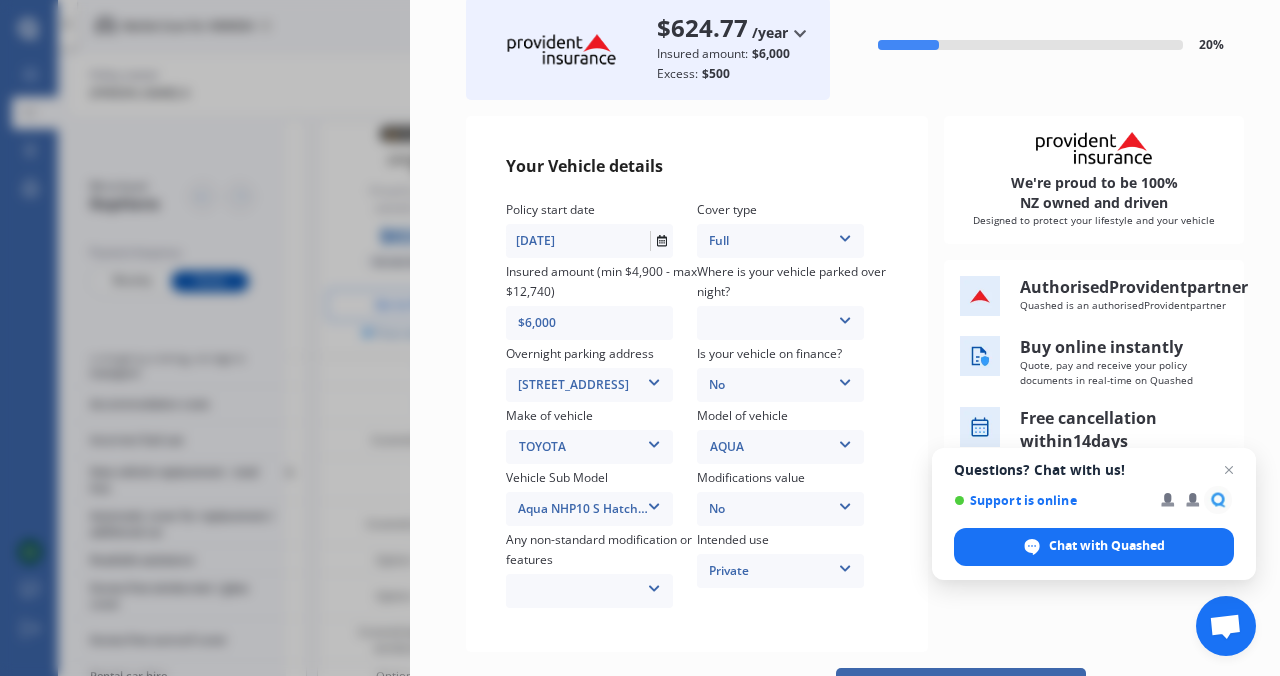 click at bounding box center (845, 317) 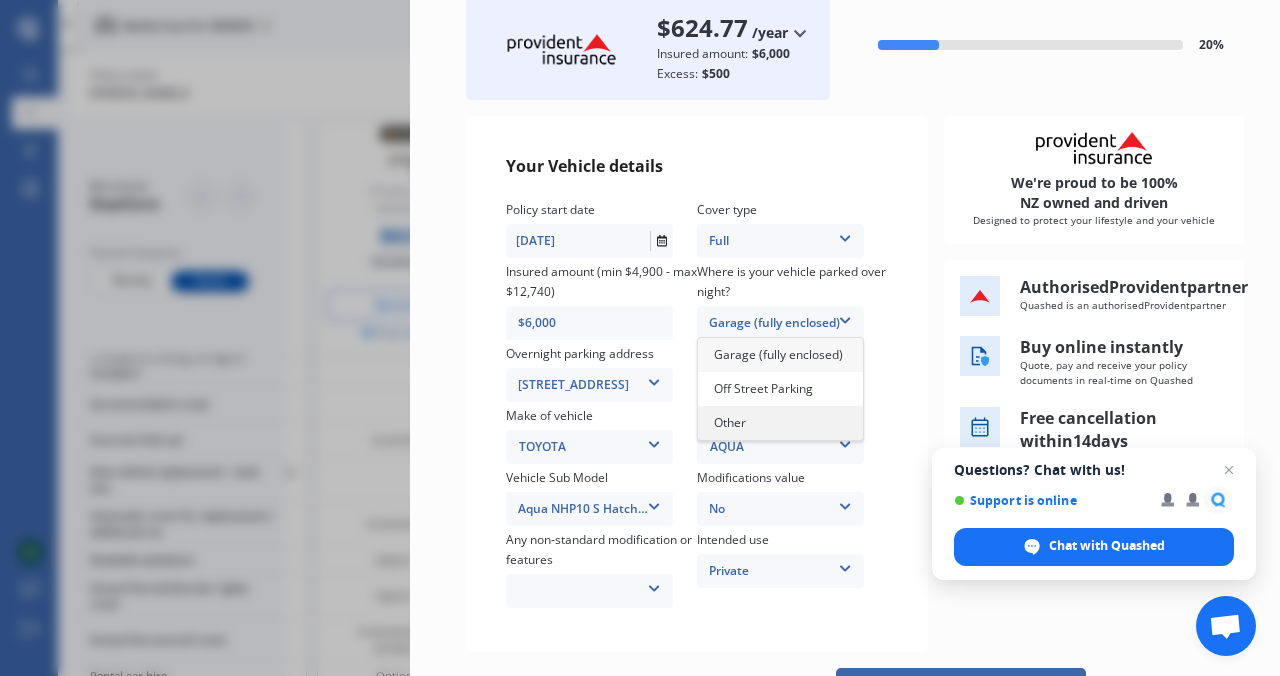 click on "Other" at bounding box center [780, 423] 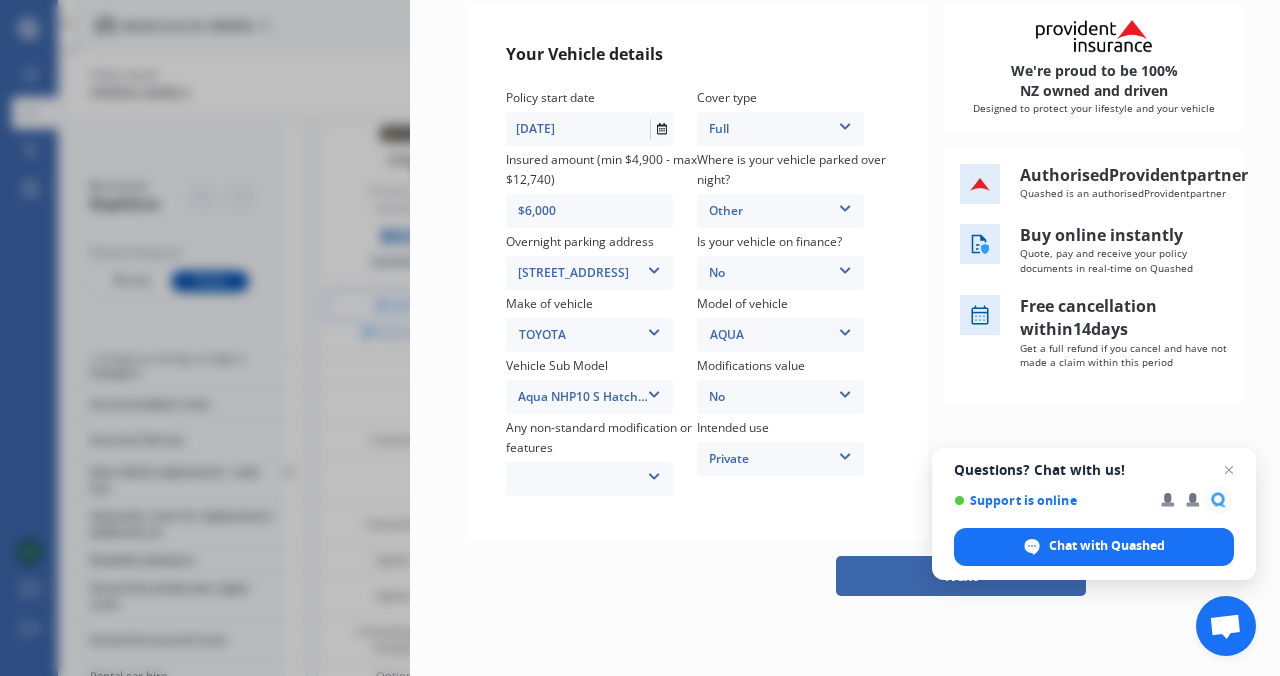 scroll, scrollTop: 330, scrollLeft: 0, axis: vertical 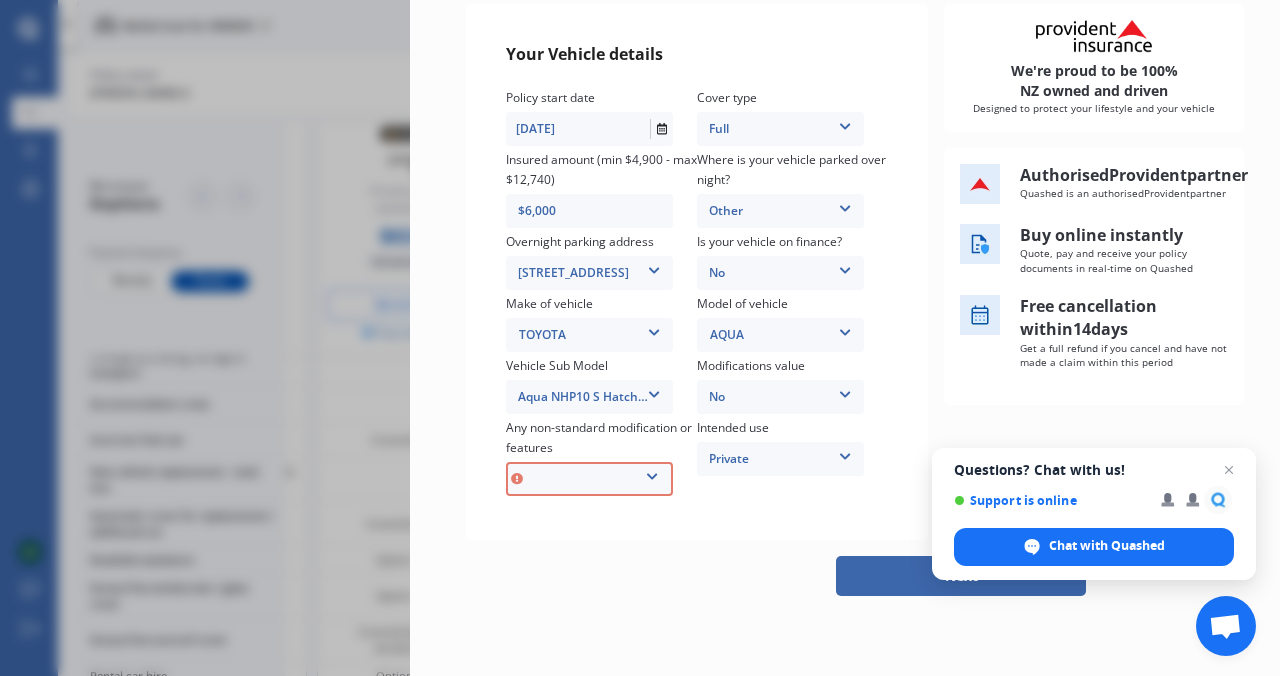 click at bounding box center [652, 473] 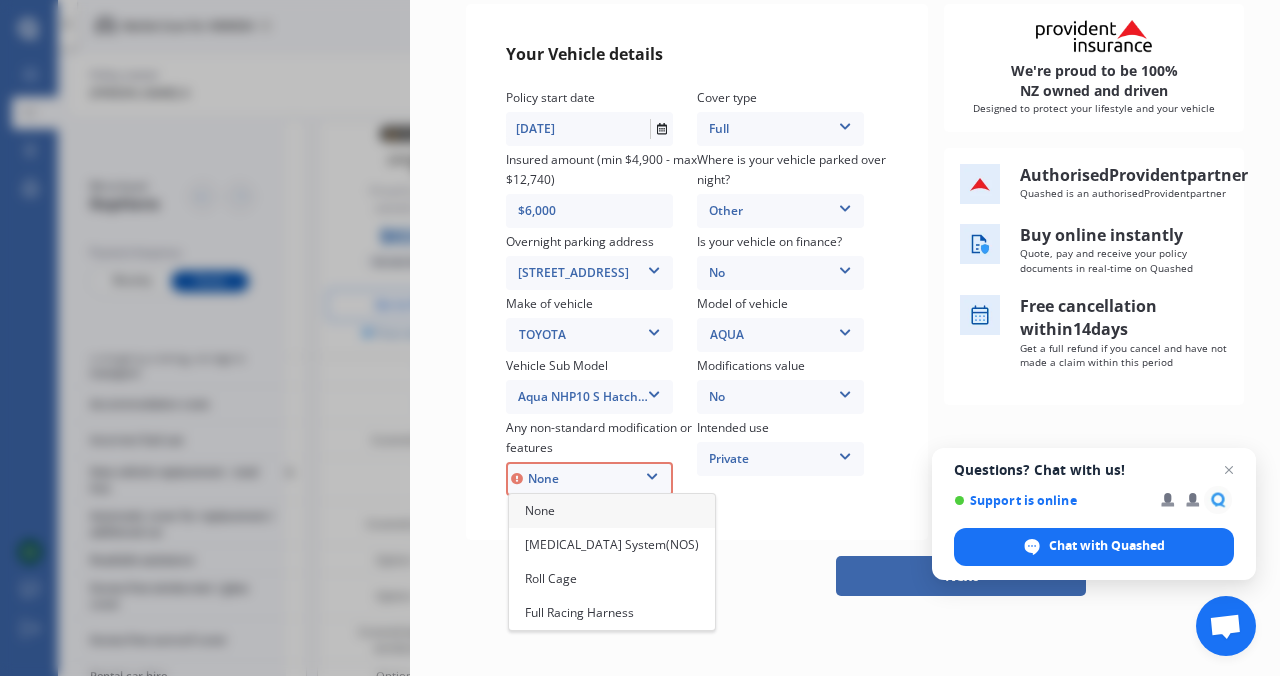 click on "None" at bounding box center [612, 511] 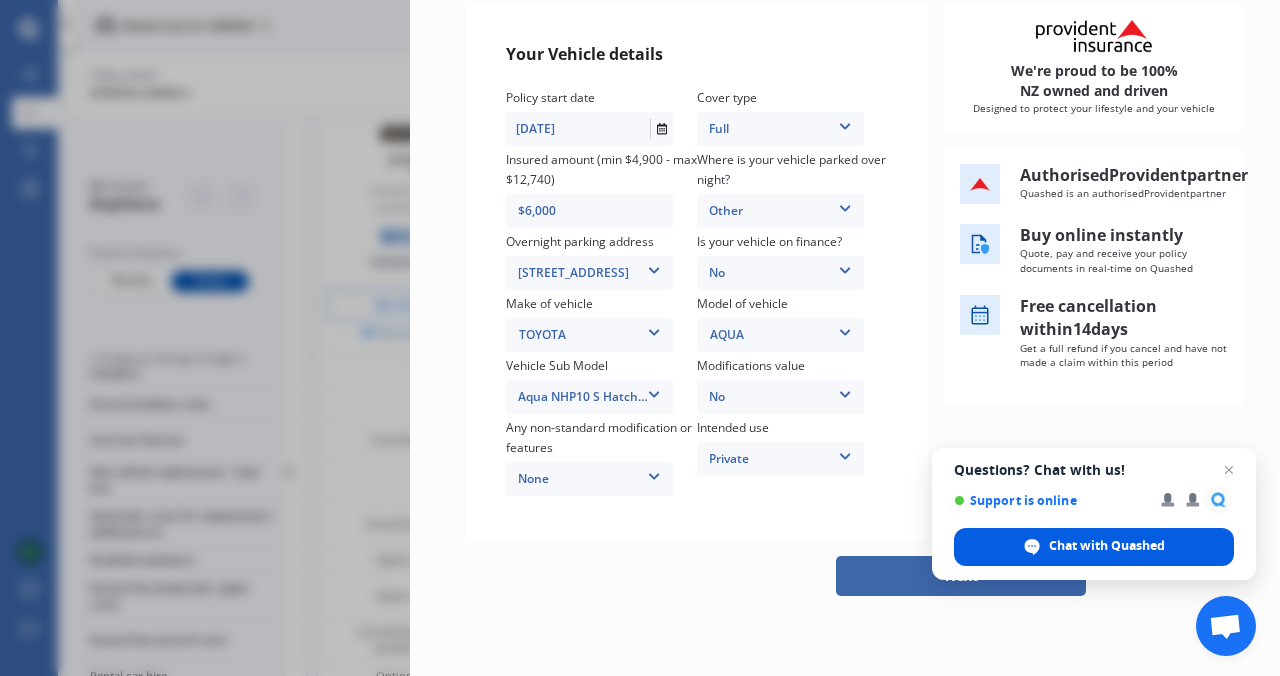 click on "Chat with Quashed" at bounding box center (1094, 547) 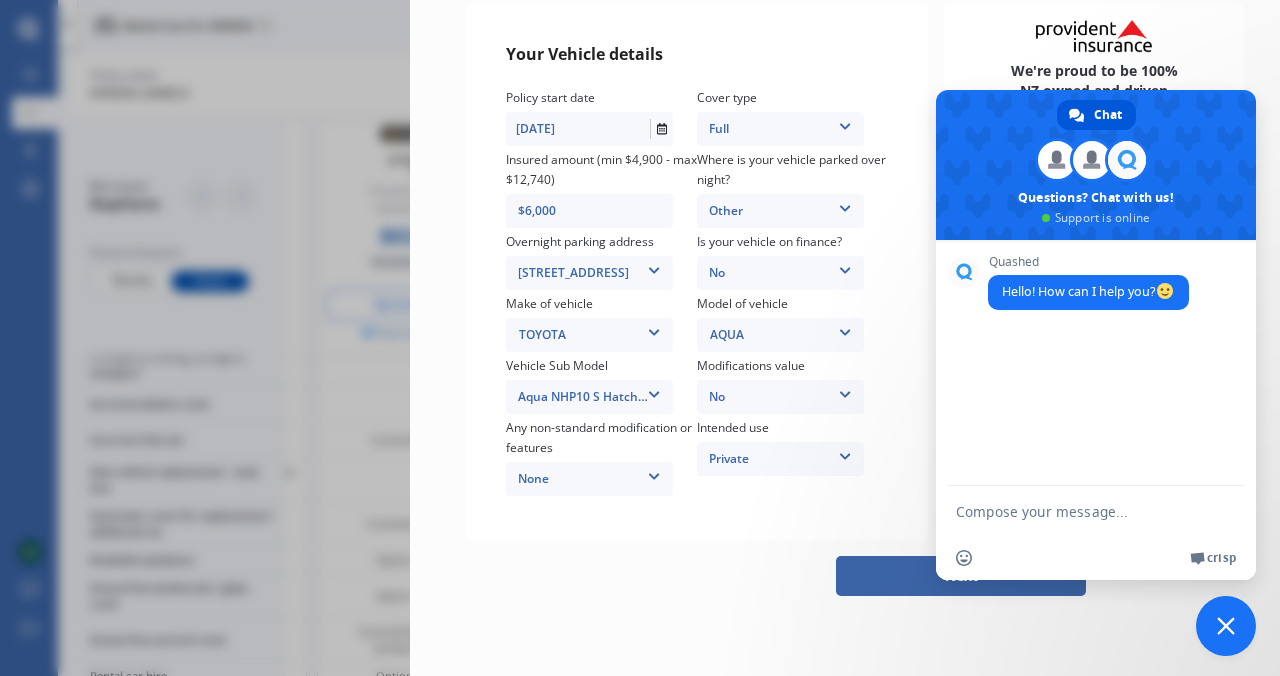 click at bounding box center (1226, 626) 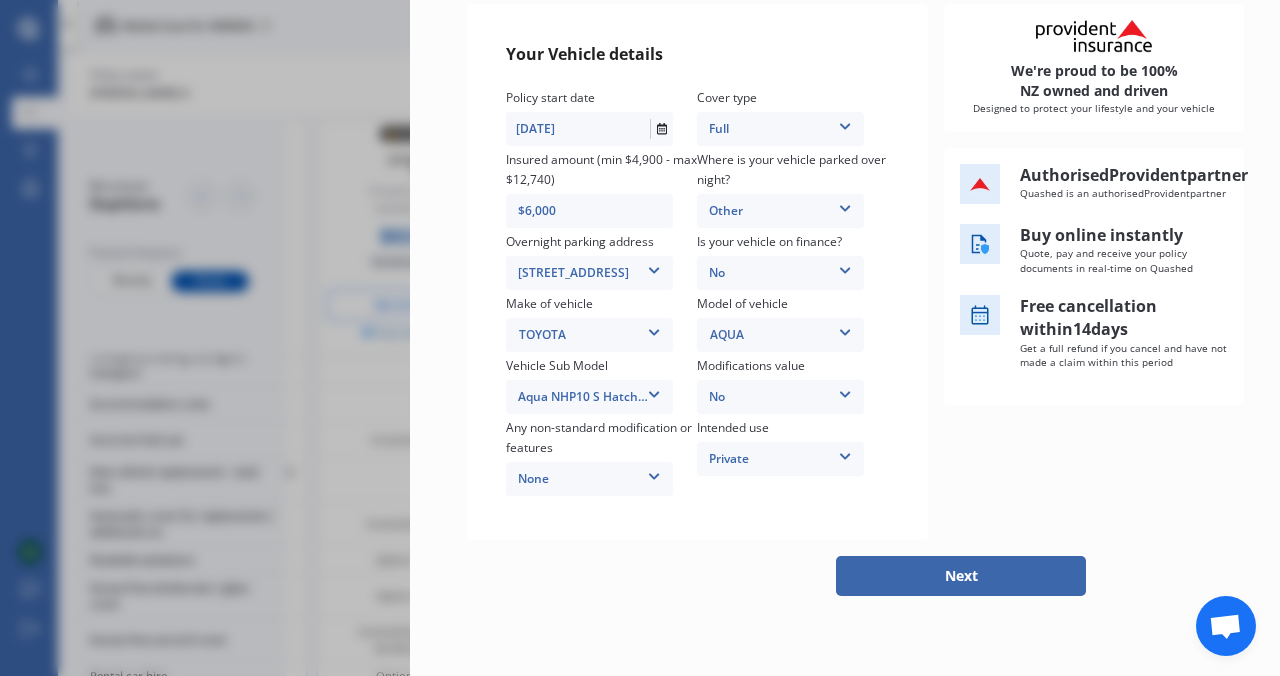 scroll, scrollTop: 286, scrollLeft: 0, axis: vertical 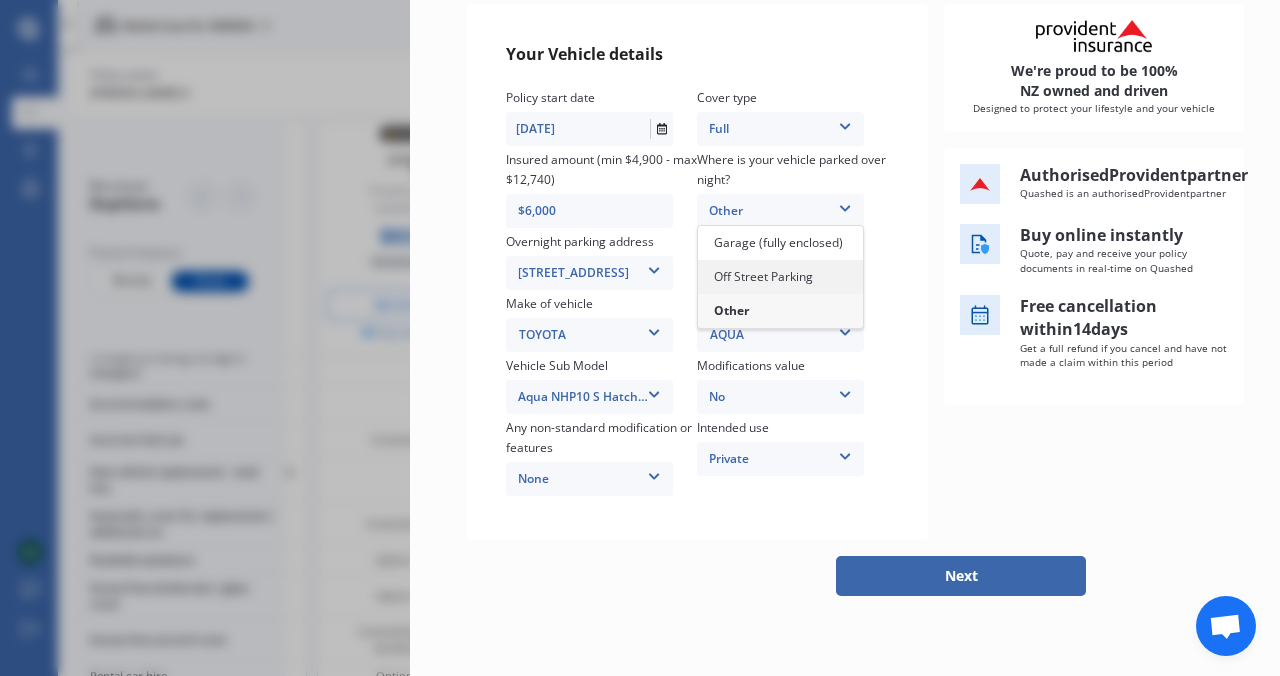 click on "Off Street Parking" at bounding box center (780, 277) 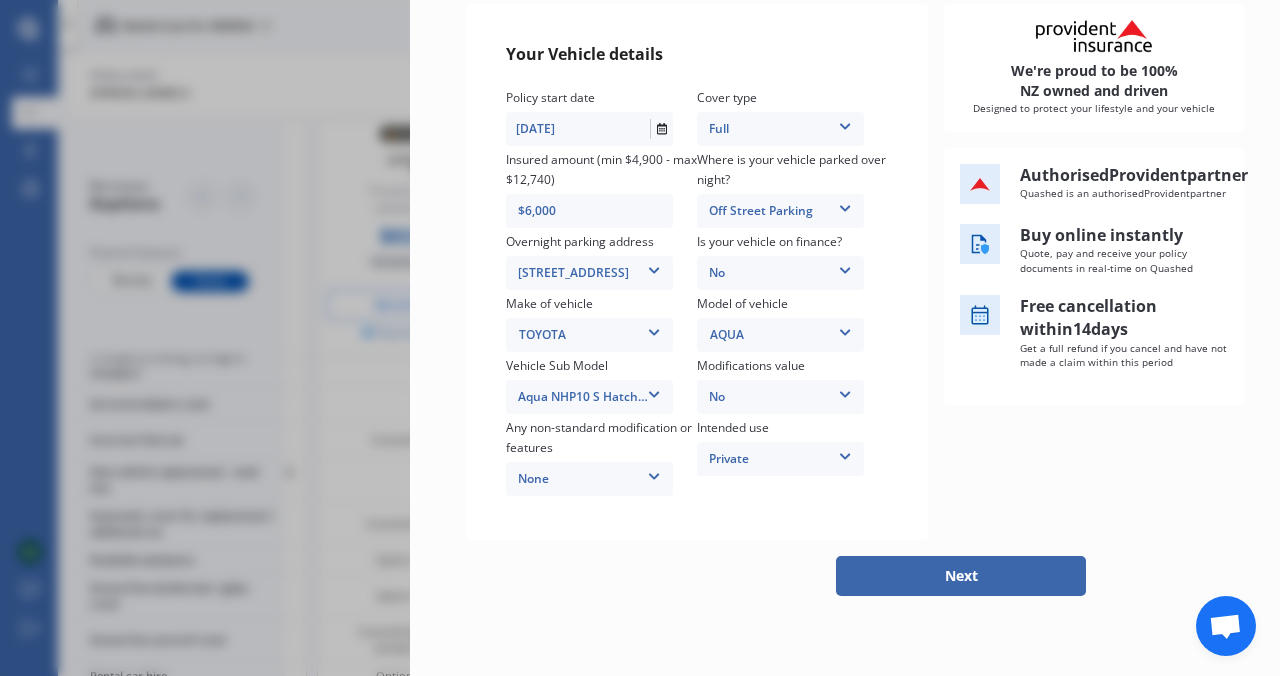 click on "Next" at bounding box center (961, 576) 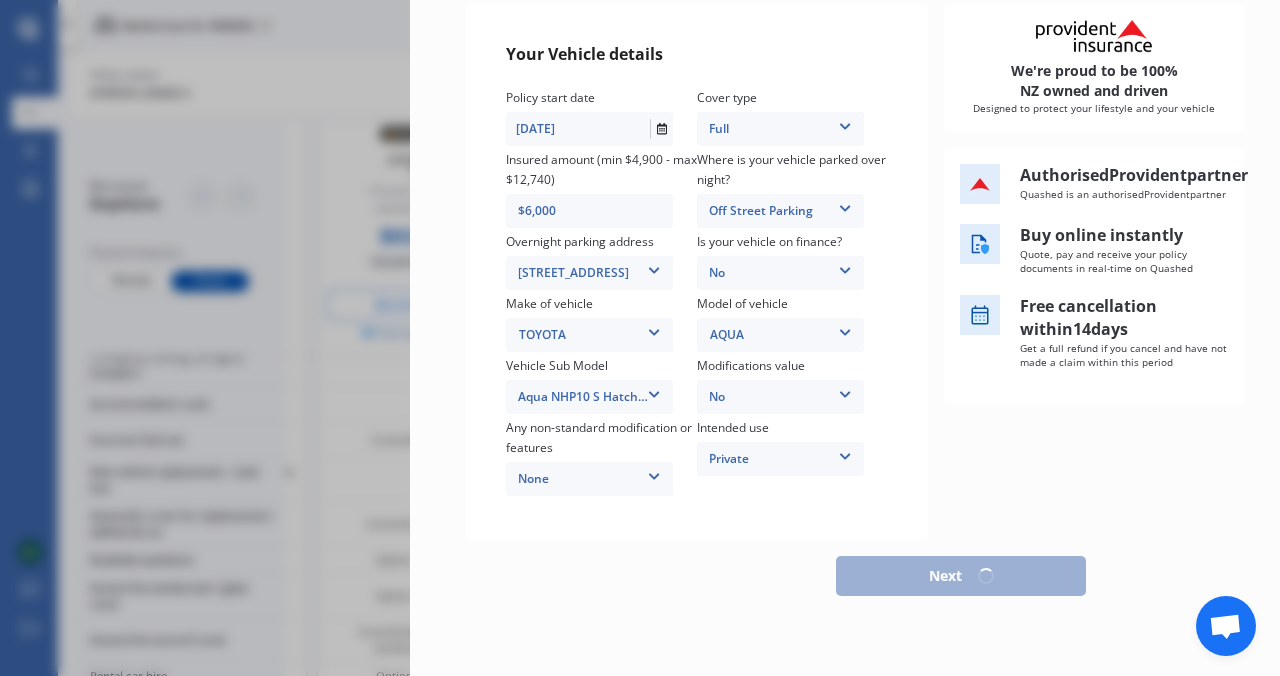 select on "30" 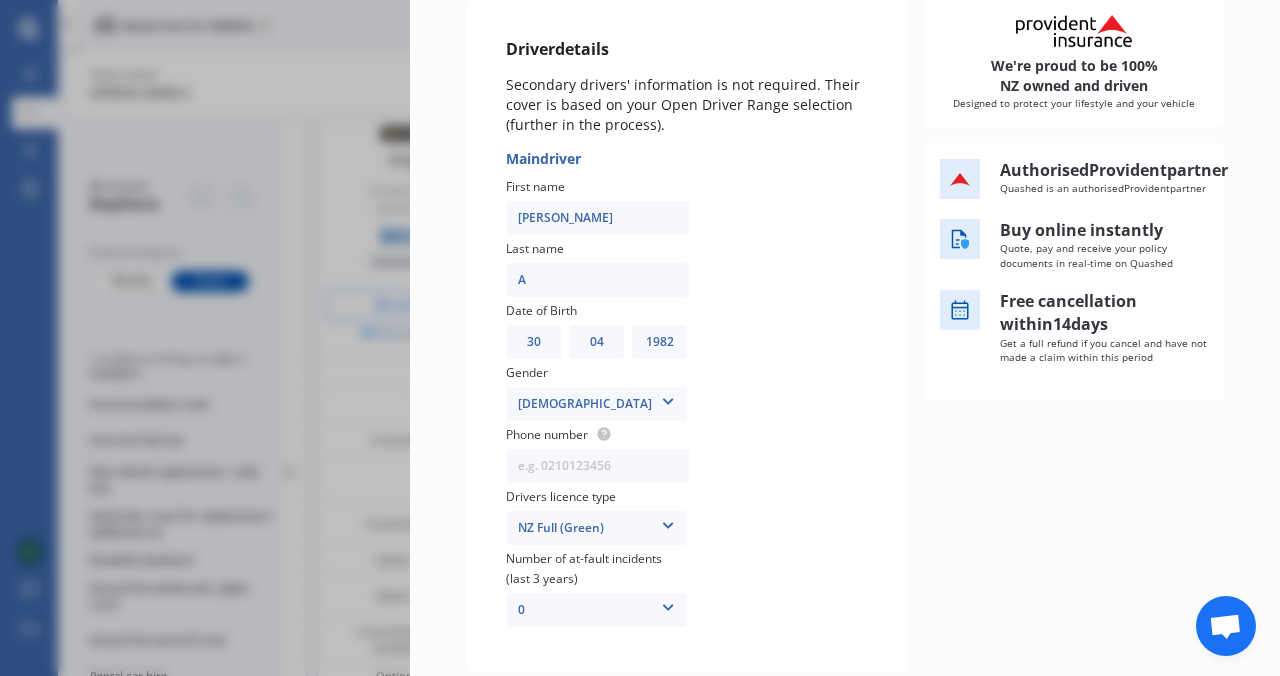 scroll, scrollTop: 240, scrollLeft: 0, axis: vertical 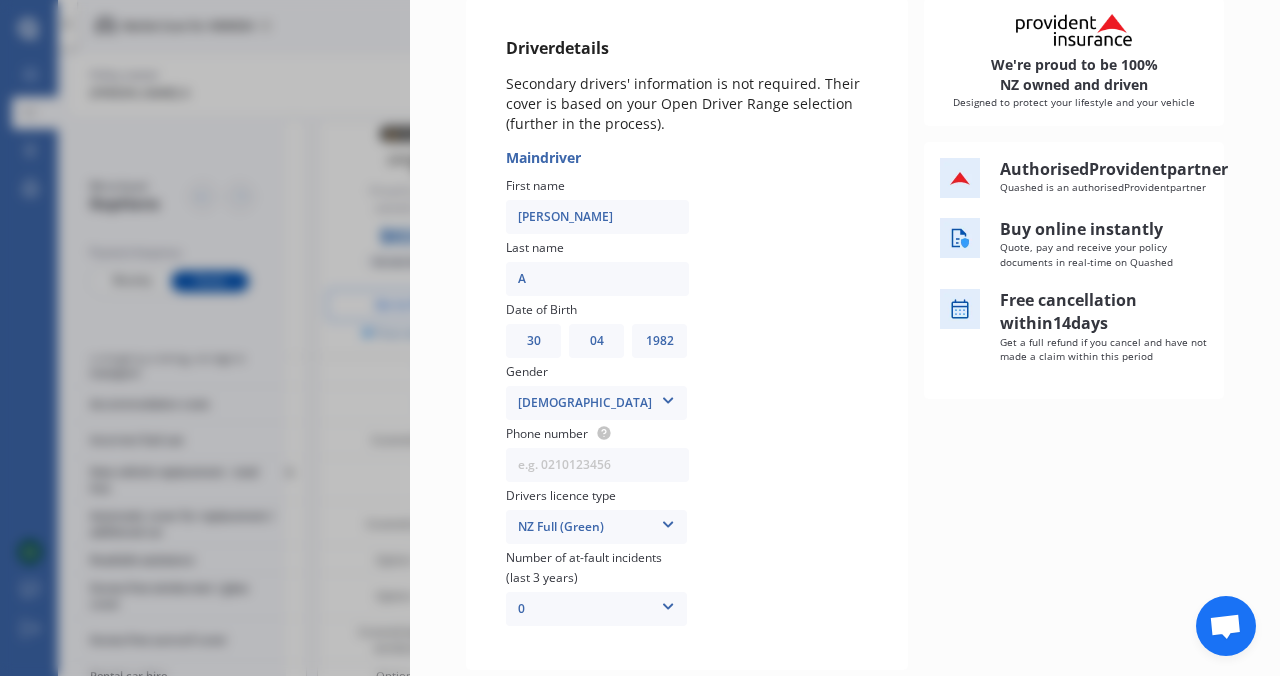 click on "[PERSON_NAME]" at bounding box center (597, 217) 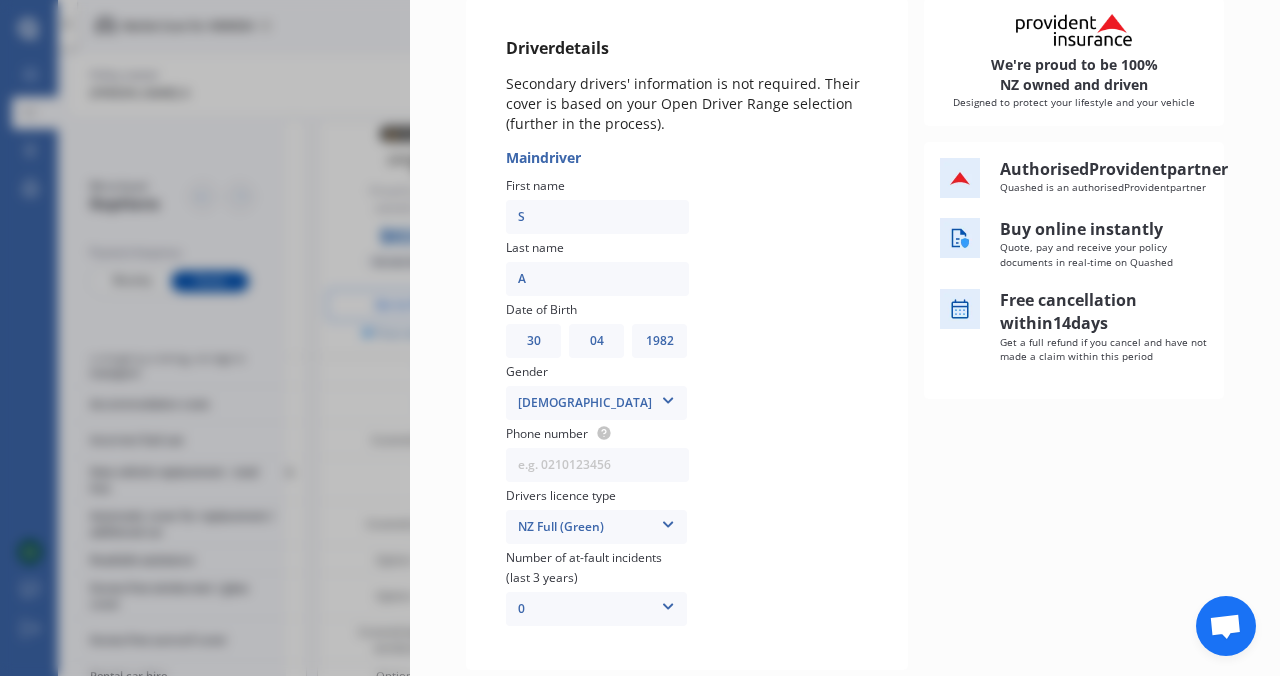 type on "[PERSON_NAME]" 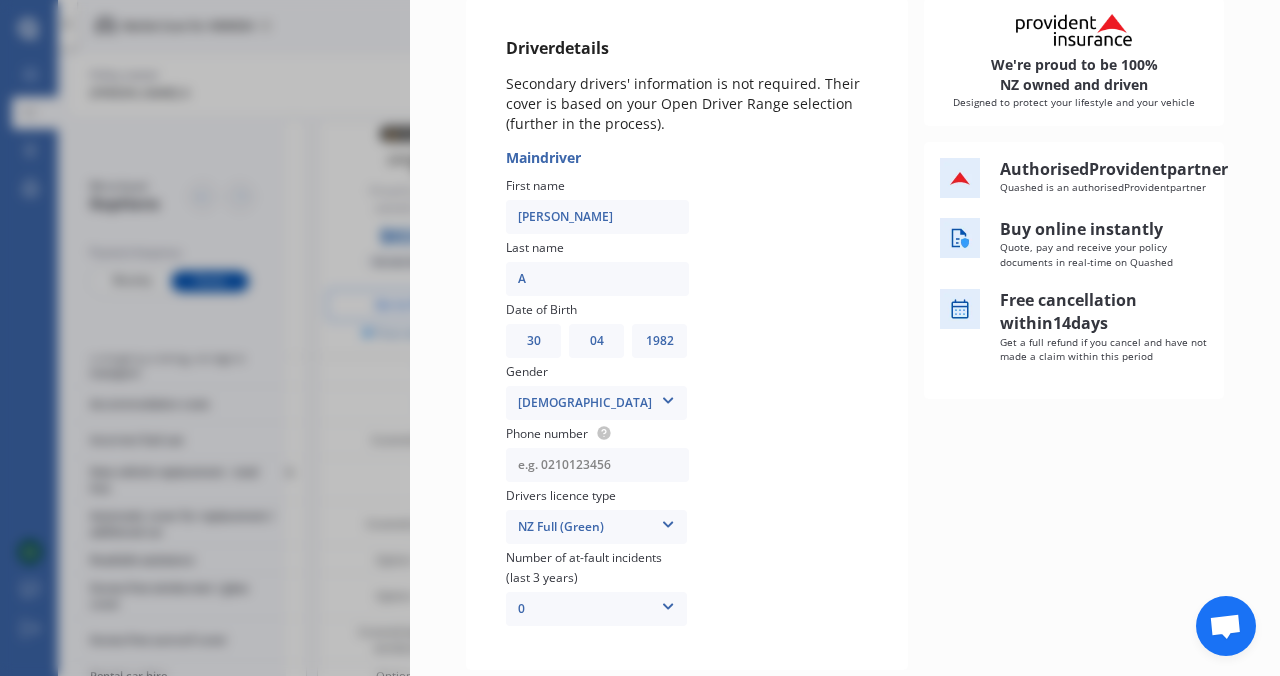 type on "0211276546" 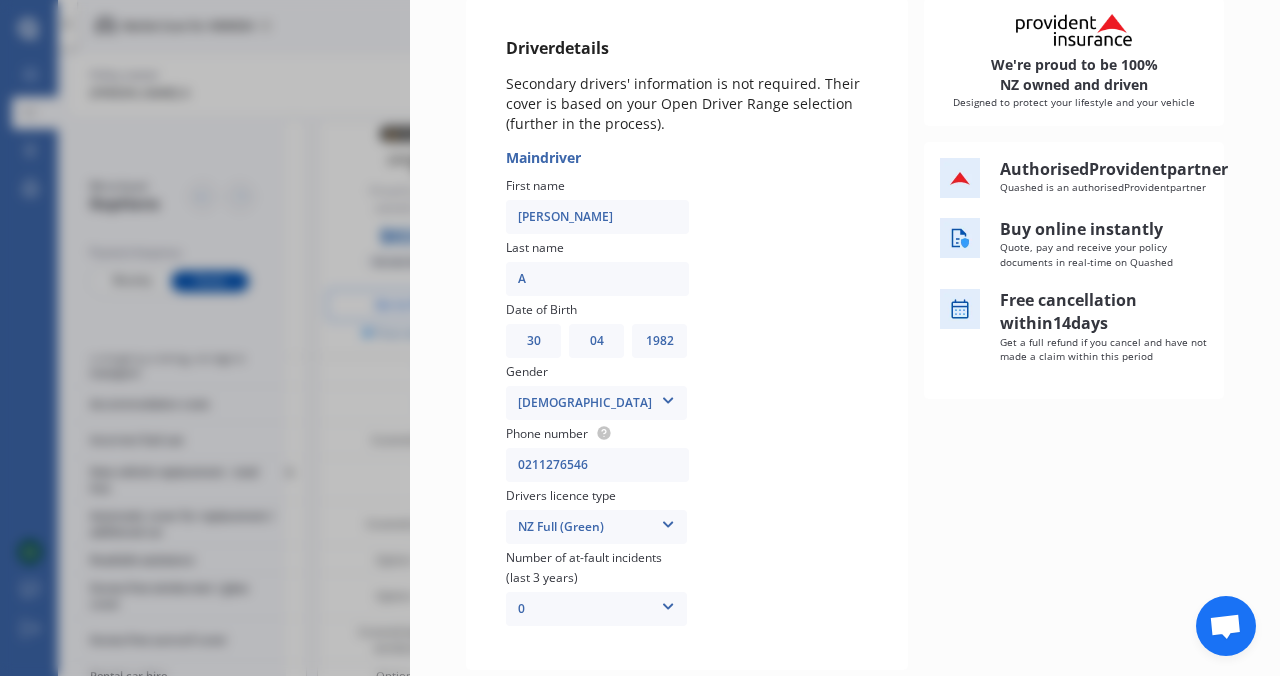 click on "A" at bounding box center [597, 279] 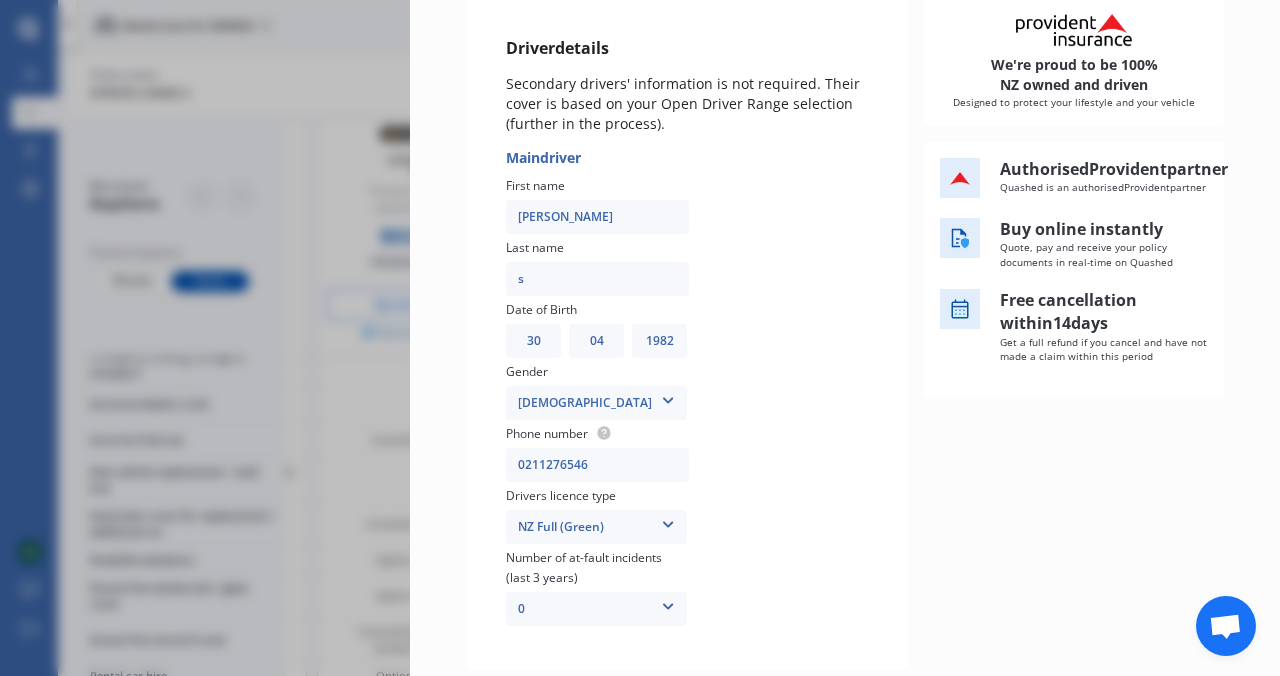 type on "Sisa" 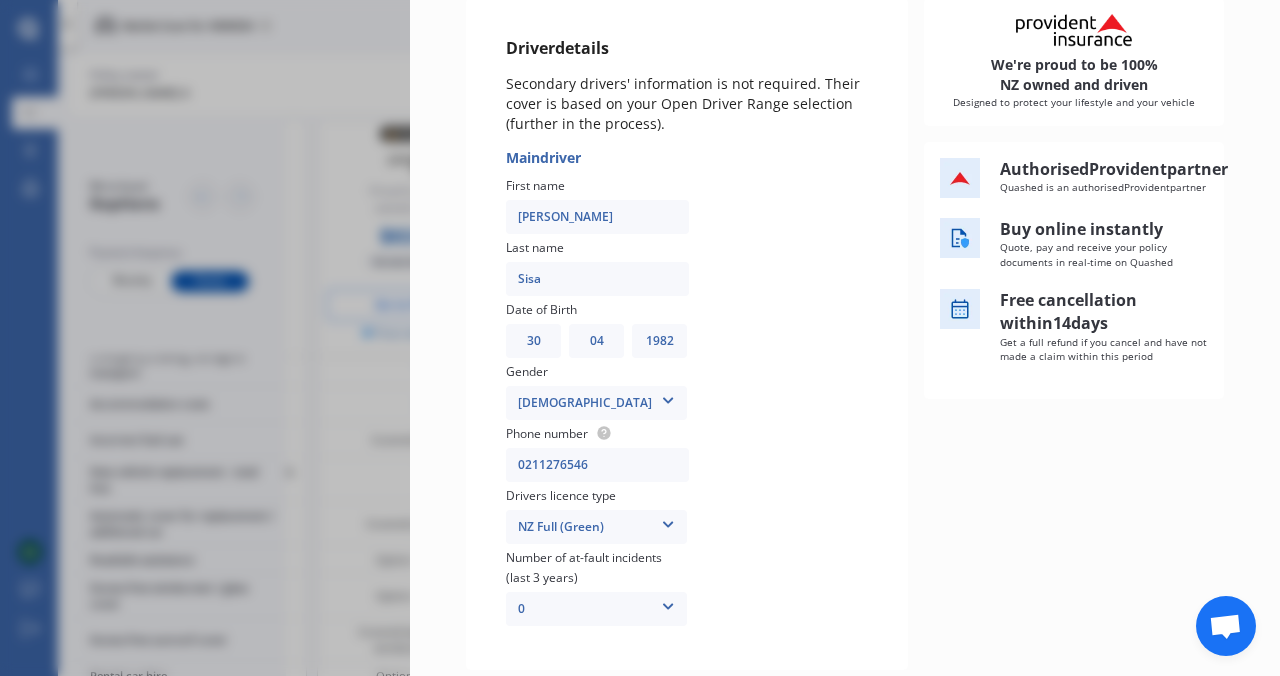 click on "DD 01 02 03 04 05 06 07 08 09 10 11 12 13 14 15 16 17 18 19 20 21 22 23 24 25 26 27 28 29 30 31" at bounding box center [533, 341] 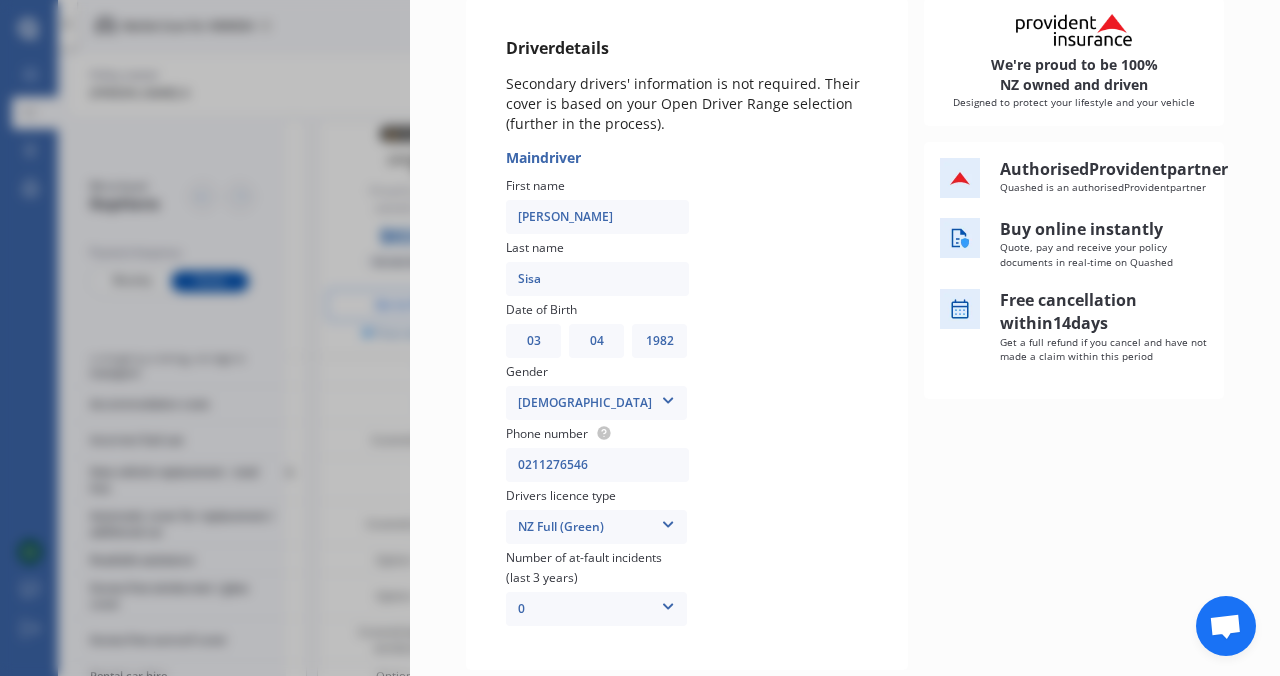 click on "MM 01 02 03 04 05 06 07 08 09 10 11 12" at bounding box center (596, 341) 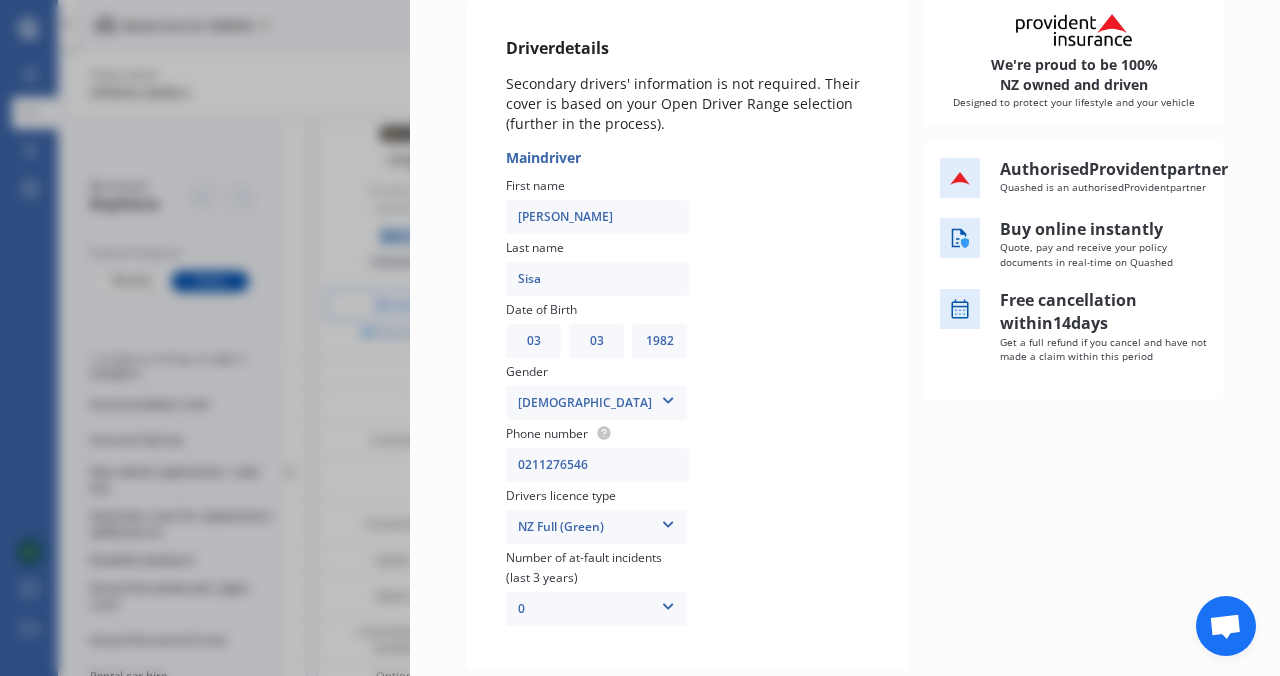 click on "YYYY 2009 2008 2007 2006 2005 2004 2003 2002 2001 2000 1999 1998 1997 1996 1995 1994 1993 1992 1991 1990 1989 1988 1987 1986 1985 1984 1983 1982 1981 1980 1979 1978 1977 1976 1975 1974 1973 1972 1971 1970 1969 1968 1967 1966 1965 1964 1963 1962 1961 1960 1959 1958 1957 1956 1955 1954 1953 1952 1951 1950 1949 1948 1947 1946 1945 1944 1943 1942 1941 1940 1939 1938 1937 1936 1935 1934 1933 1932 1931 1930 1929 1928 1927 1926 1925 1924 1923 1922 1921 1920 1919 1918 1917 1916 1915 1914 1913 1912 1911 1910" at bounding box center (659, 341) 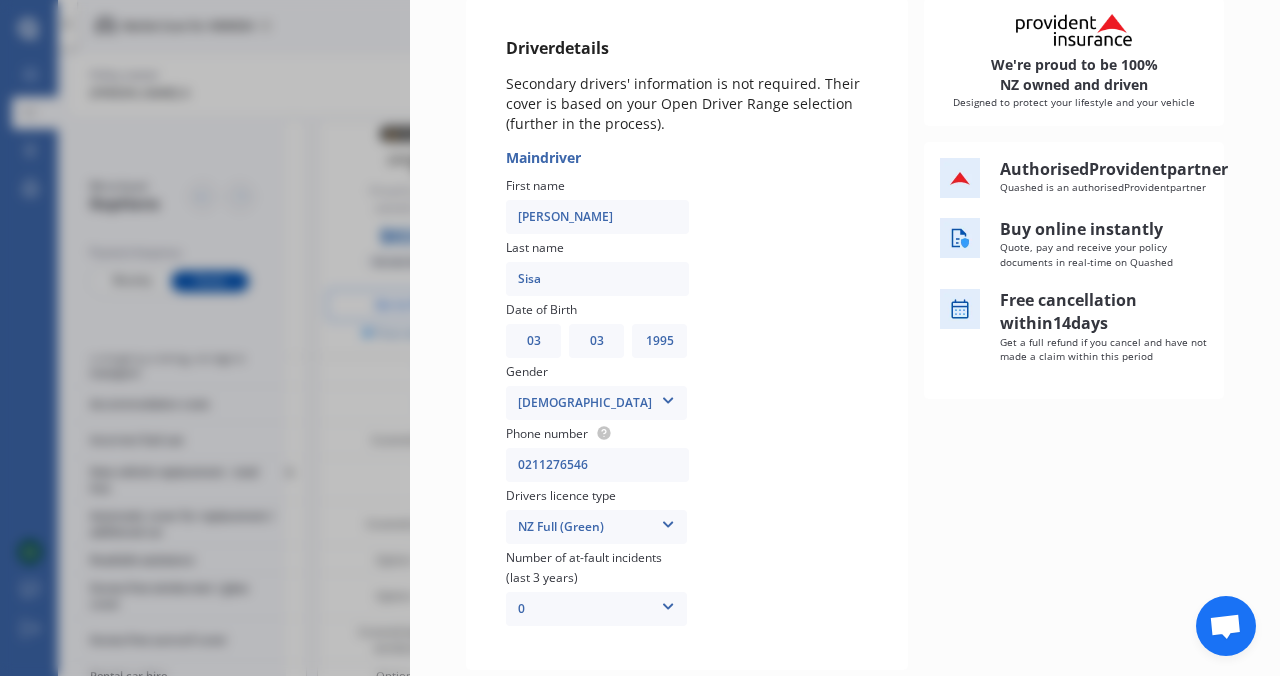 click on "[DEMOGRAPHIC_DATA]" at bounding box center [596, 403] 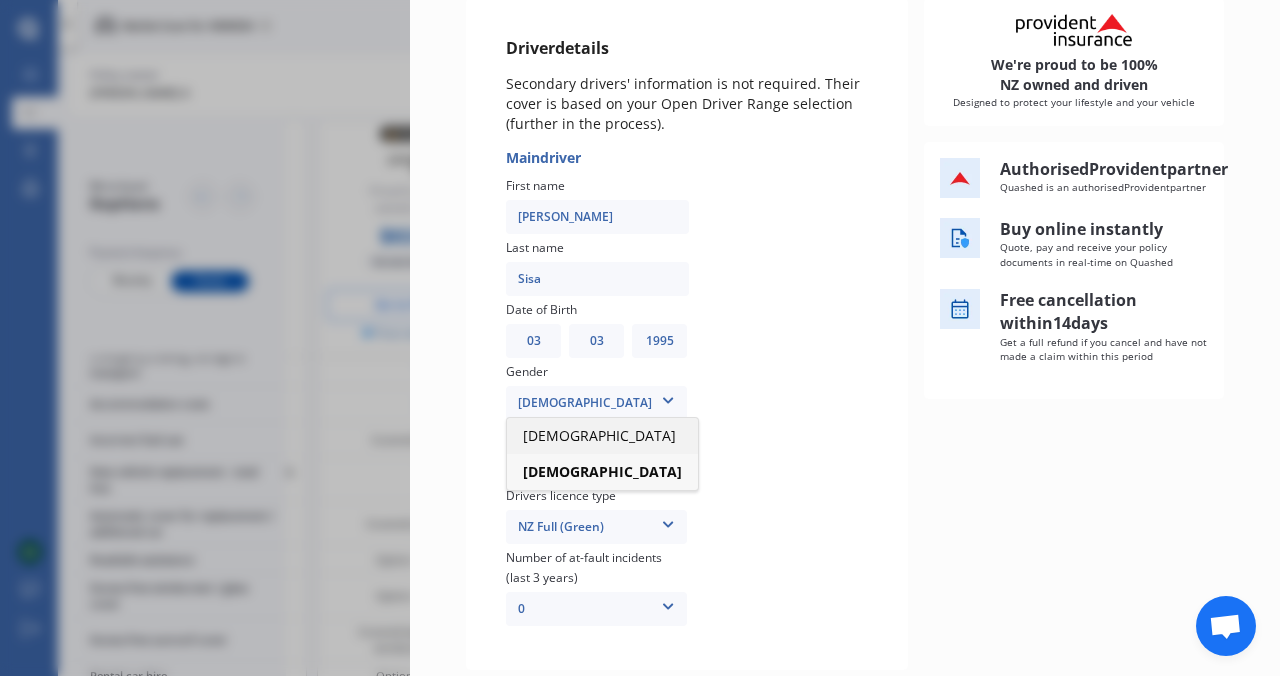 click on "[DEMOGRAPHIC_DATA]" at bounding box center [602, 436] 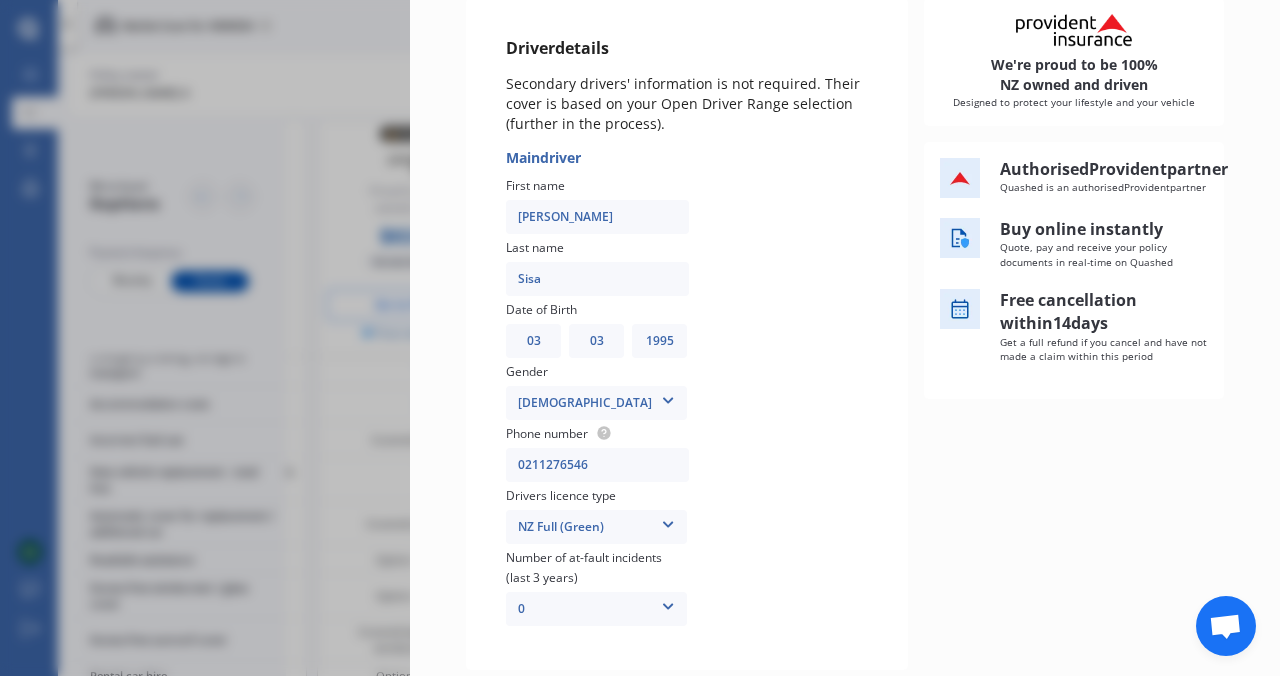 click on "NZ Full (Green)" at bounding box center [596, 527] 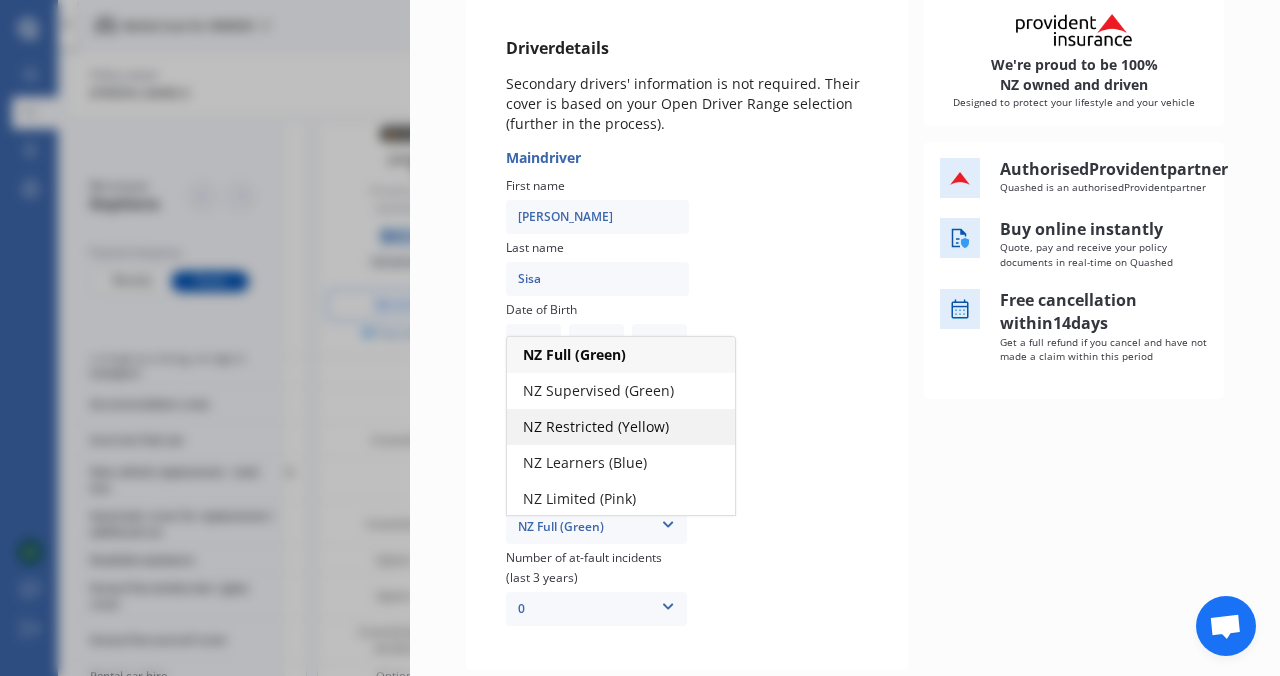 click on "NZ Restricted (Yellow)" at bounding box center [596, 426] 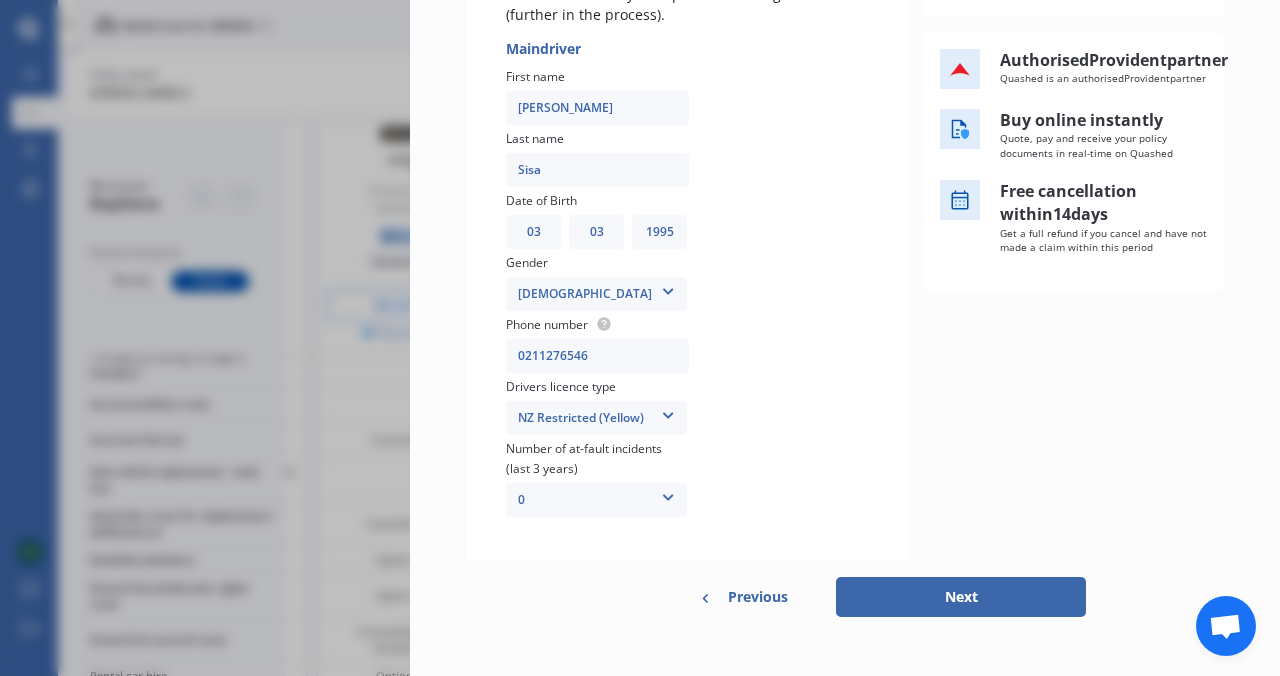 scroll, scrollTop: 350, scrollLeft: 0, axis: vertical 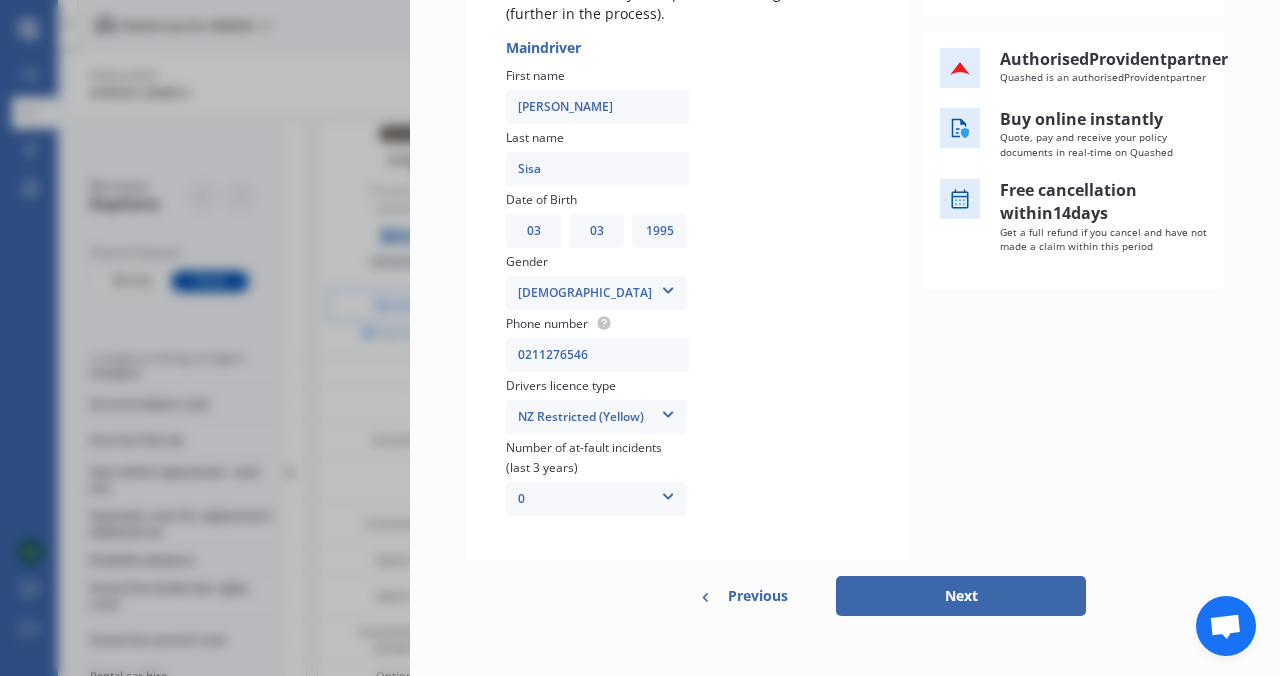 click on "Next" at bounding box center (961, 596) 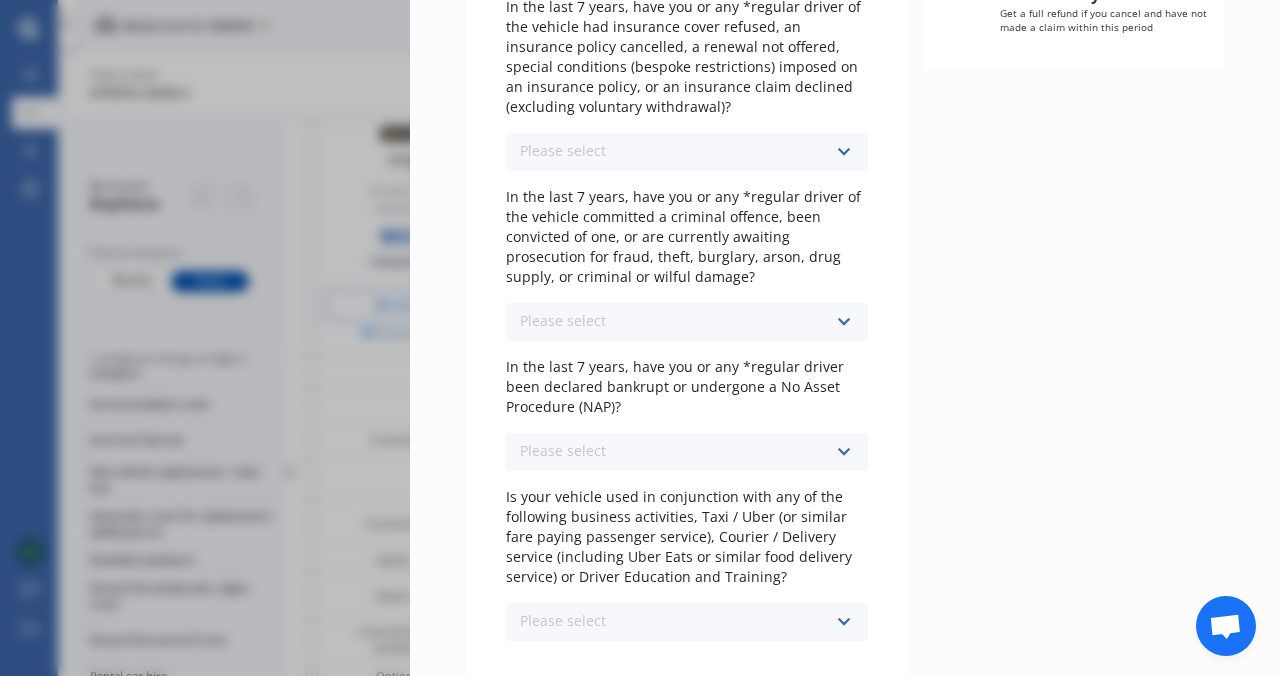 scroll, scrollTop: 610, scrollLeft: 0, axis: vertical 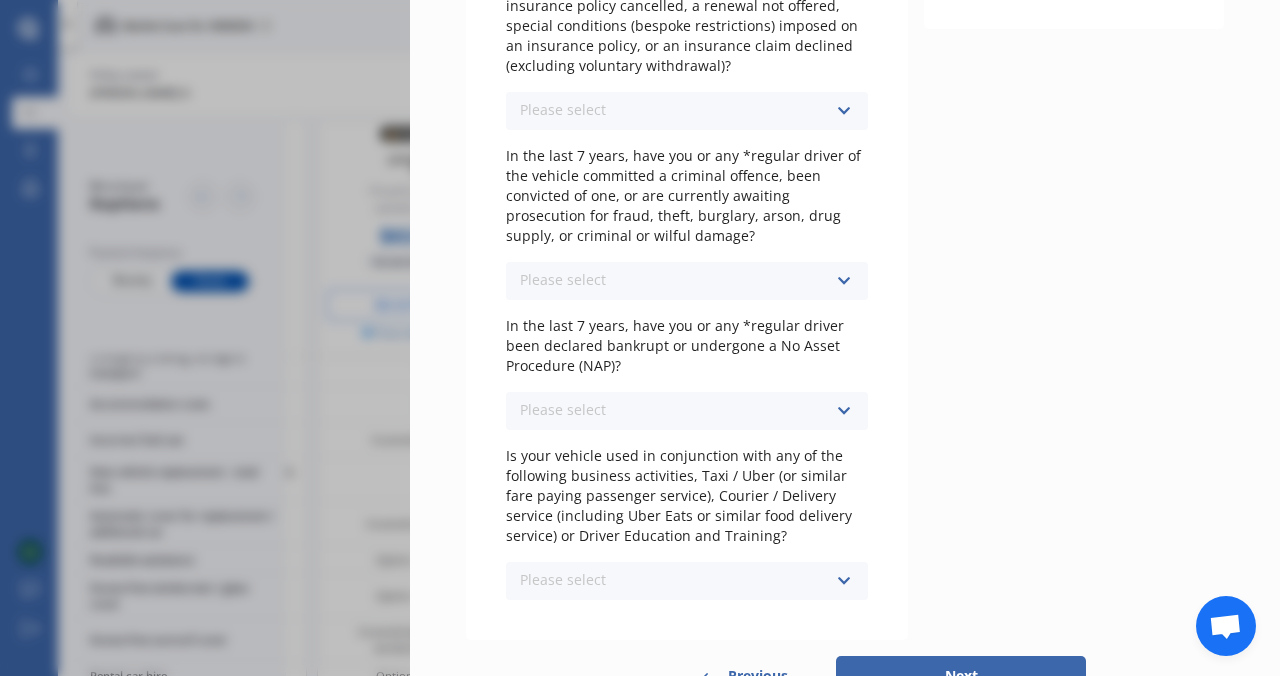 click on "Previous" at bounding box center (758, 676) 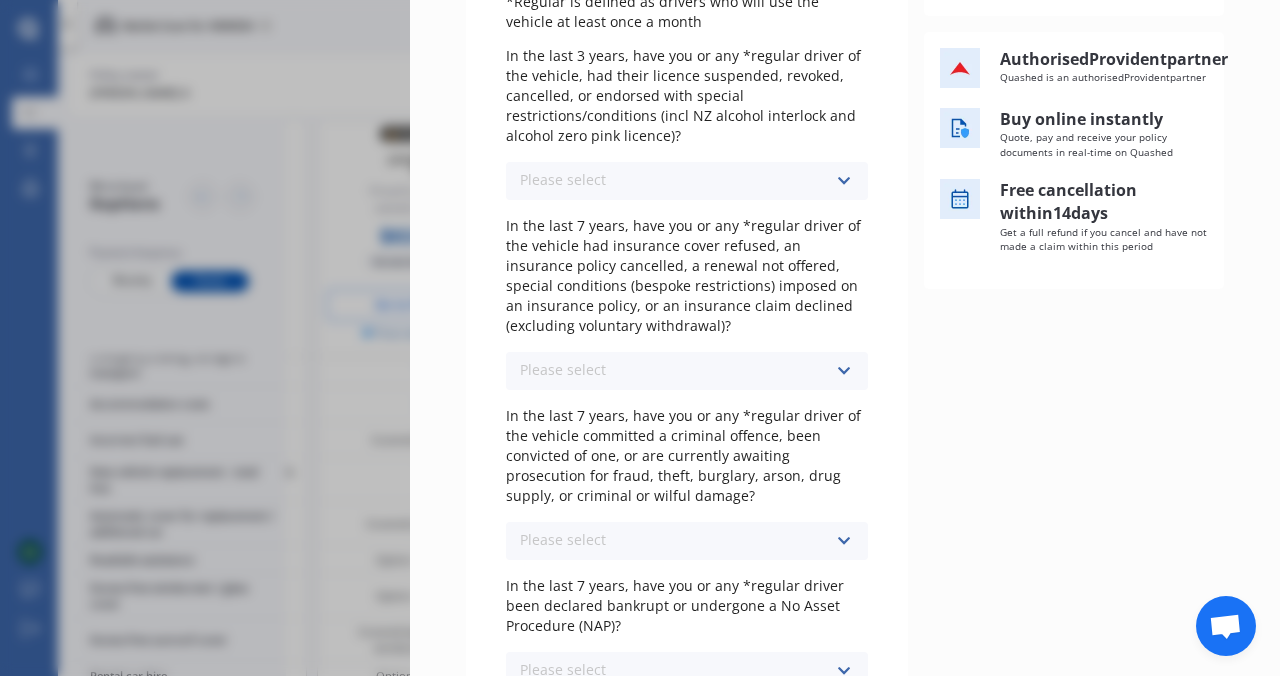 select on "03" 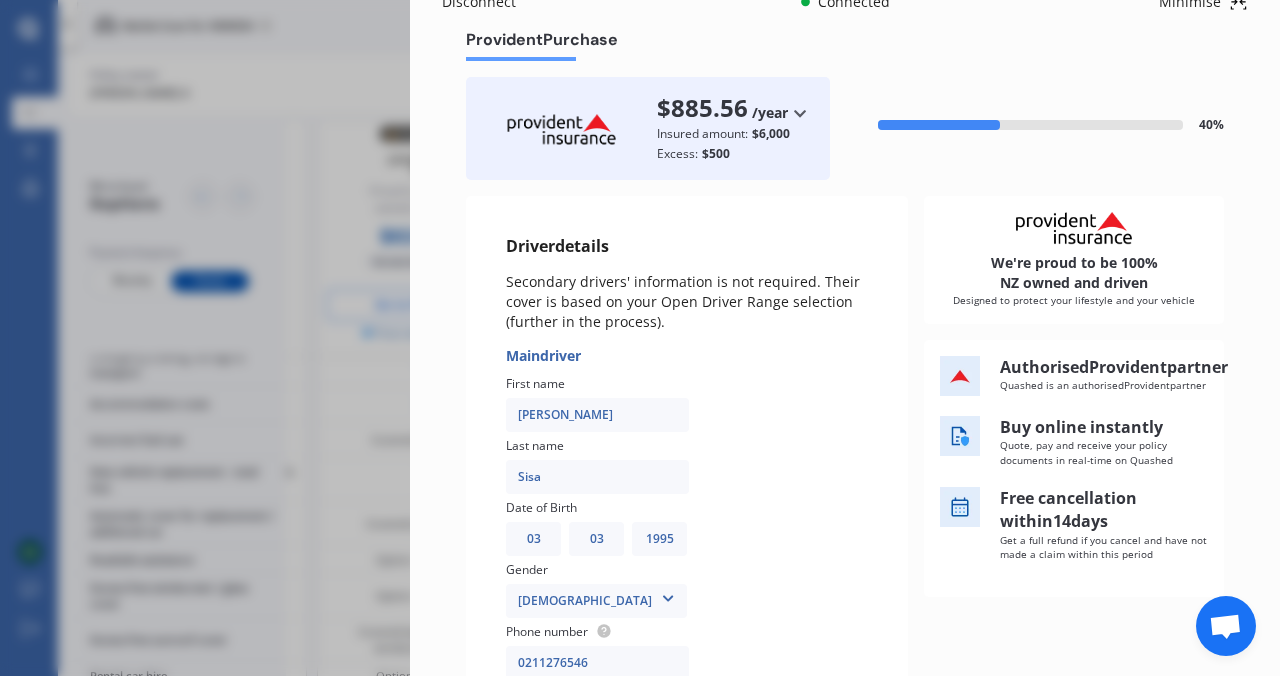 scroll, scrollTop: 0, scrollLeft: 0, axis: both 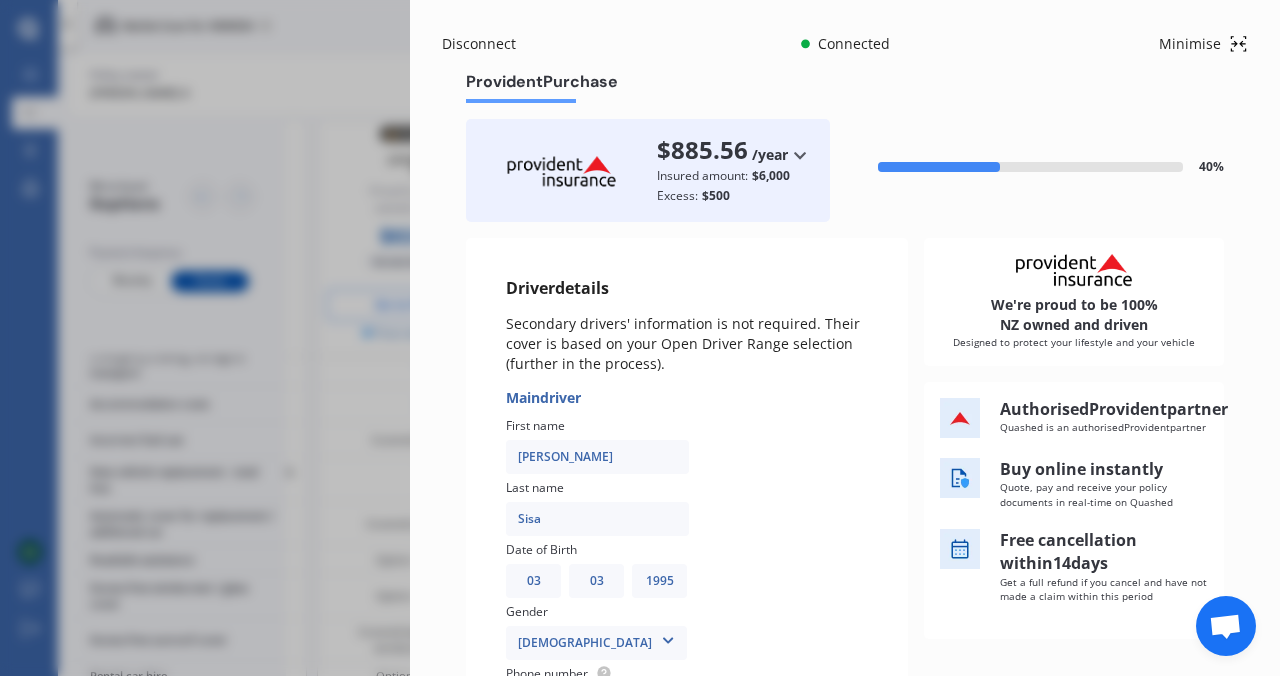click on "[PERSON_NAME]" at bounding box center (597, 457) 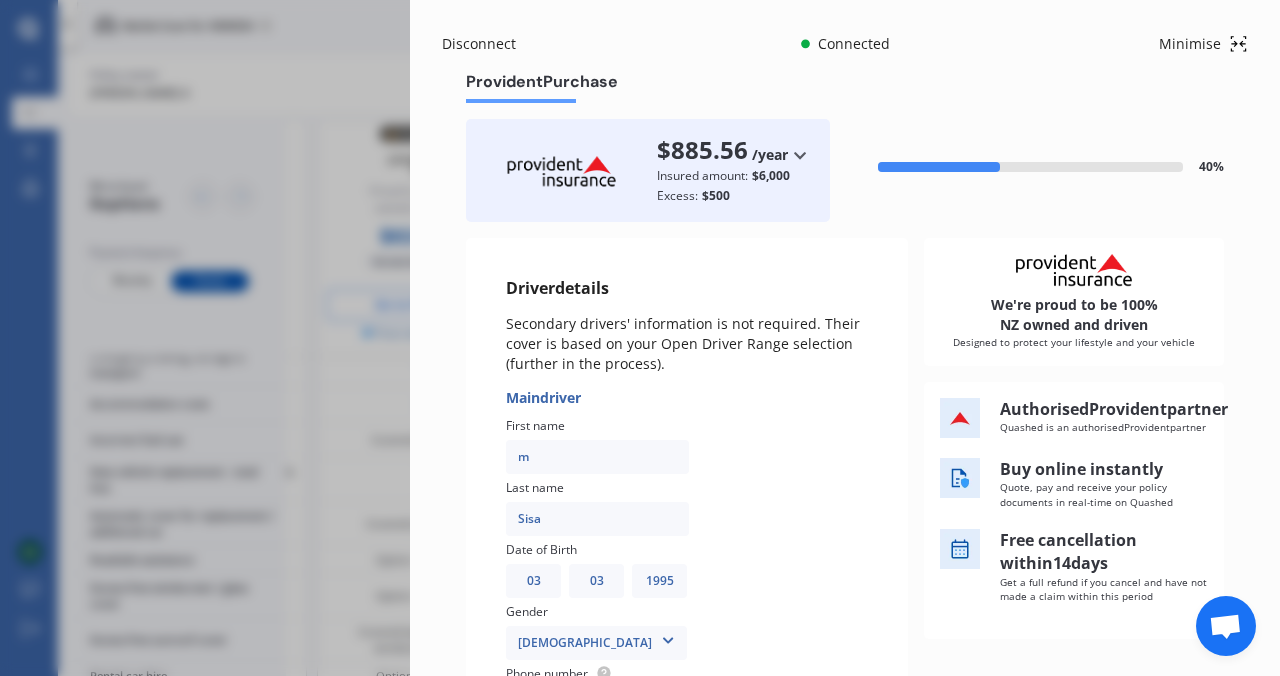 type on "[PERSON_NAME]" 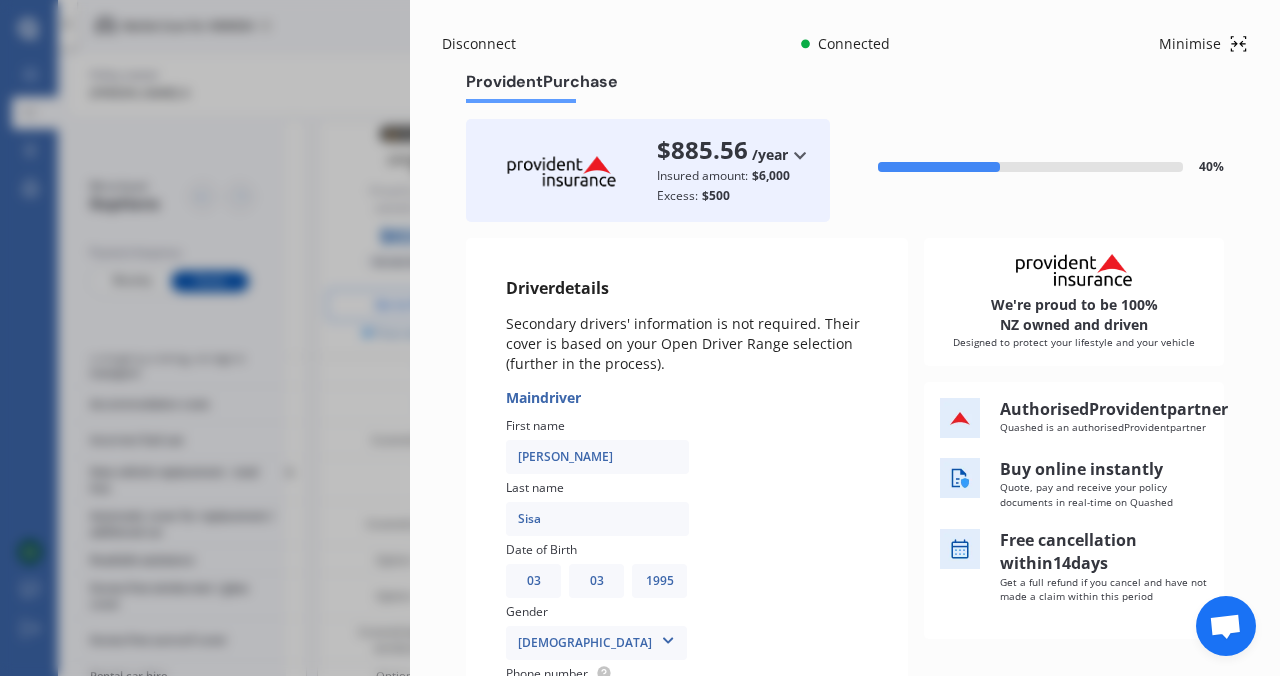 scroll, scrollTop: 0, scrollLeft: 0, axis: both 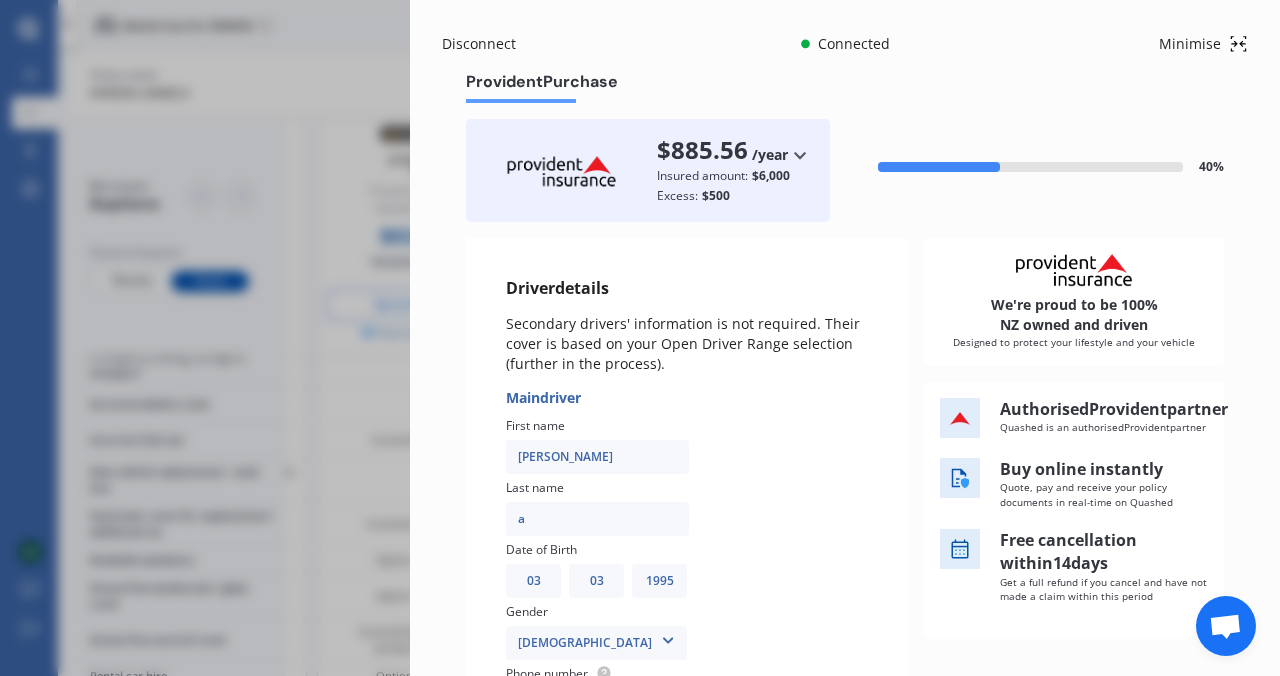 type on "[PERSON_NAME]" 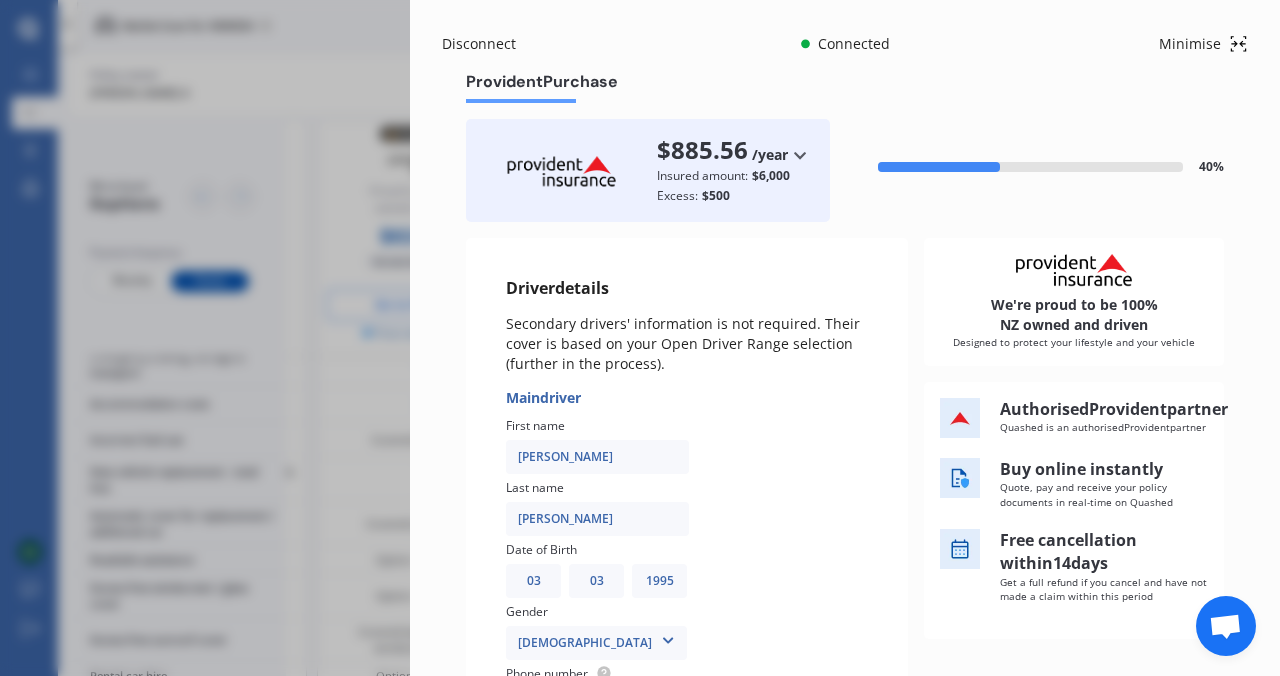 click on "DD 01 02 03 04 05 06 07 08 09 10 11 12 13 14 15 16 17 18 19 20 21 22 23 24 25 26 27 28 29 30 31" at bounding box center [533, 581] 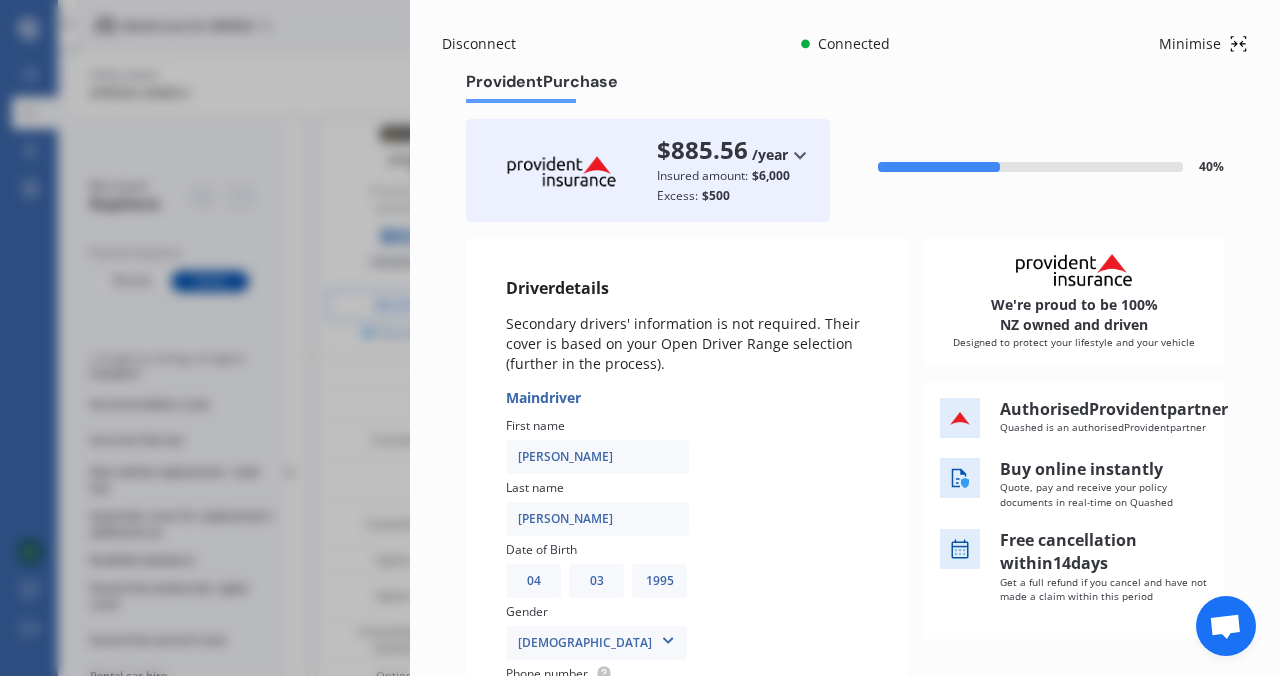 click on "MM 01 02 03 04 05 06 07 08 09 10 11 12" at bounding box center [596, 581] 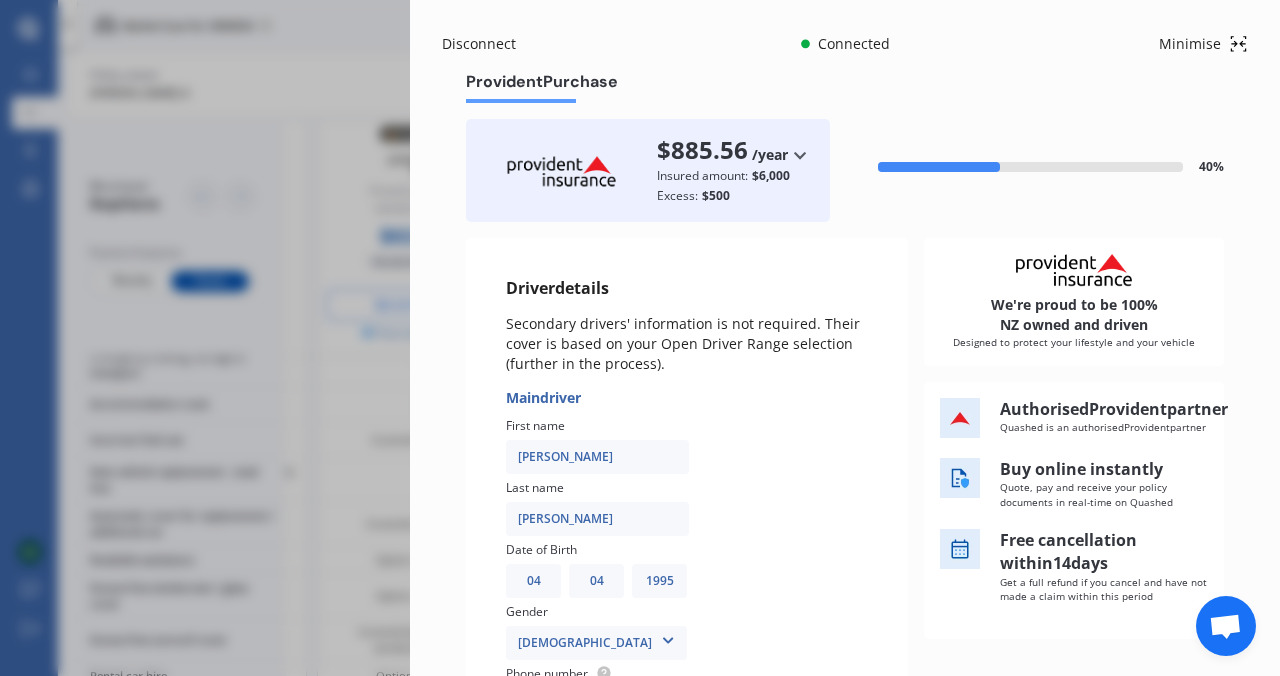 click on "YYYY 2009 2008 2007 2006 2005 2004 2003 2002 2001 2000 1999 1998 1997 1996 1995 1994 1993 1992 1991 1990 1989 1988 1987 1986 1985 1984 1983 1982 1981 1980 1979 1978 1977 1976 1975 1974 1973 1972 1971 1970 1969 1968 1967 1966 1965 1964 1963 1962 1961 1960 1959 1958 1957 1956 1955 1954 1953 1952 1951 1950 1949 1948 1947 1946 1945 1944 1943 1942 1941 1940 1939 1938 1937 1936 1935 1934 1933 1932 1931 1930 1929 1928 1927 1926 1925 1924 1923 1922 1921 1920 1919 1918 1917 1916 1915 1914 1913 1912 1911 1910" at bounding box center (659, 581) 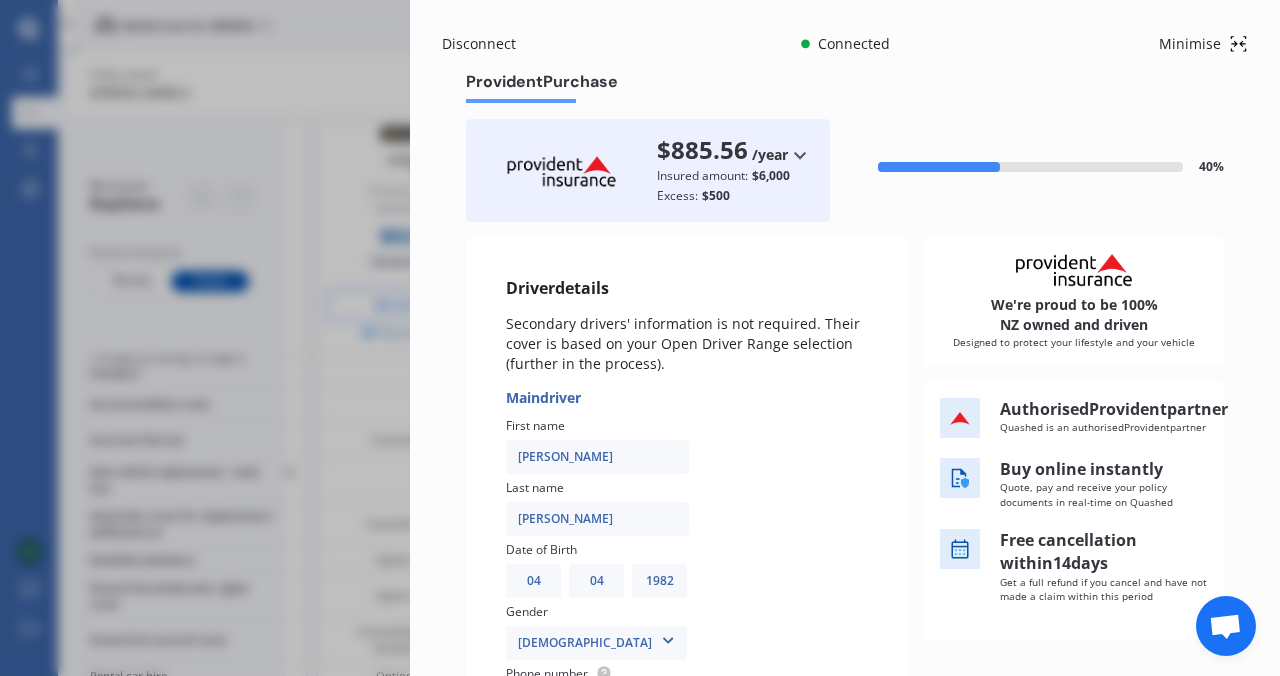 scroll, scrollTop: 69, scrollLeft: 0, axis: vertical 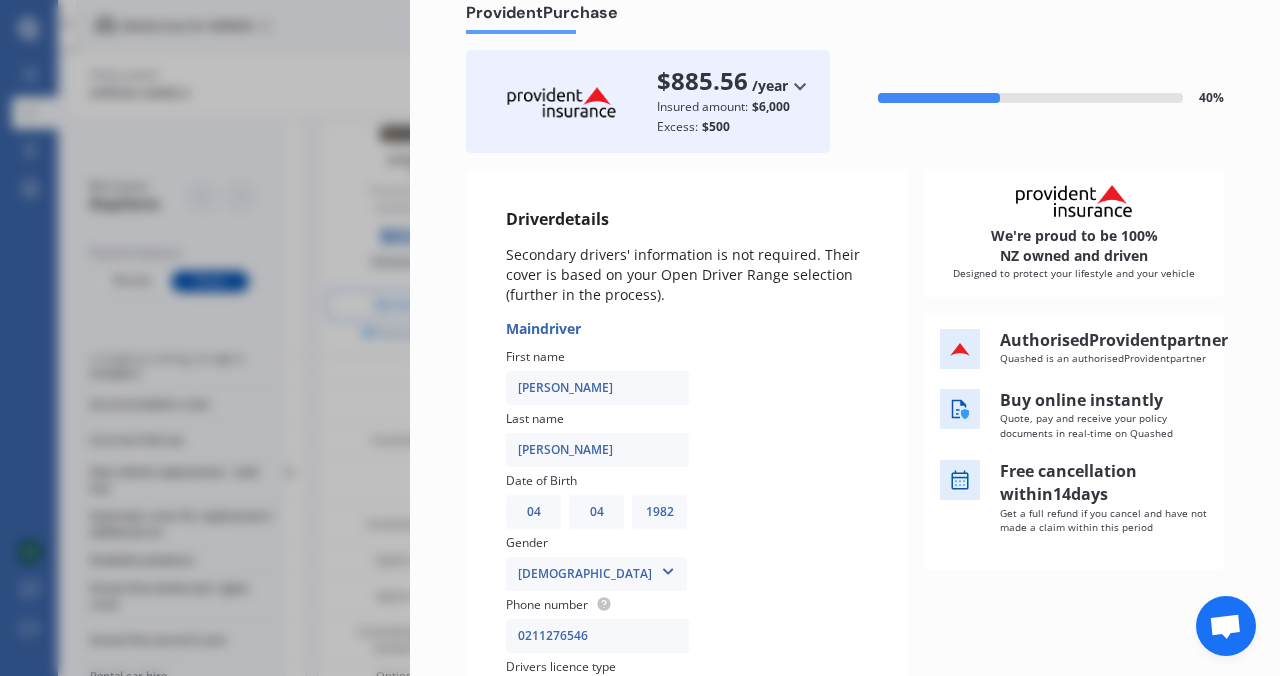 click on "[DEMOGRAPHIC_DATA]" at bounding box center (596, 574) 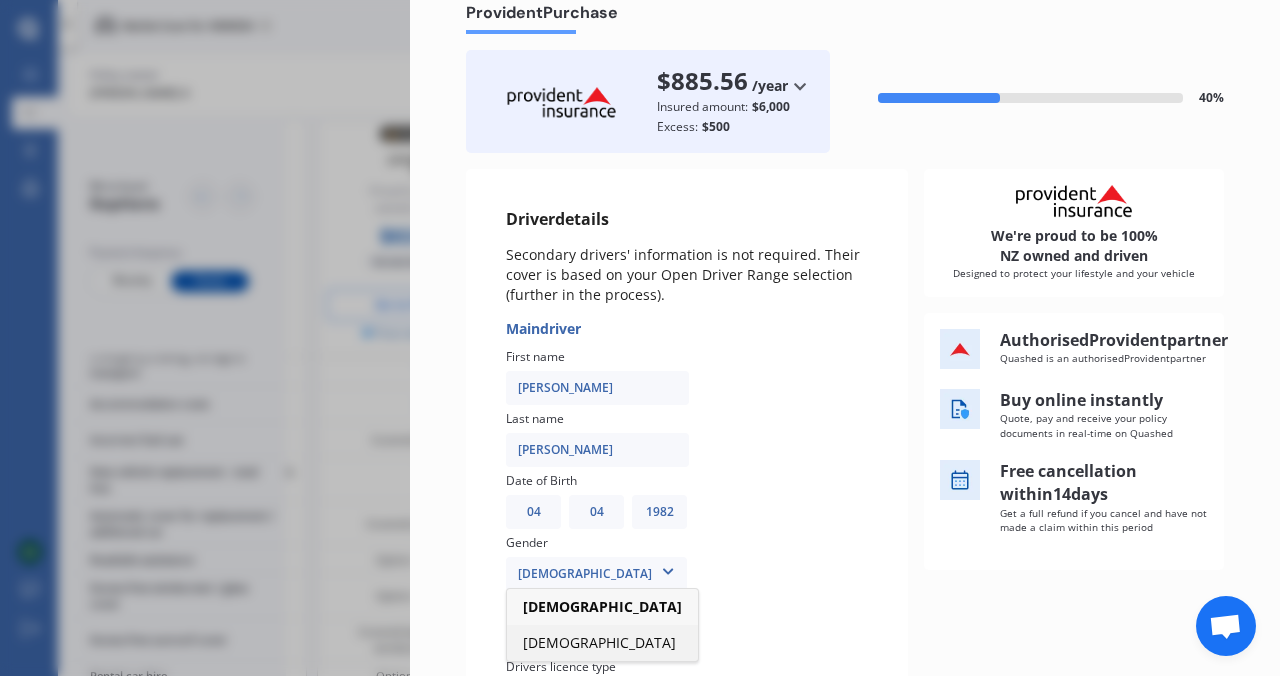 click on "[DEMOGRAPHIC_DATA]" at bounding box center (602, 643) 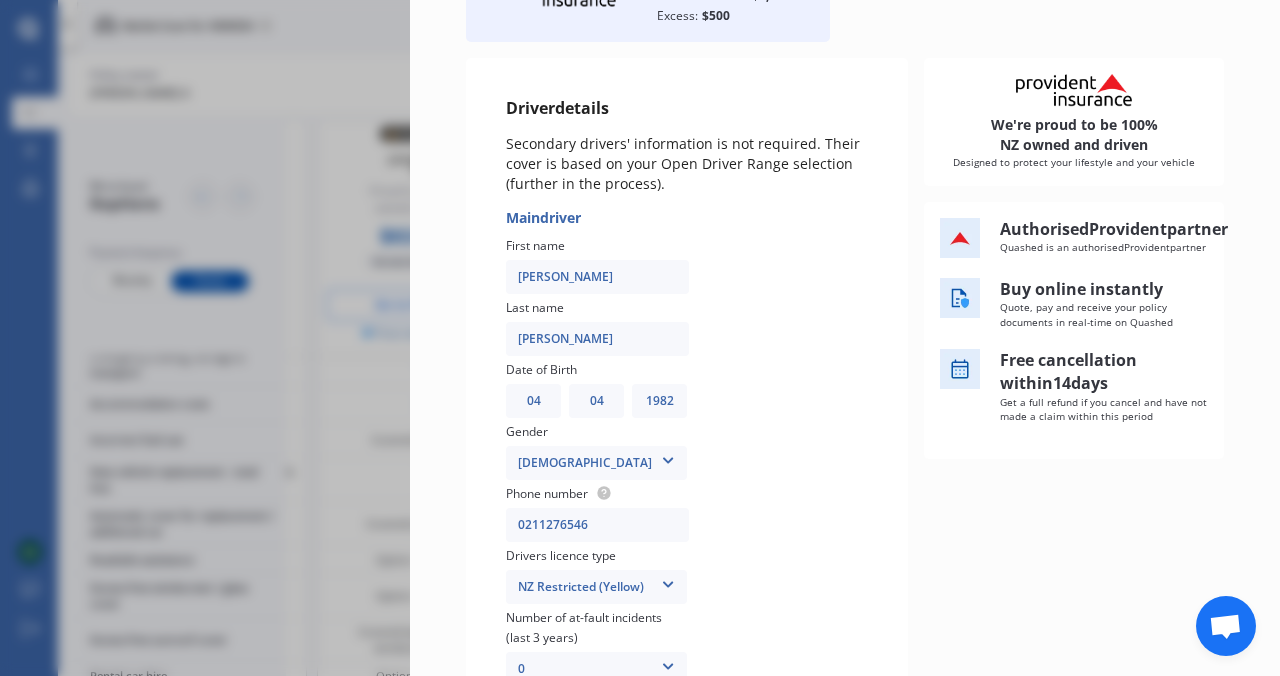 scroll, scrollTop: 248, scrollLeft: 0, axis: vertical 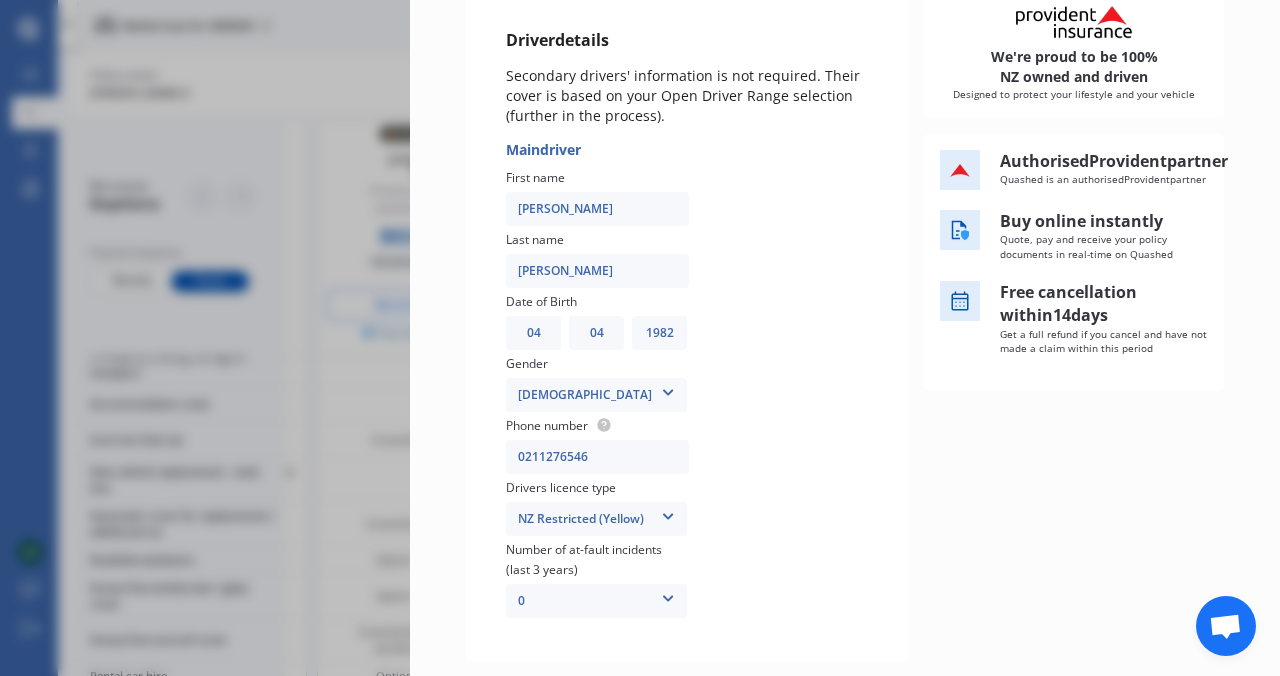 click on "NZ Restricted (Yellow)" at bounding box center (596, 519) 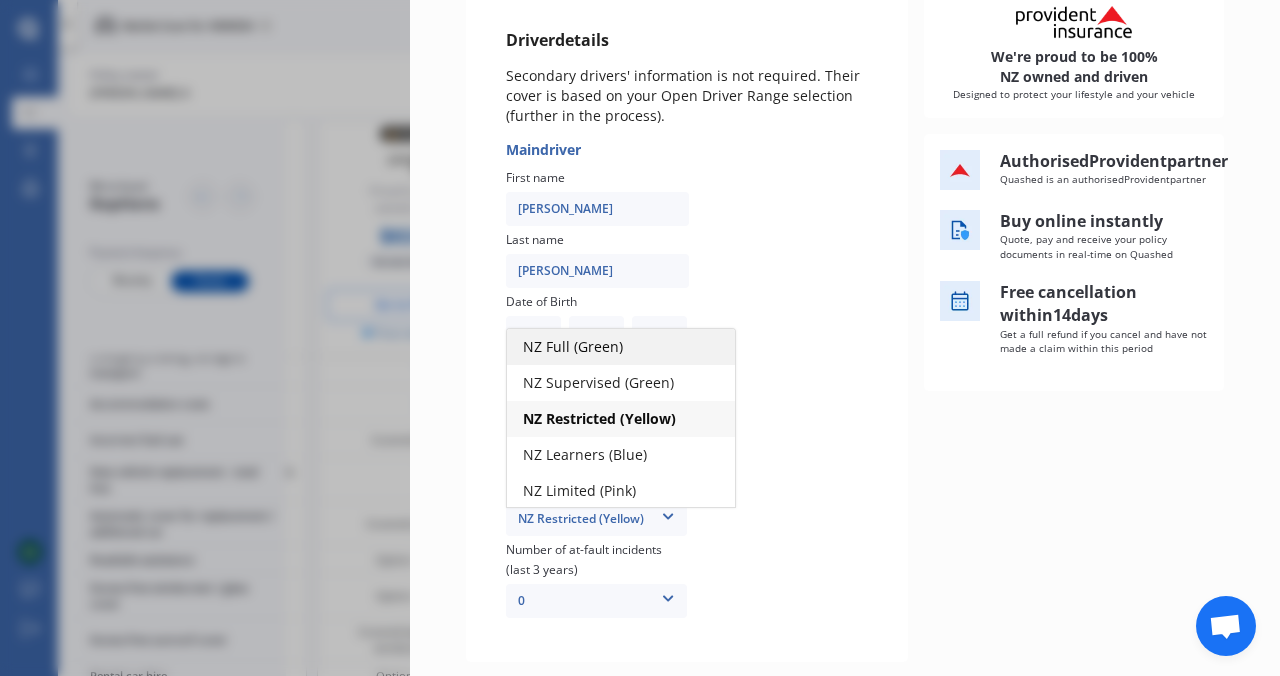 click on "NZ Full (Green)" at bounding box center (621, 347) 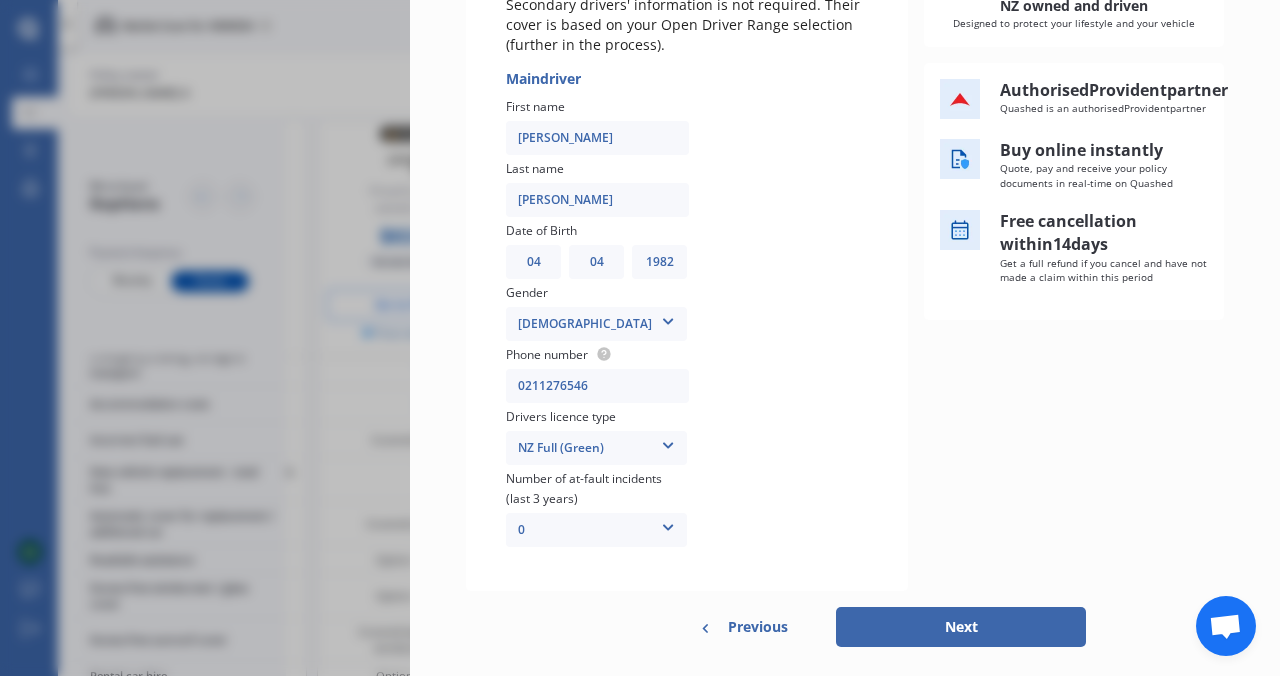 scroll, scrollTop: 350, scrollLeft: 0, axis: vertical 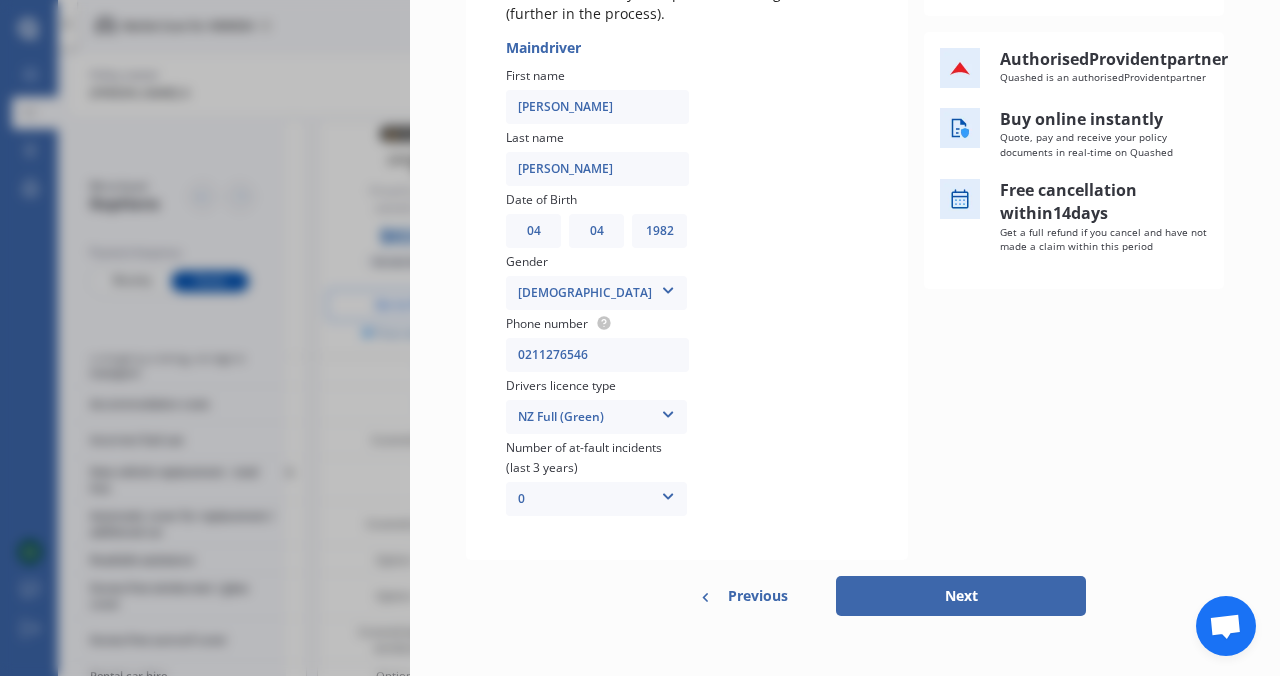 click on "Next" at bounding box center (961, 596) 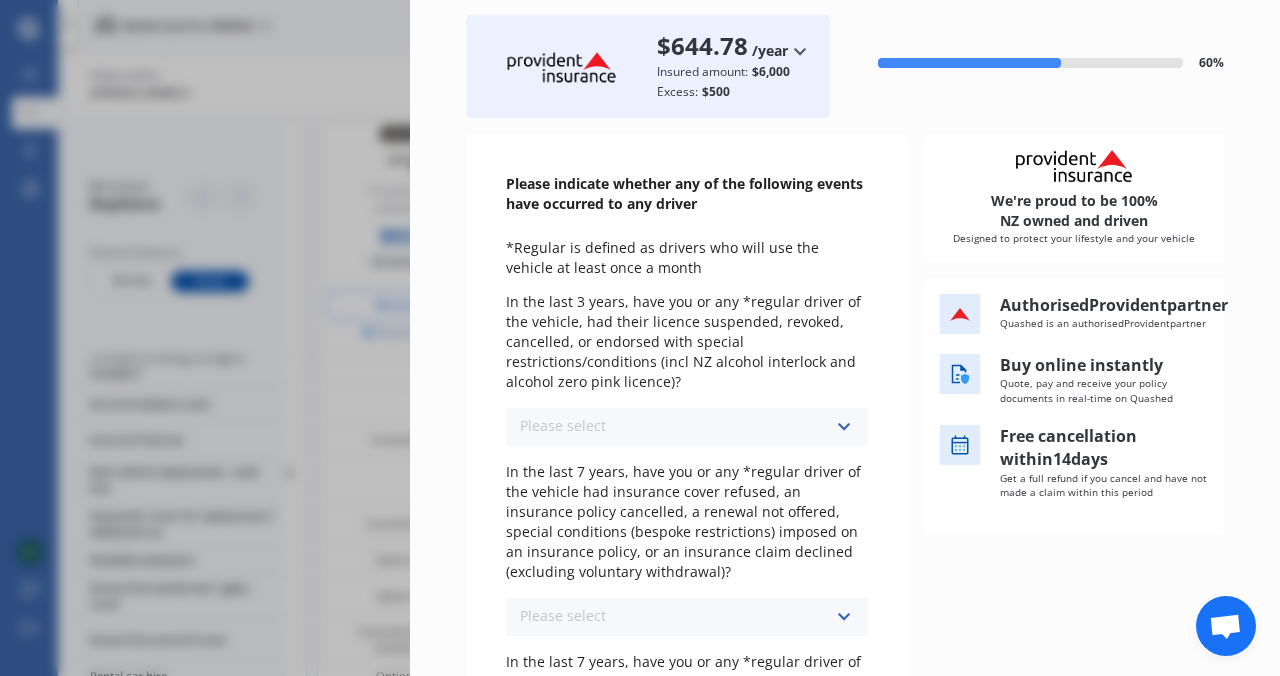 scroll, scrollTop: 108, scrollLeft: 0, axis: vertical 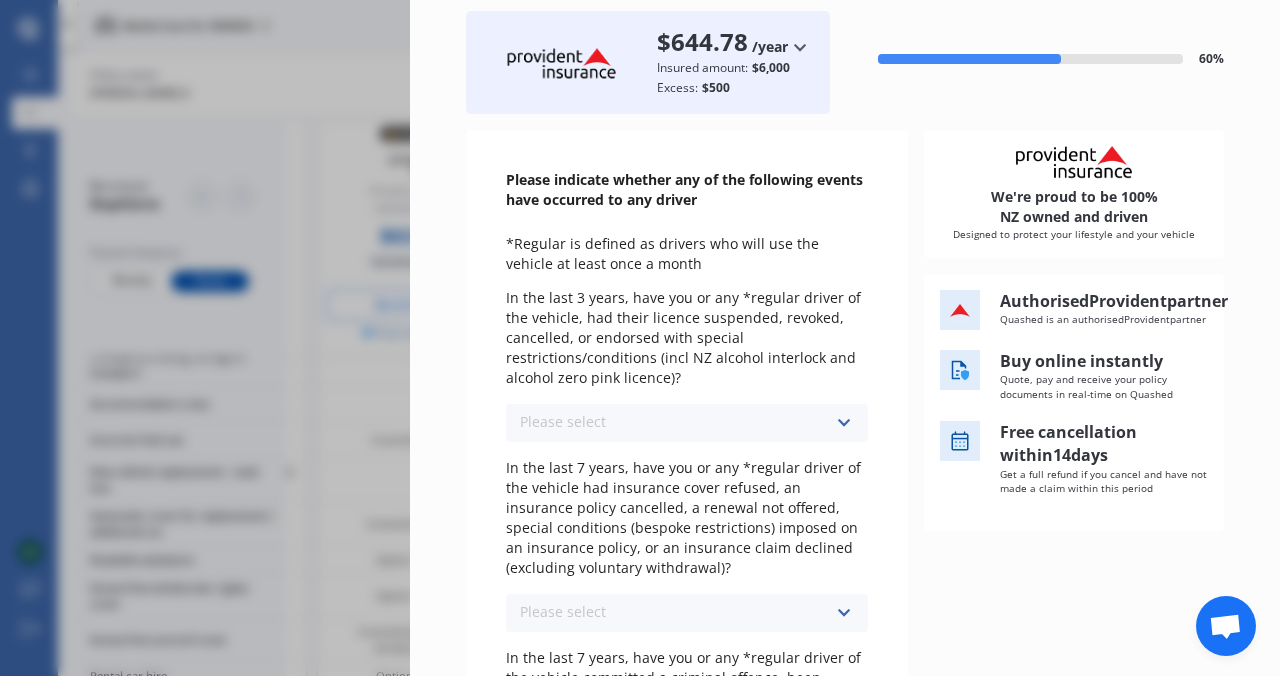 click on "Please select No Yes" at bounding box center [687, 423] 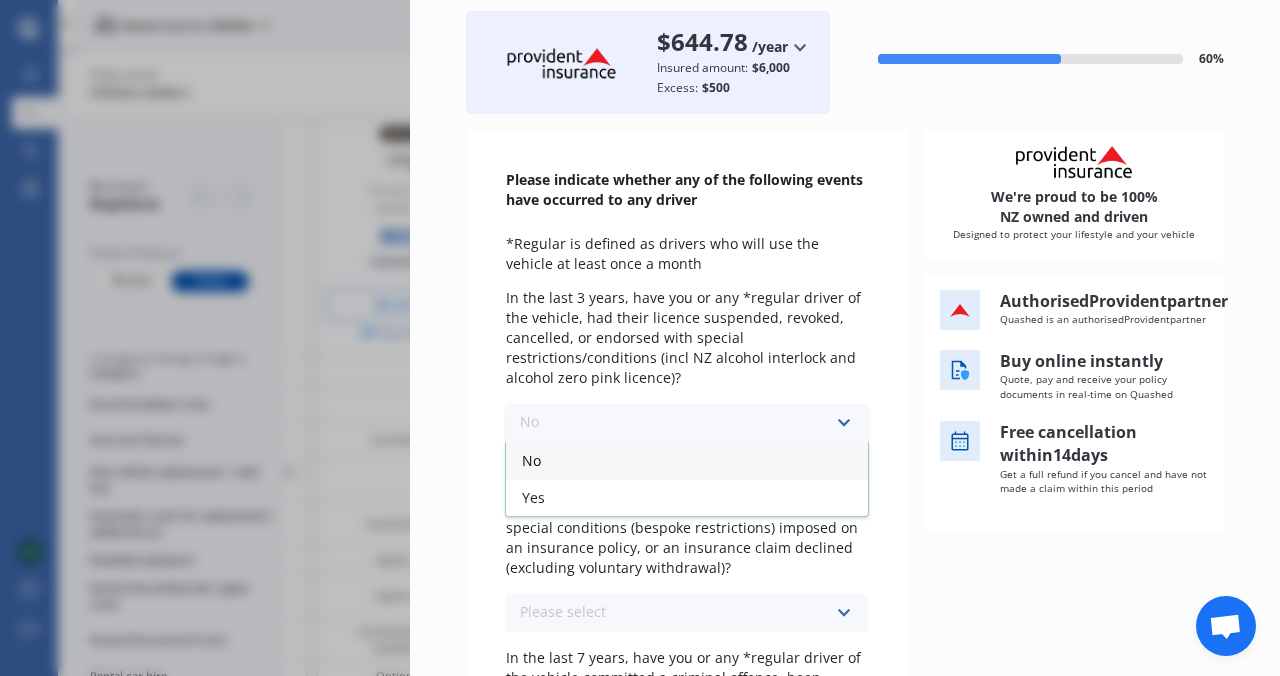 click on "No" at bounding box center [687, 460] 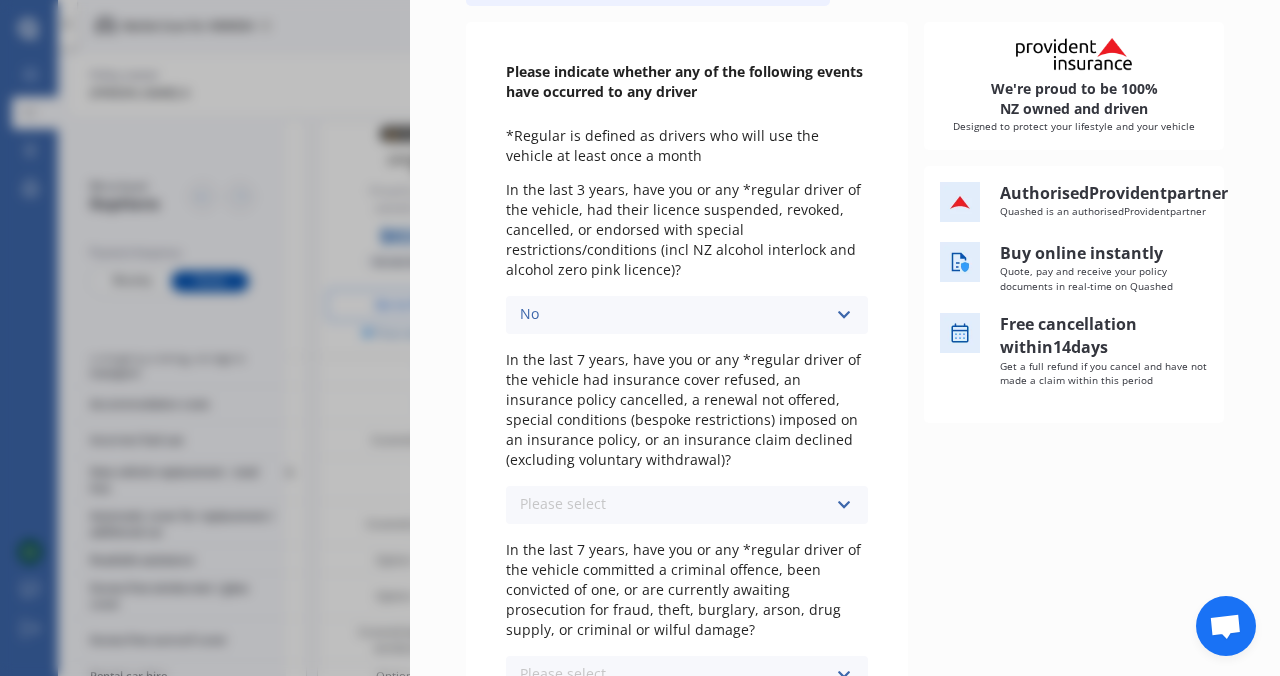 scroll, scrollTop: 262, scrollLeft: 0, axis: vertical 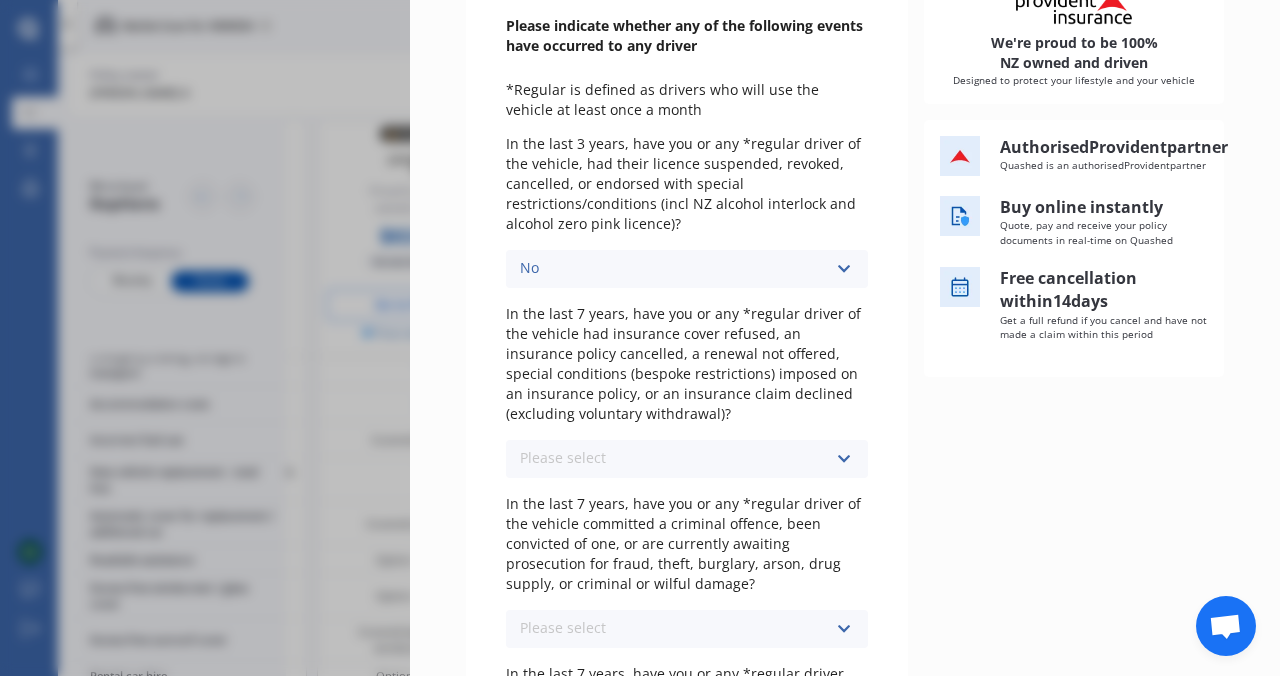 click on "Please select No Yes" at bounding box center (687, 459) 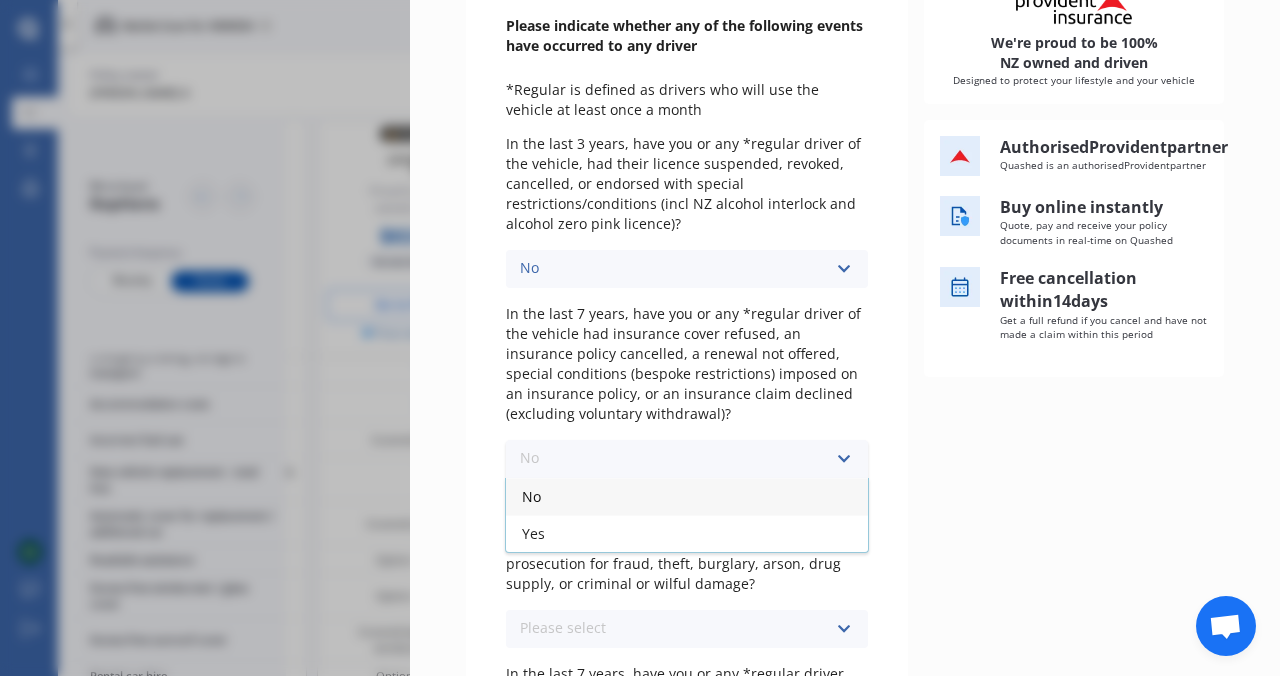 click on "No" at bounding box center [687, 496] 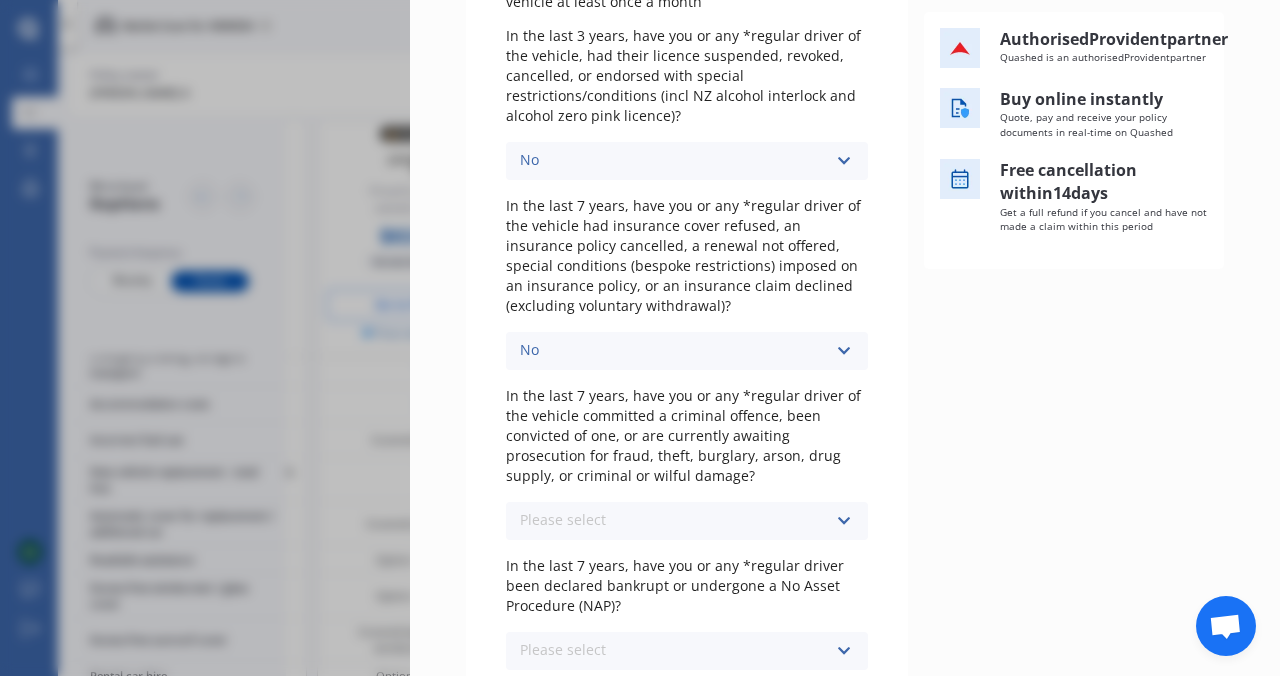 scroll, scrollTop: 372, scrollLeft: 0, axis: vertical 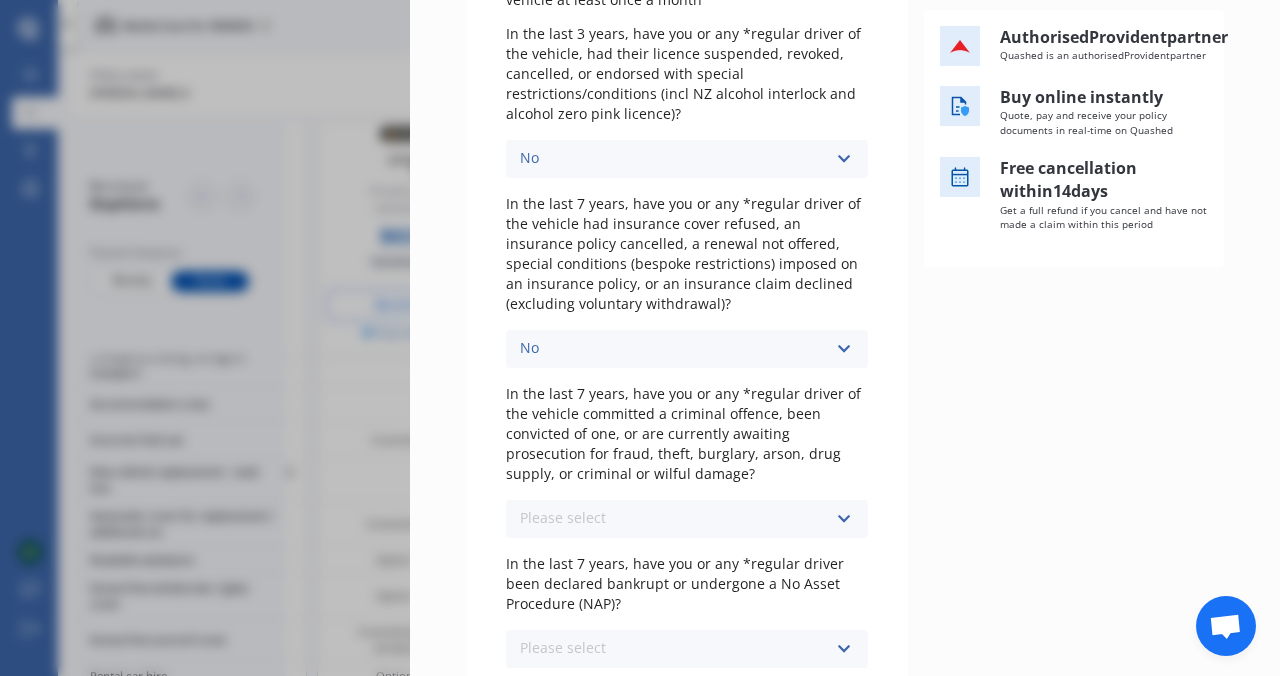 click on "Please select No Yes" at bounding box center [687, 519] 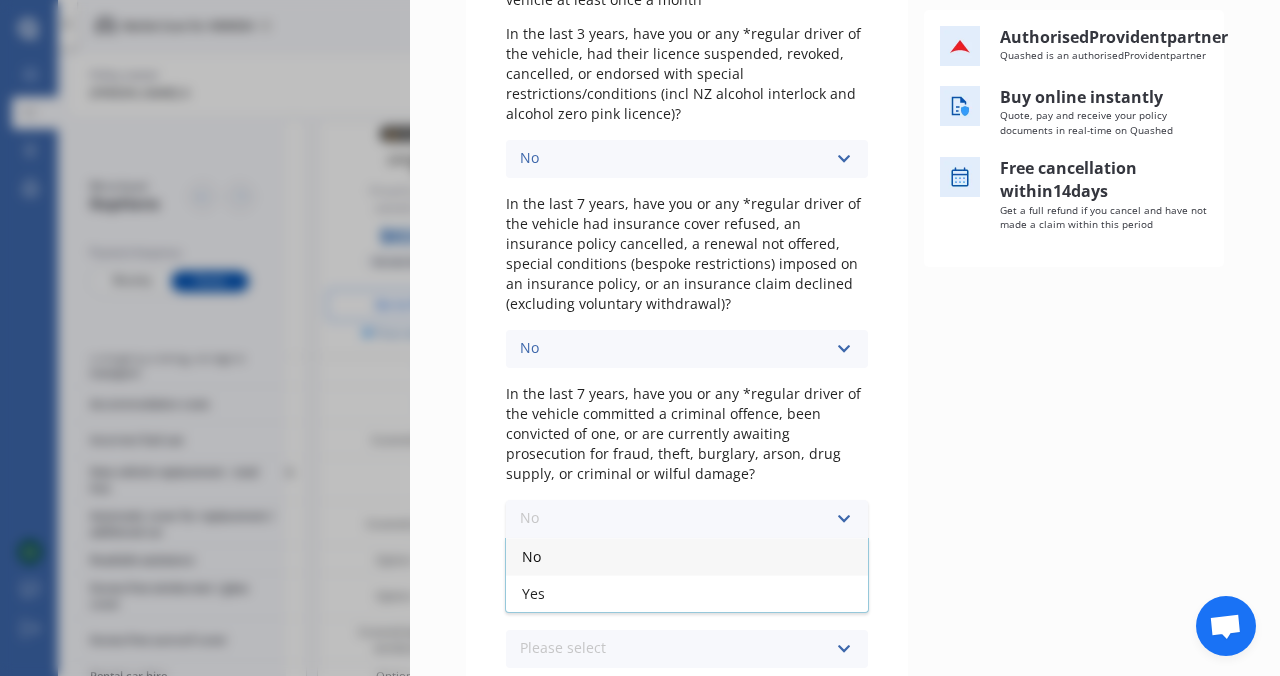 click on "No" at bounding box center [687, 556] 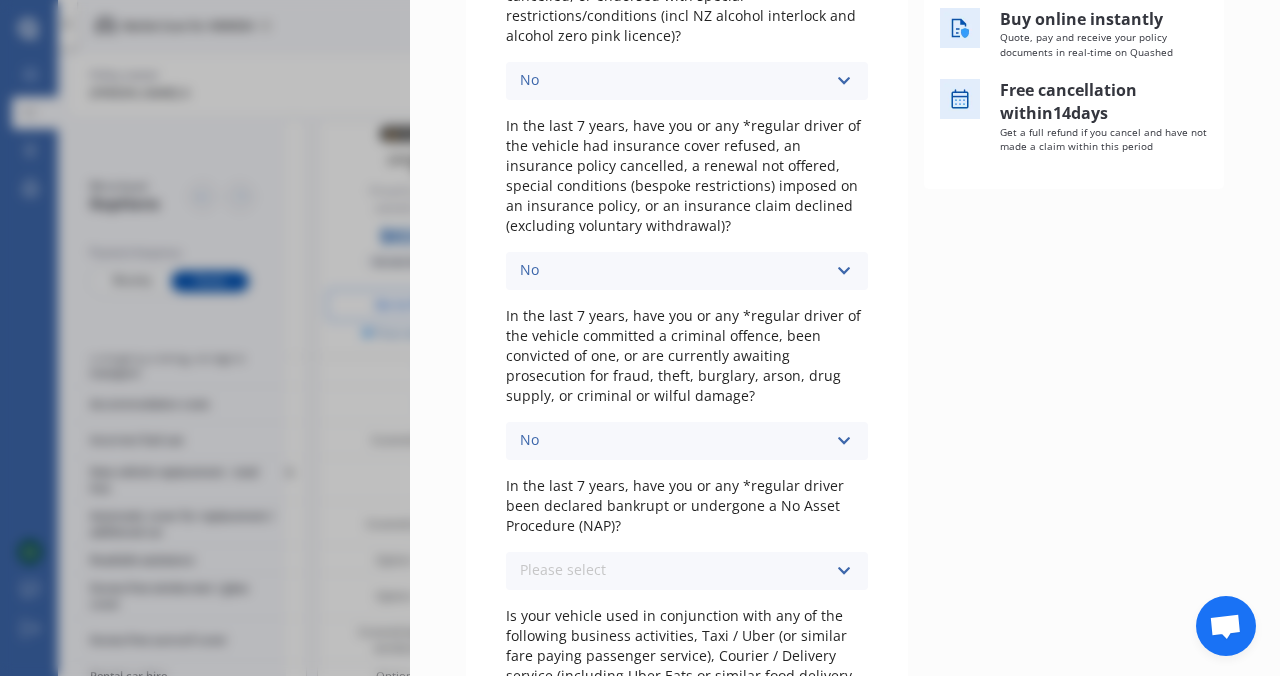 scroll, scrollTop: 461, scrollLeft: 0, axis: vertical 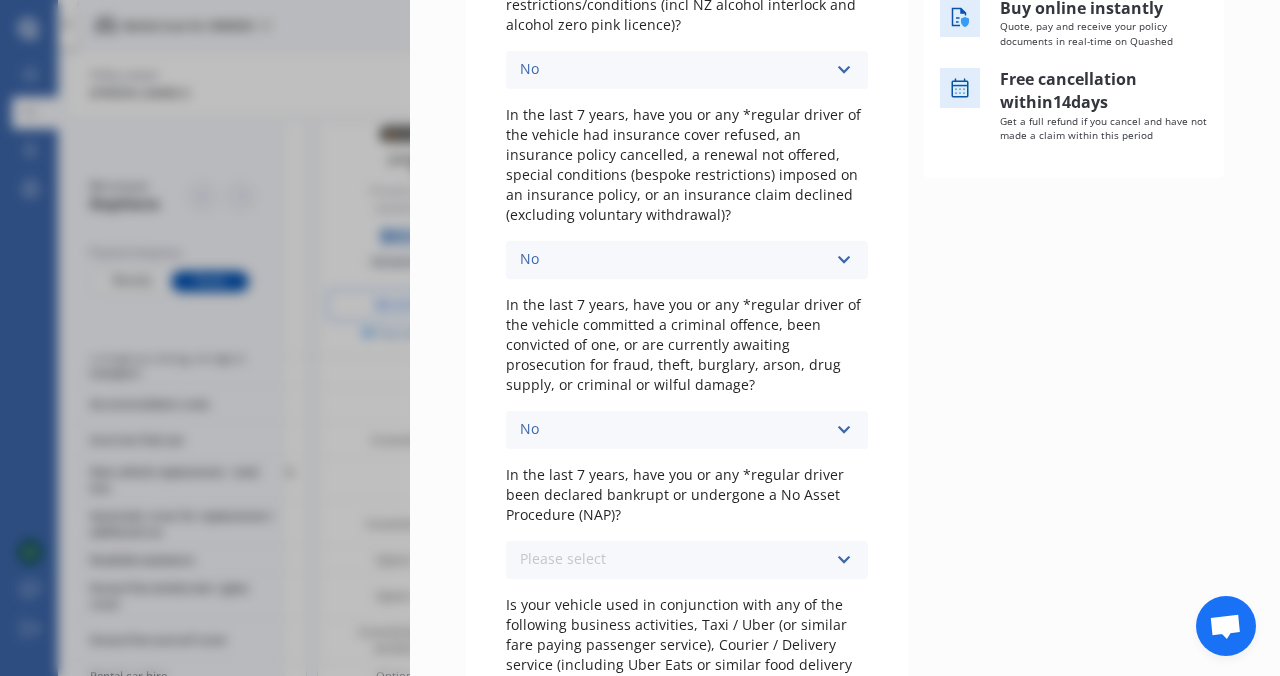 click on "Please select No Yes" at bounding box center [687, 560] 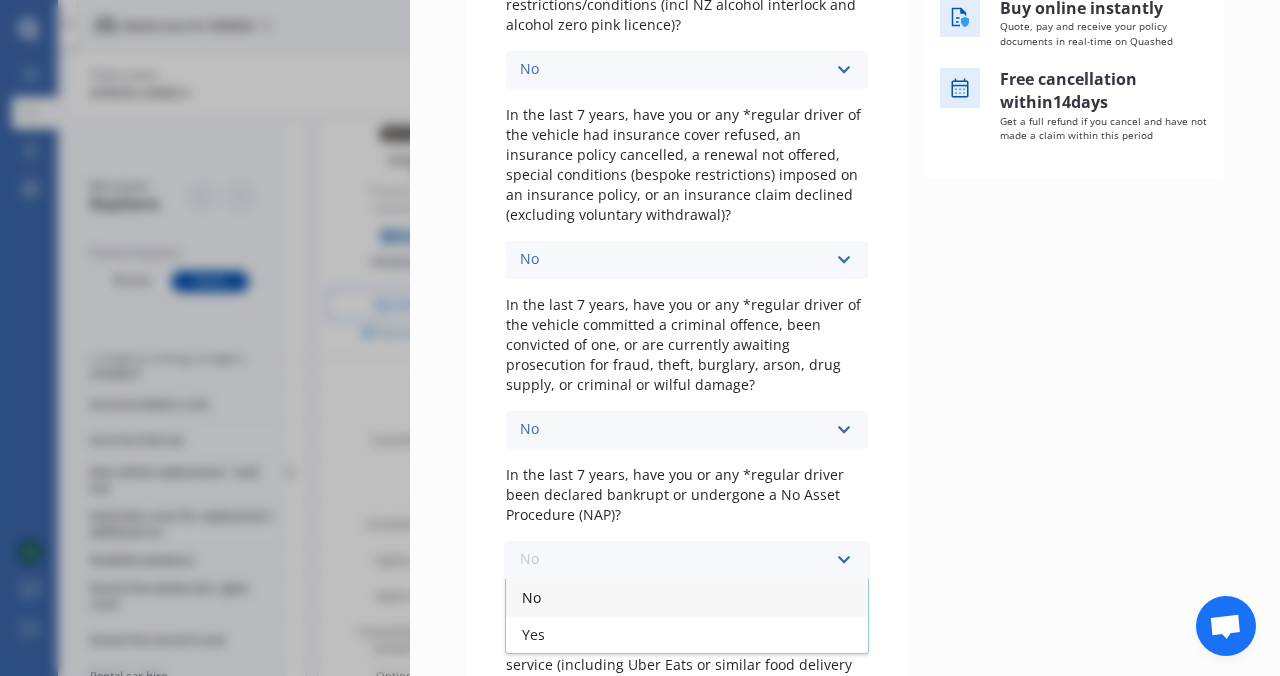 click on "No" at bounding box center [687, 597] 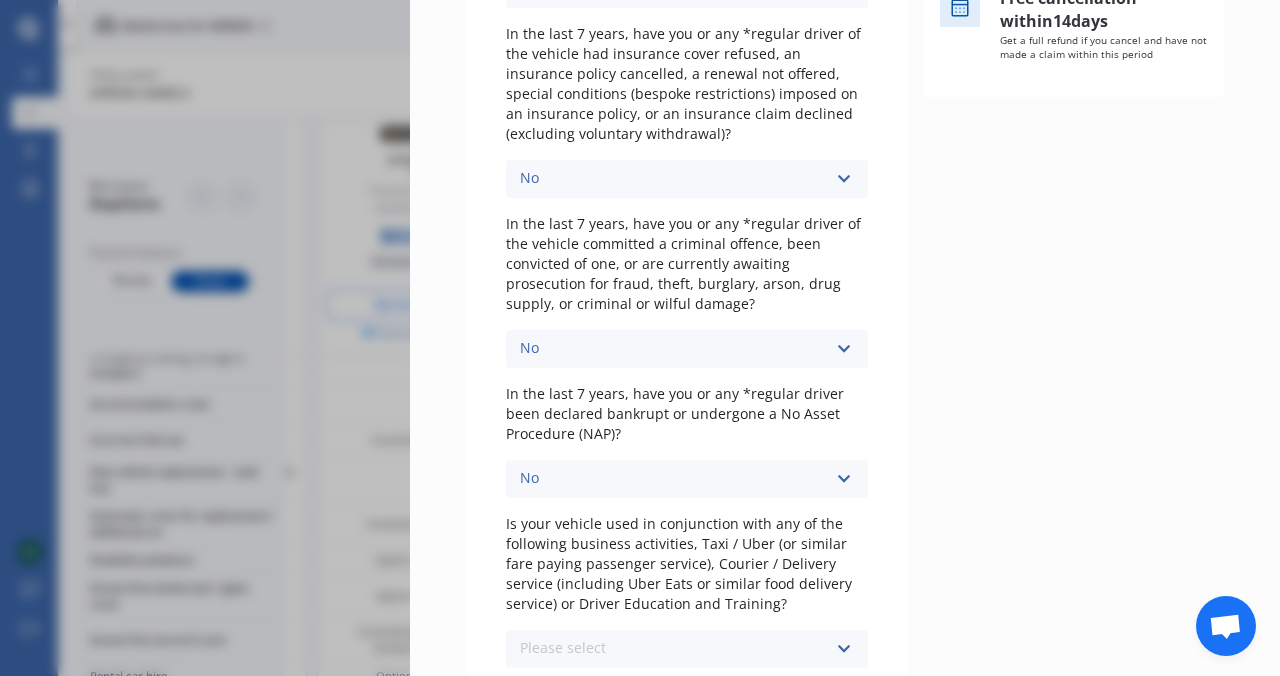 scroll, scrollTop: 559, scrollLeft: 0, axis: vertical 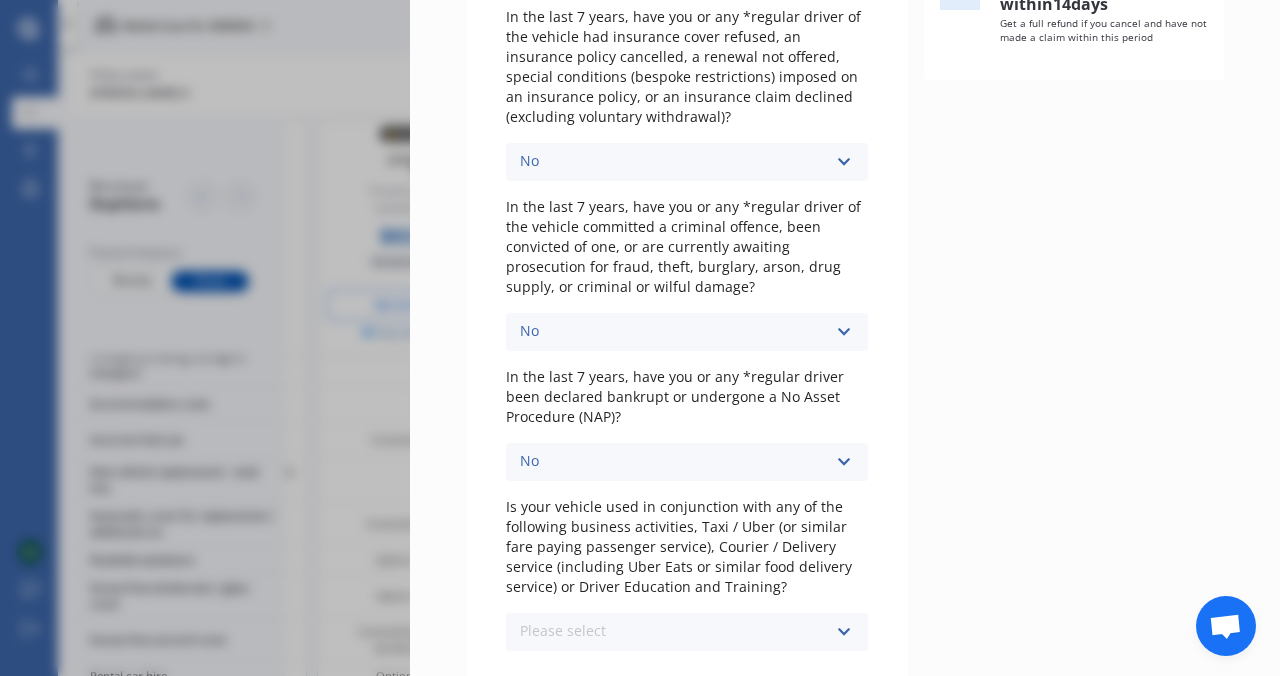 click on "Please select No Yes" at bounding box center (687, 632) 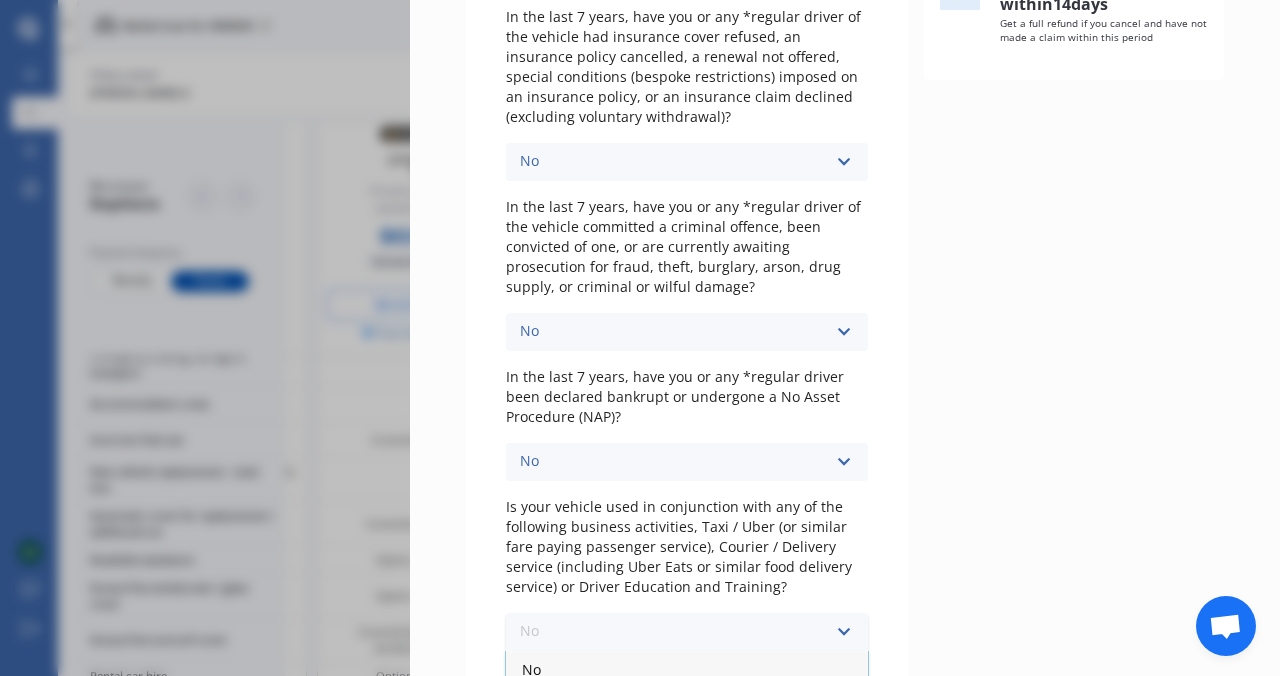 click on "No" at bounding box center (687, 669) 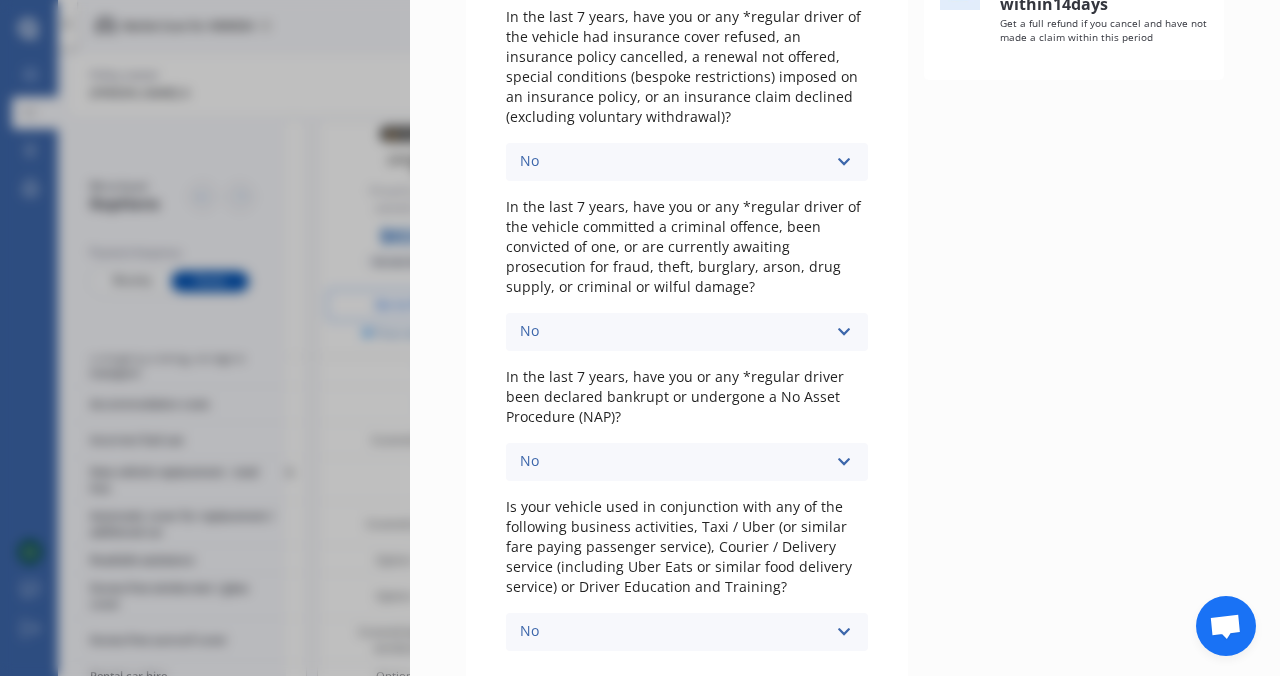 scroll, scrollTop: 610, scrollLeft: 0, axis: vertical 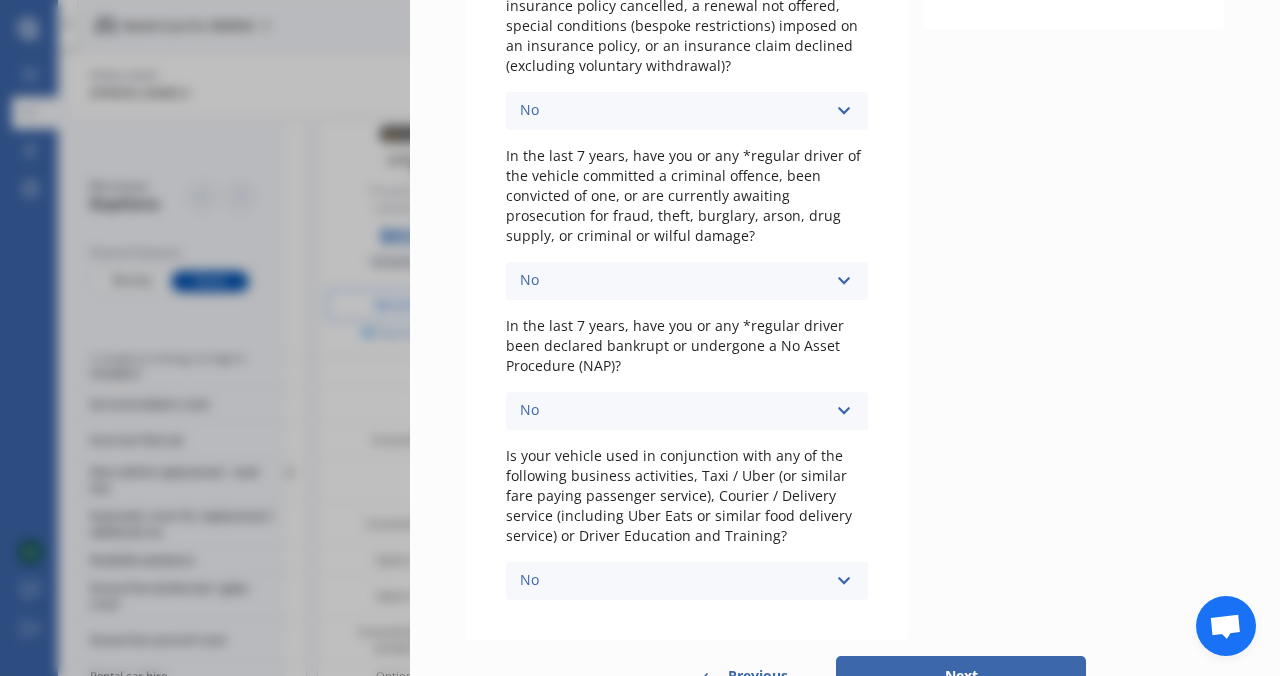 click on "Next" at bounding box center (961, 676) 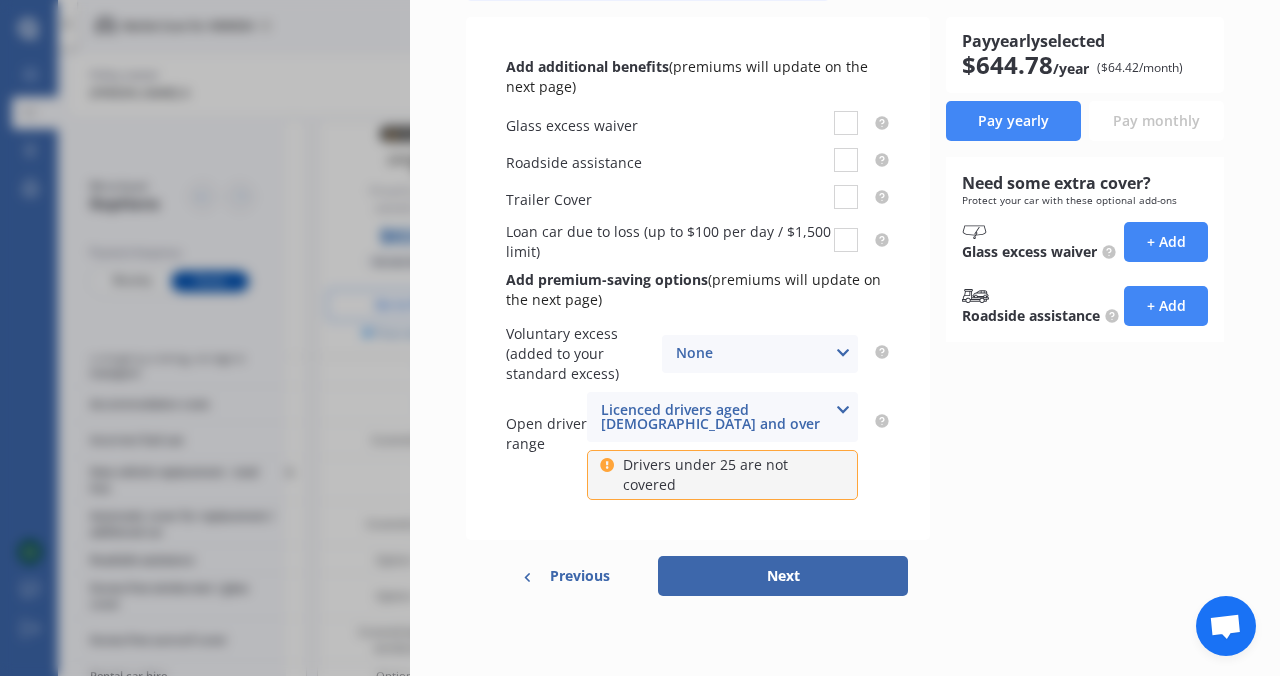 scroll, scrollTop: 0, scrollLeft: 0, axis: both 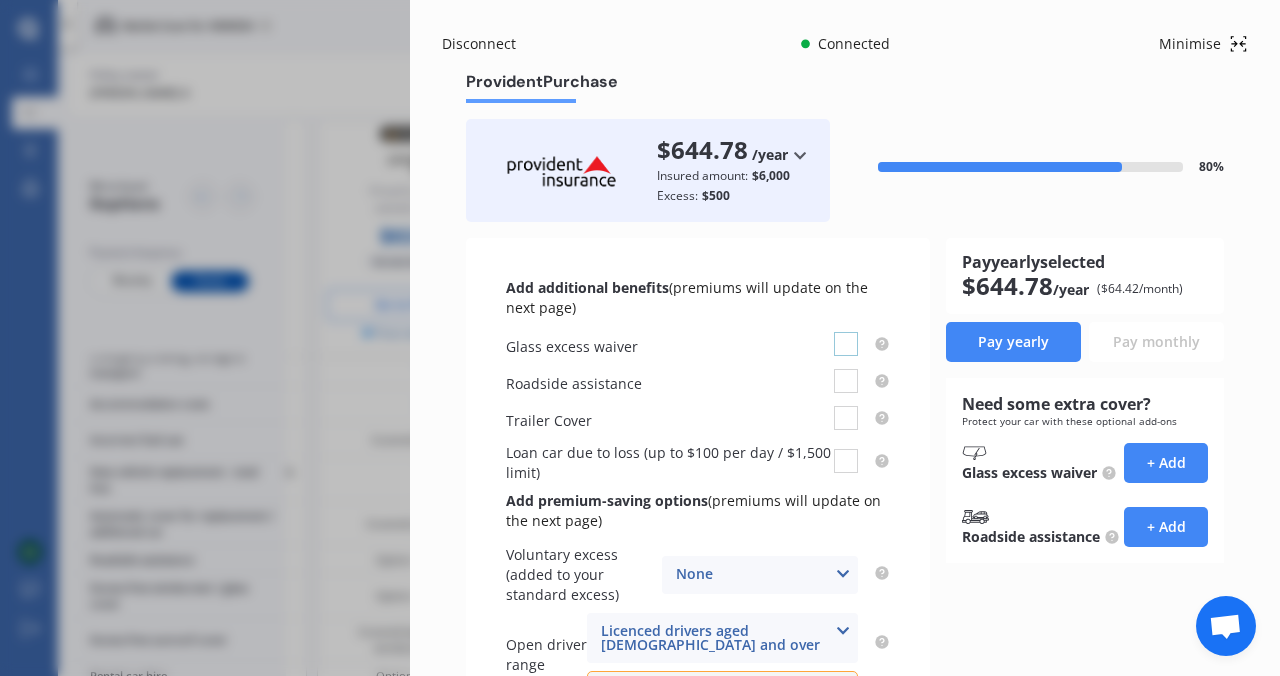 click at bounding box center (846, 332) 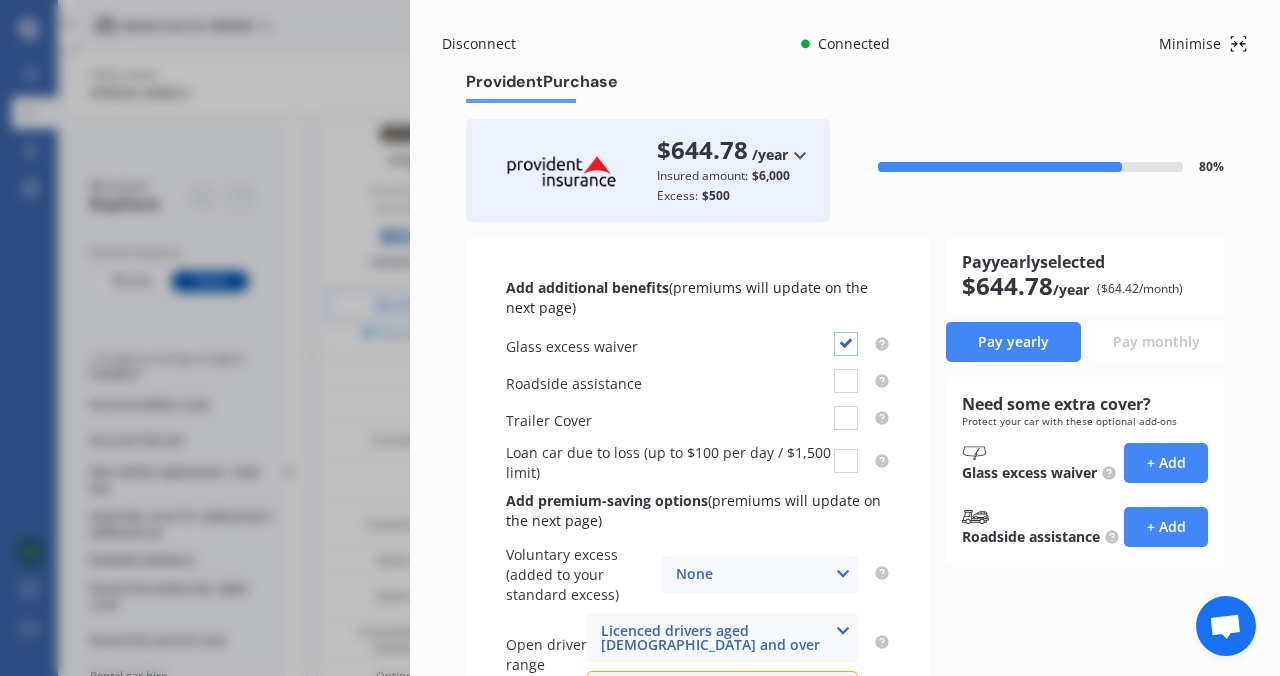 checkbox on "true" 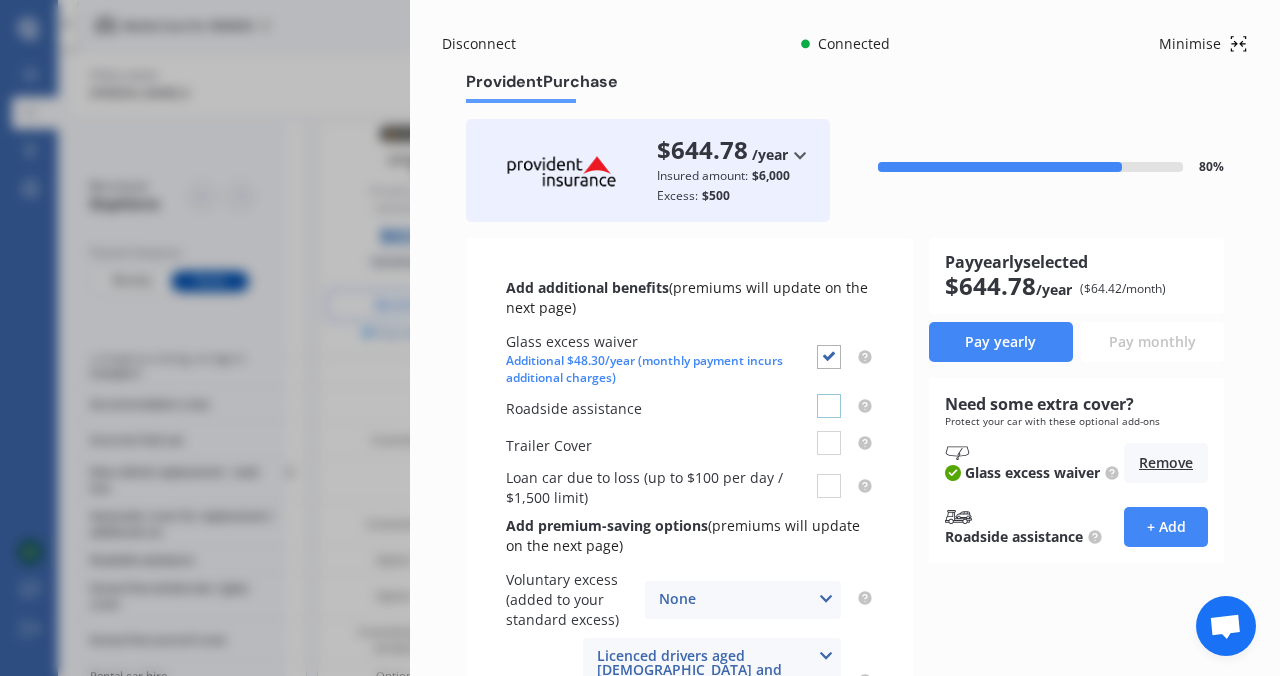 click at bounding box center (829, 394) 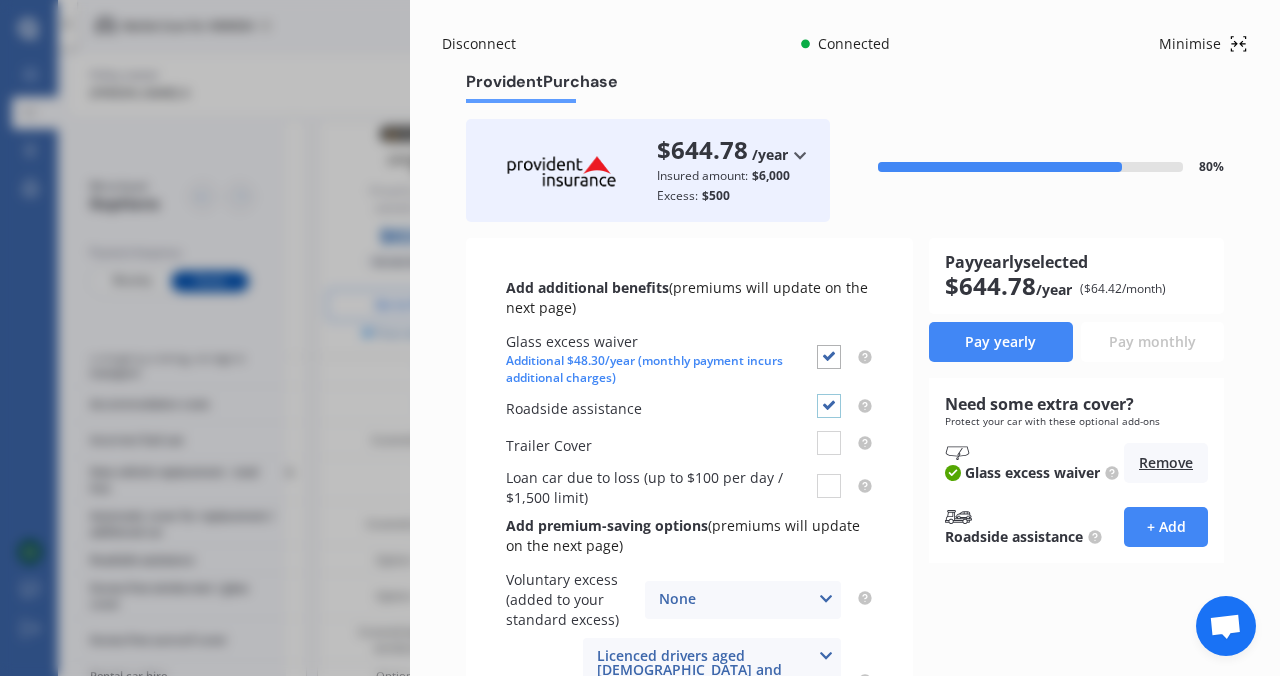 checkbox on "true" 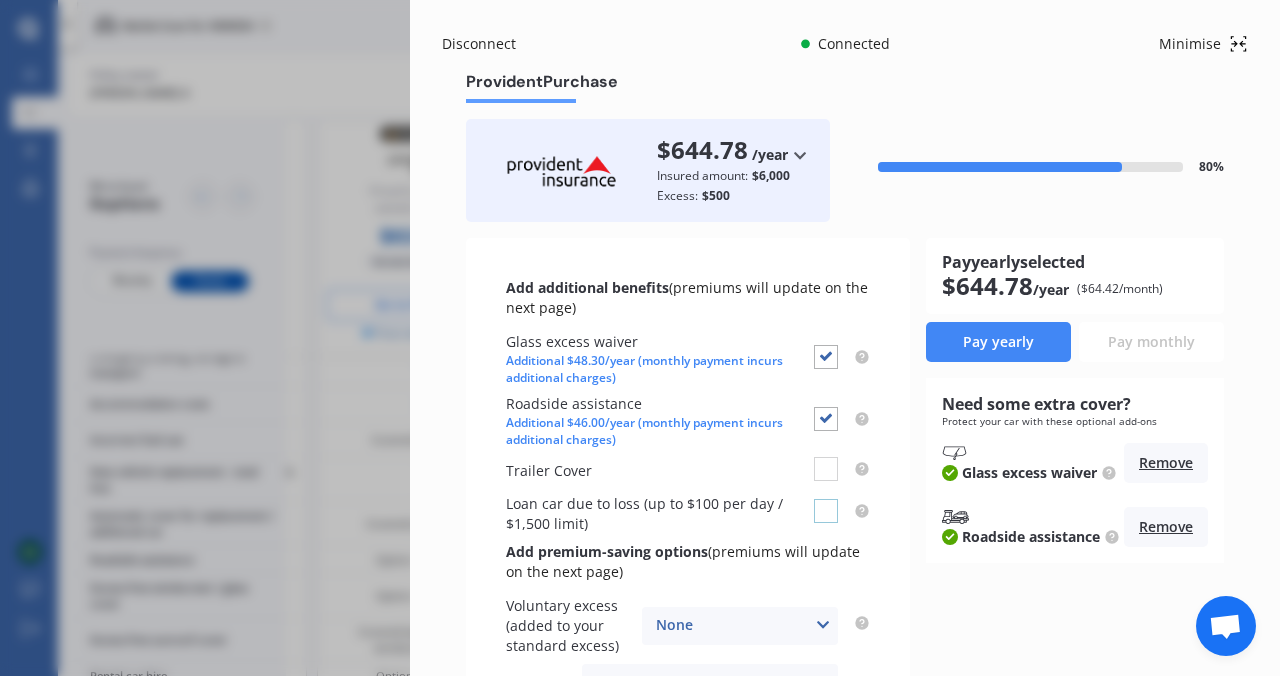 click at bounding box center (826, 499) 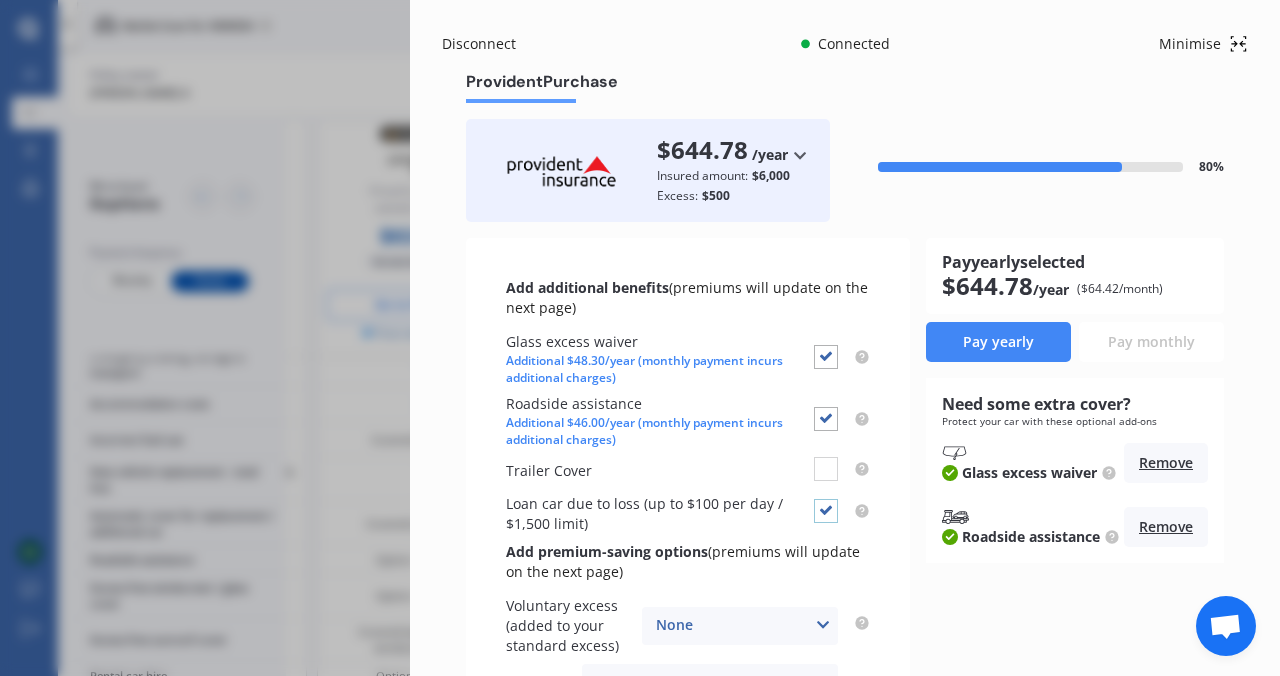 checkbox on "true" 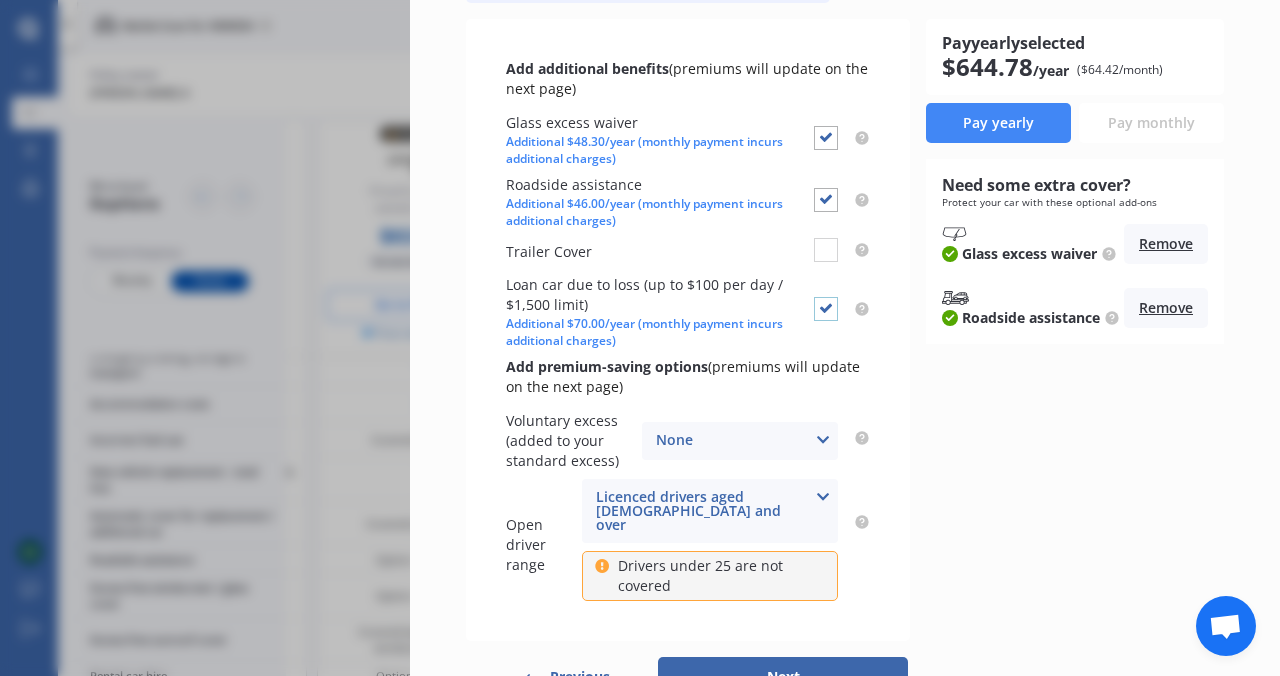 scroll, scrollTop: 222, scrollLeft: 0, axis: vertical 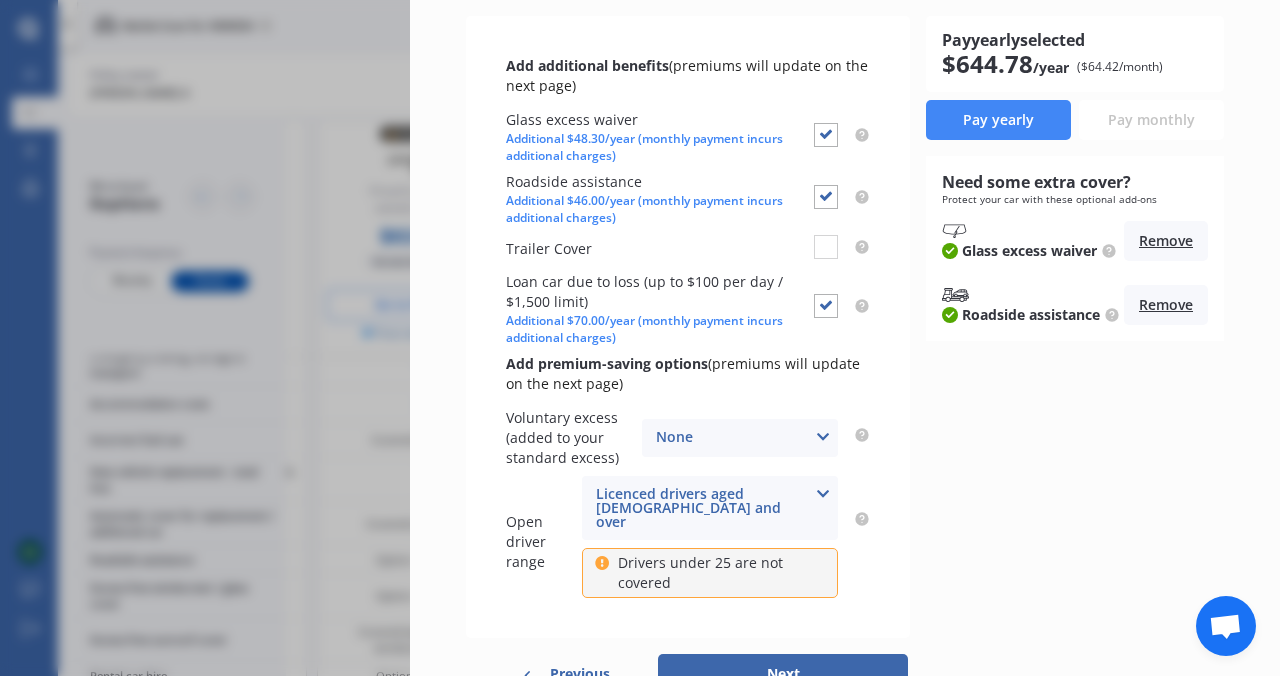click at bounding box center (823, 437) 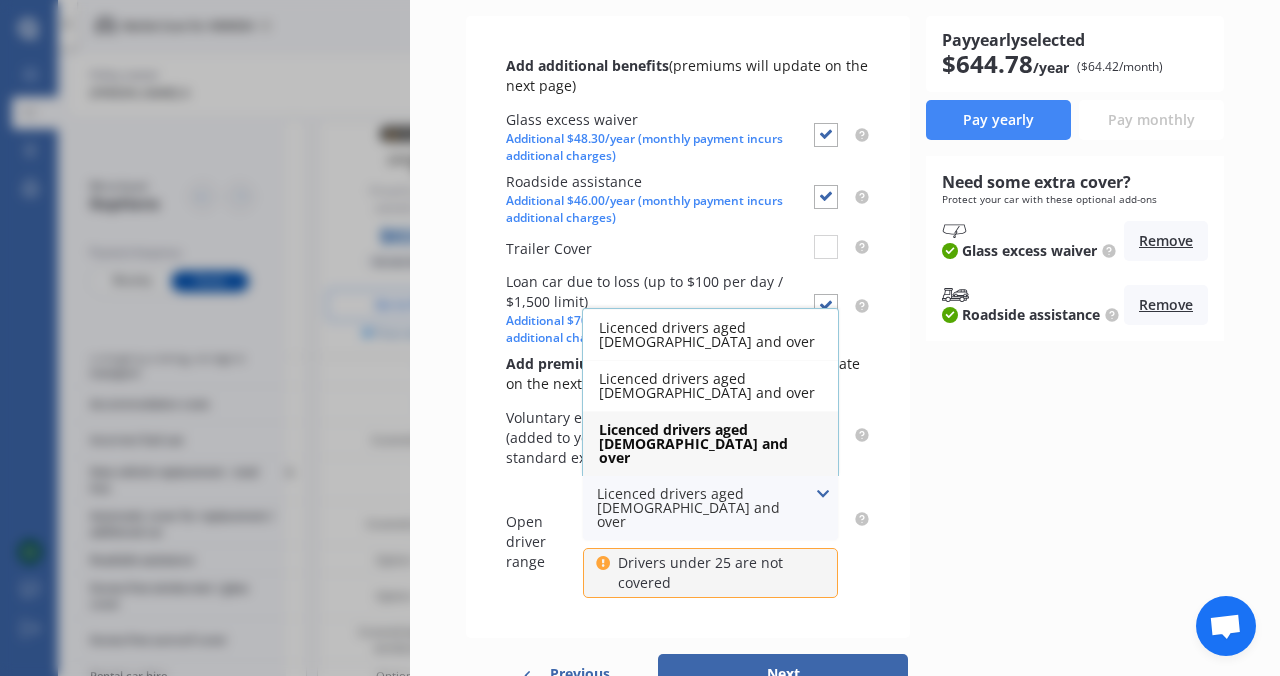 click on "Licenced drivers aged [DEMOGRAPHIC_DATA] and over" at bounding box center [710, 443] 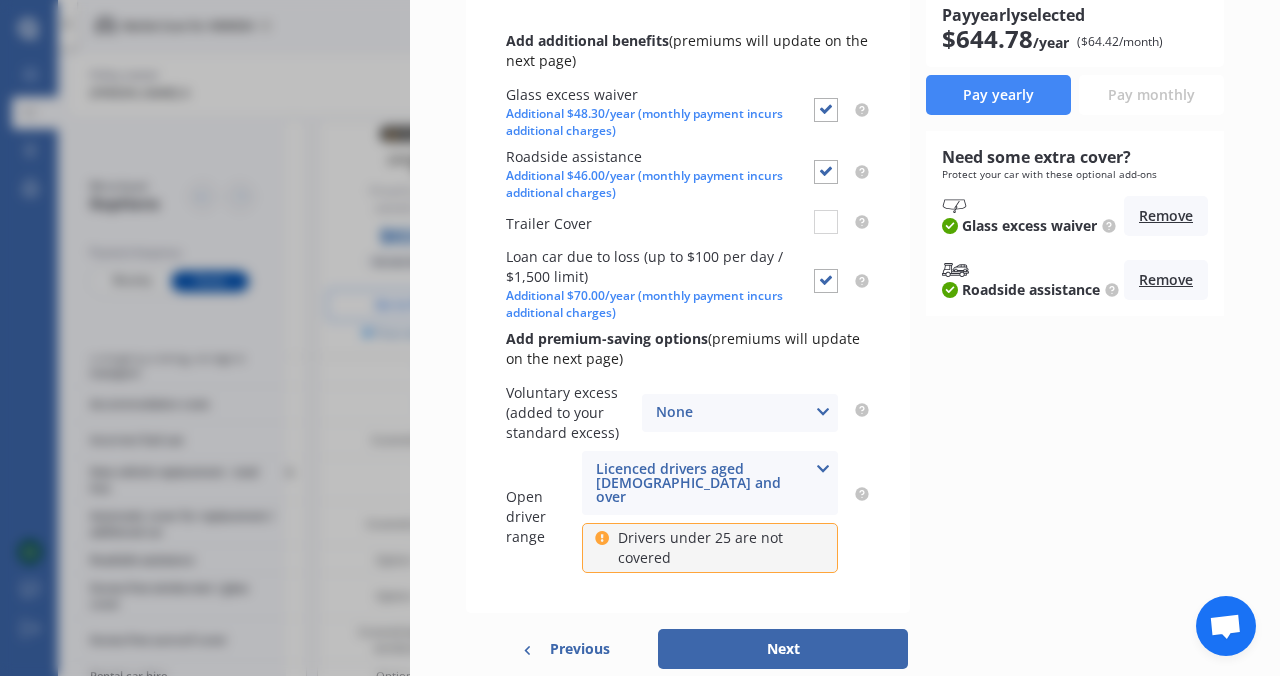 scroll, scrollTop: 274, scrollLeft: 0, axis: vertical 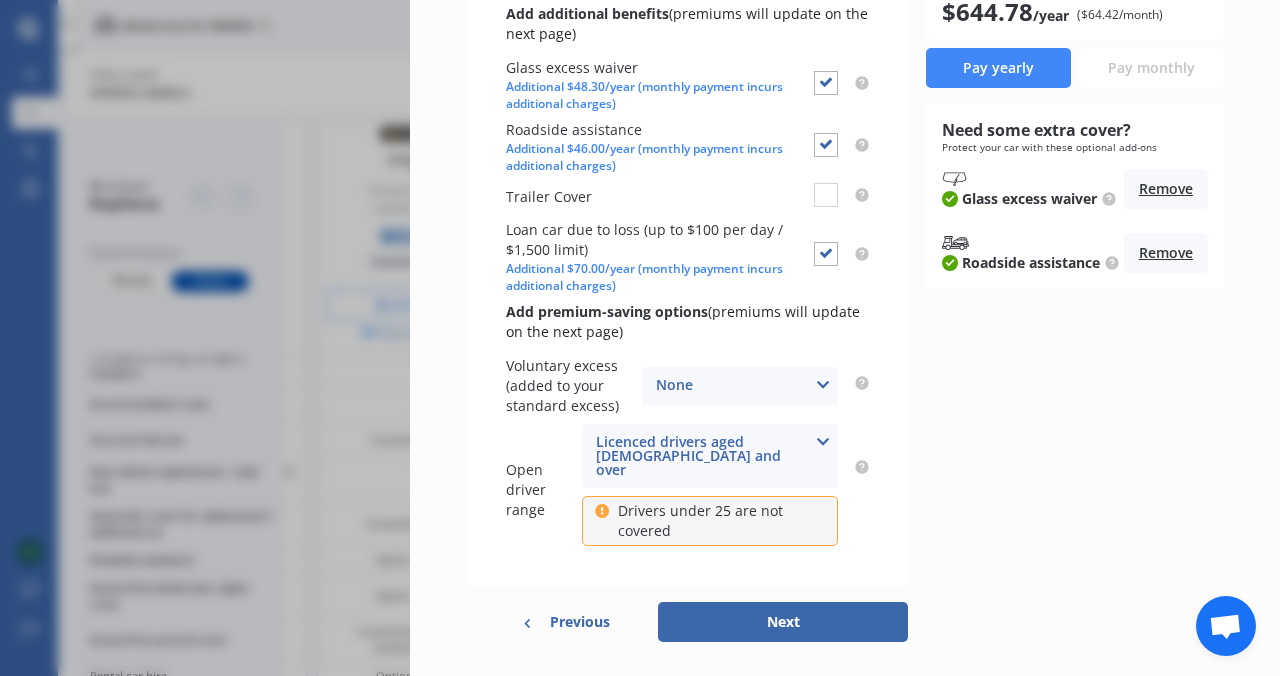 click on "Next" at bounding box center (783, 622) 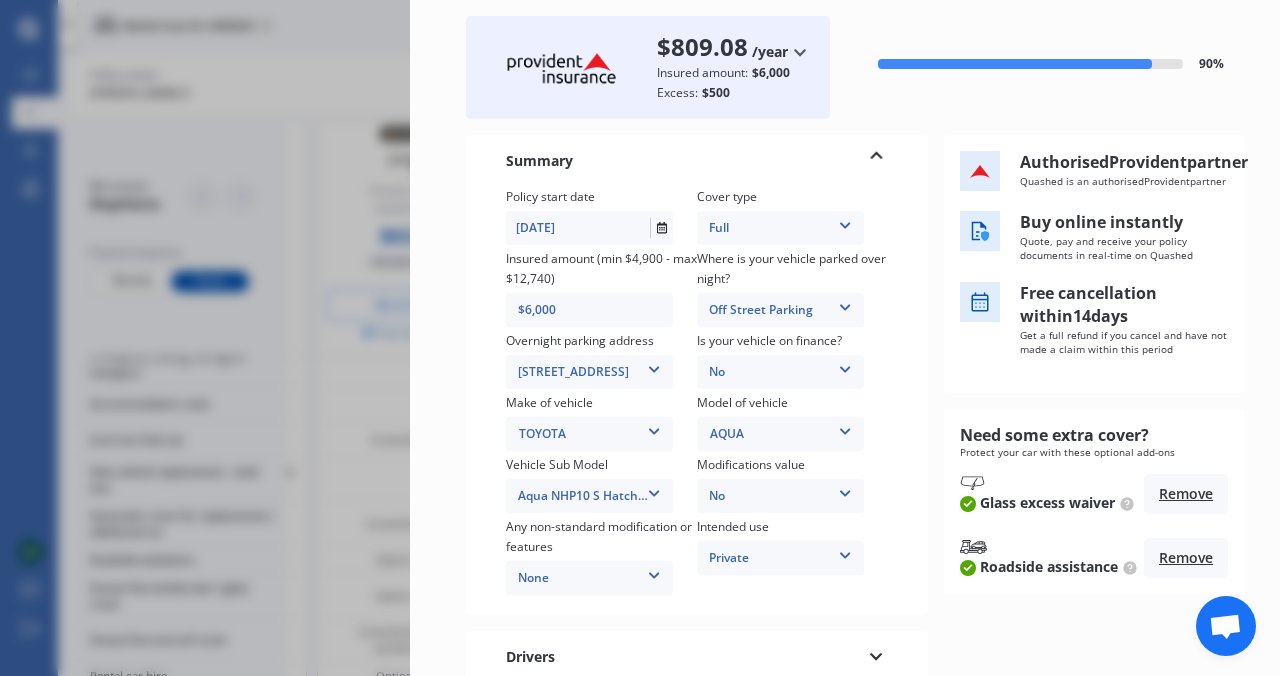 scroll, scrollTop: 93, scrollLeft: 0, axis: vertical 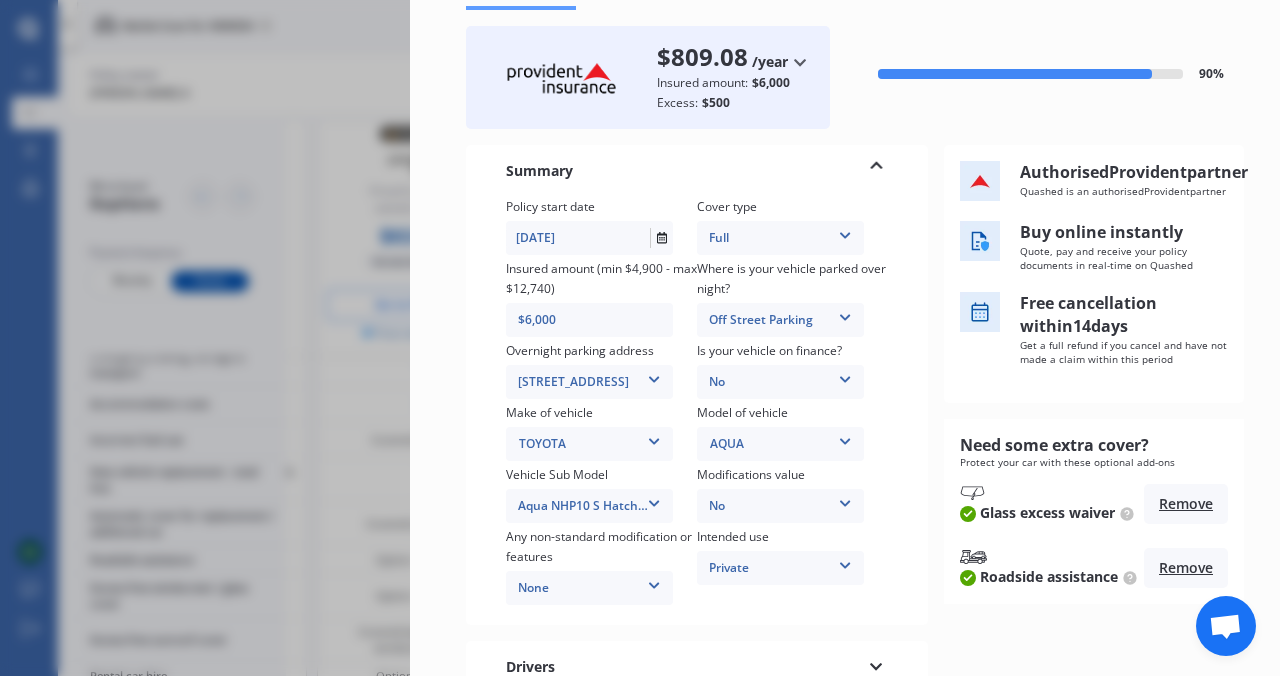 click on "Remove" at bounding box center [1186, 504] 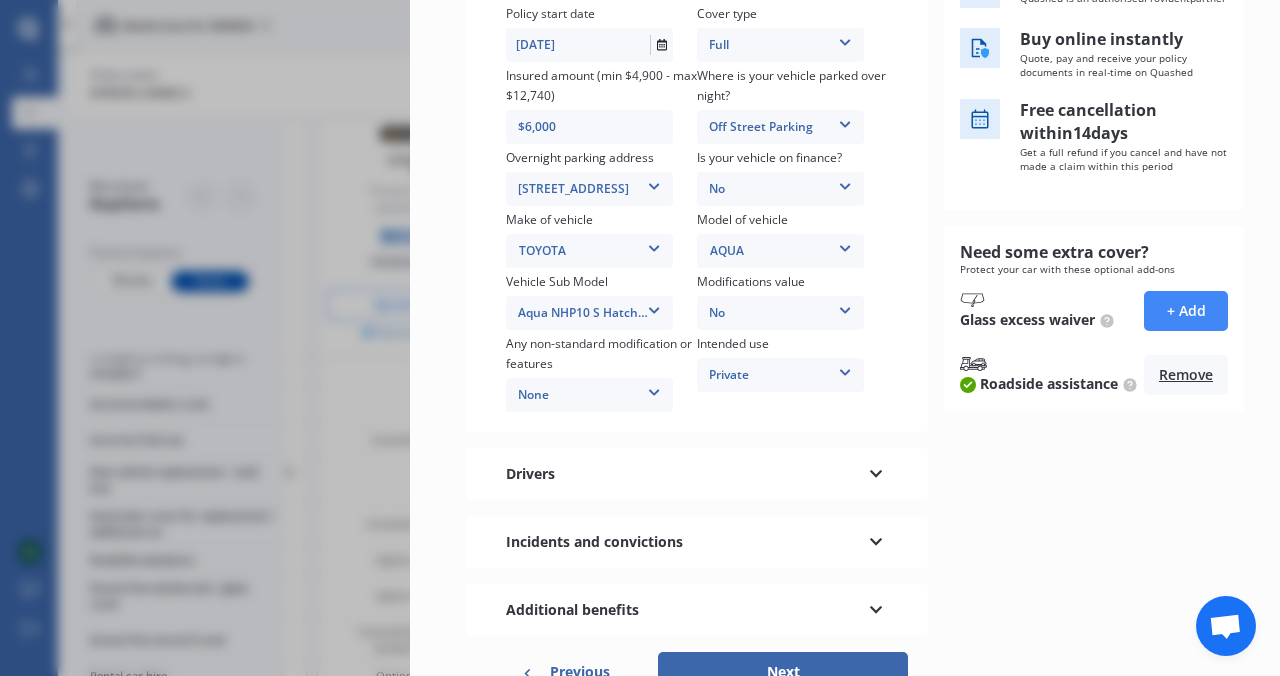 scroll, scrollTop: 382, scrollLeft: 0, axis: vertical 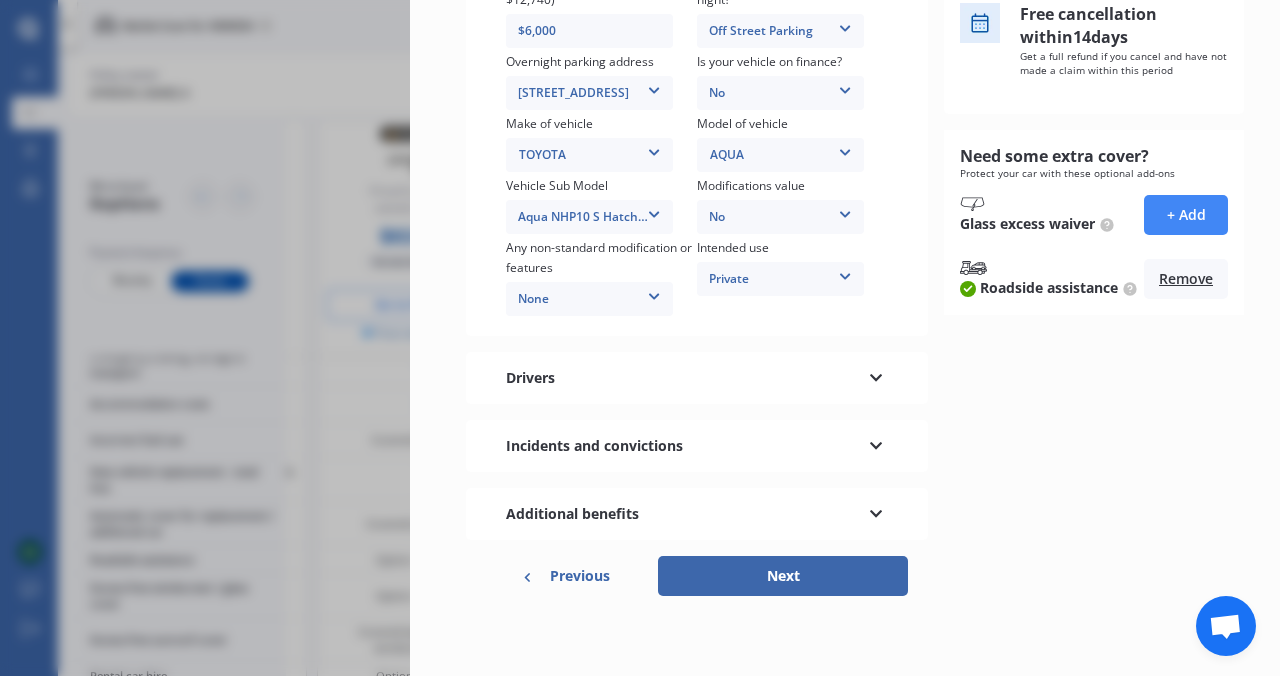 click on "Remove" at bounding box center [1186, 279] 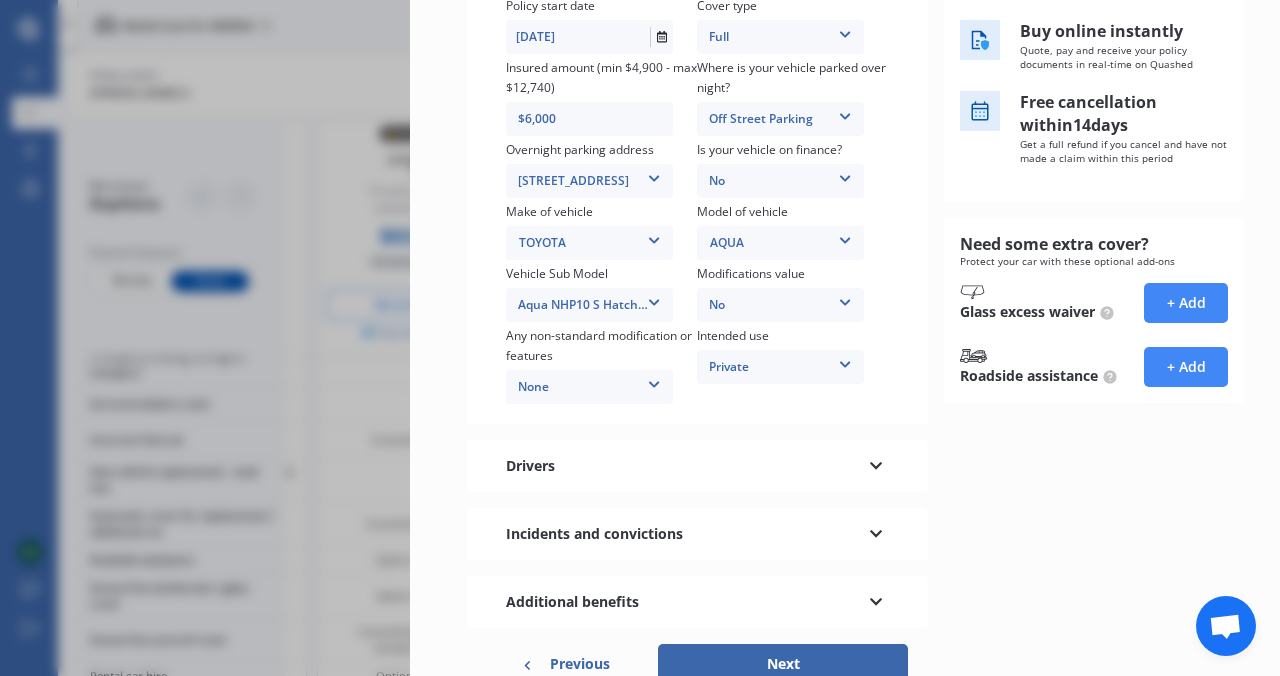scroll, scrollTop: 382, scrollLeft: 0, axis: vertical 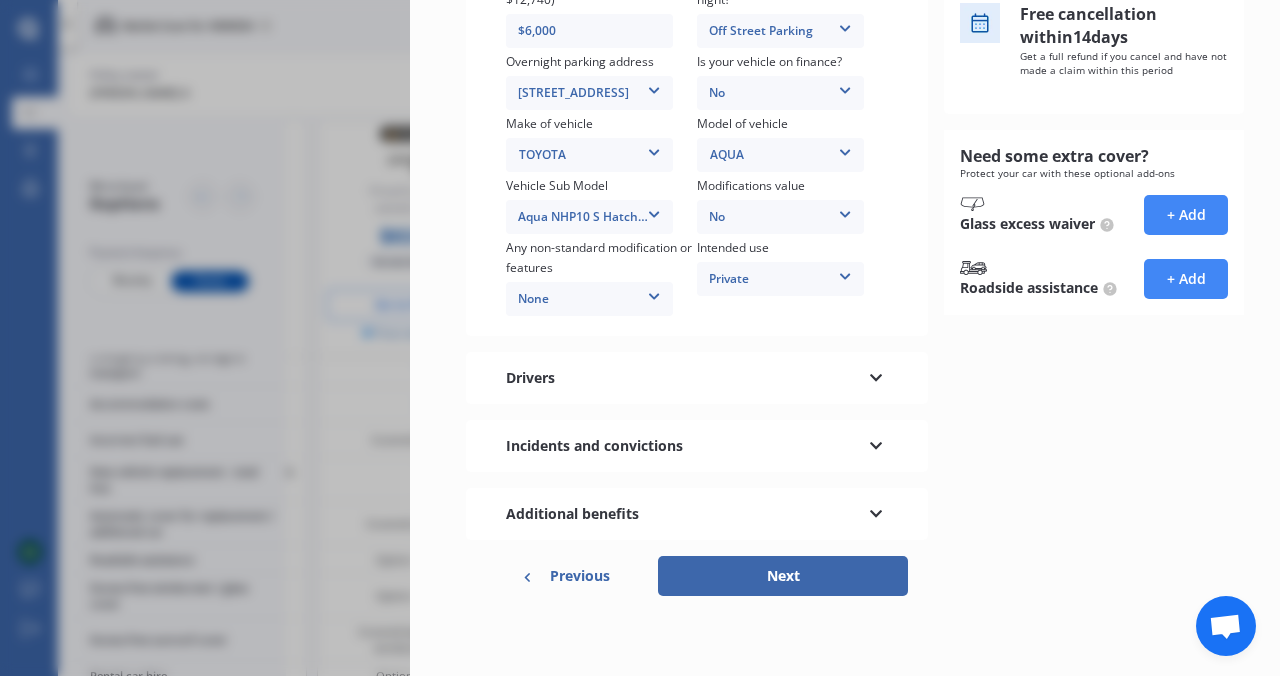 click on "Previous" at bounding box center (580, 576) 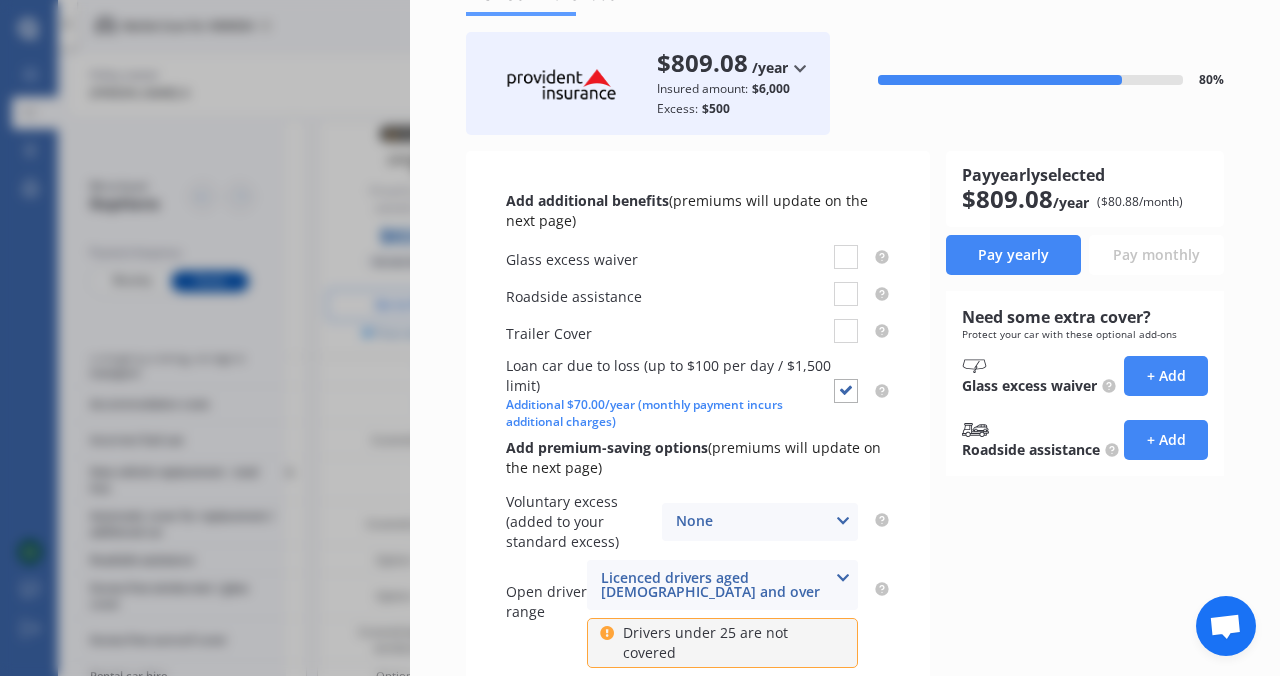 scroll, scrollTop: 254, scrollLeft: 0, axis: vertical 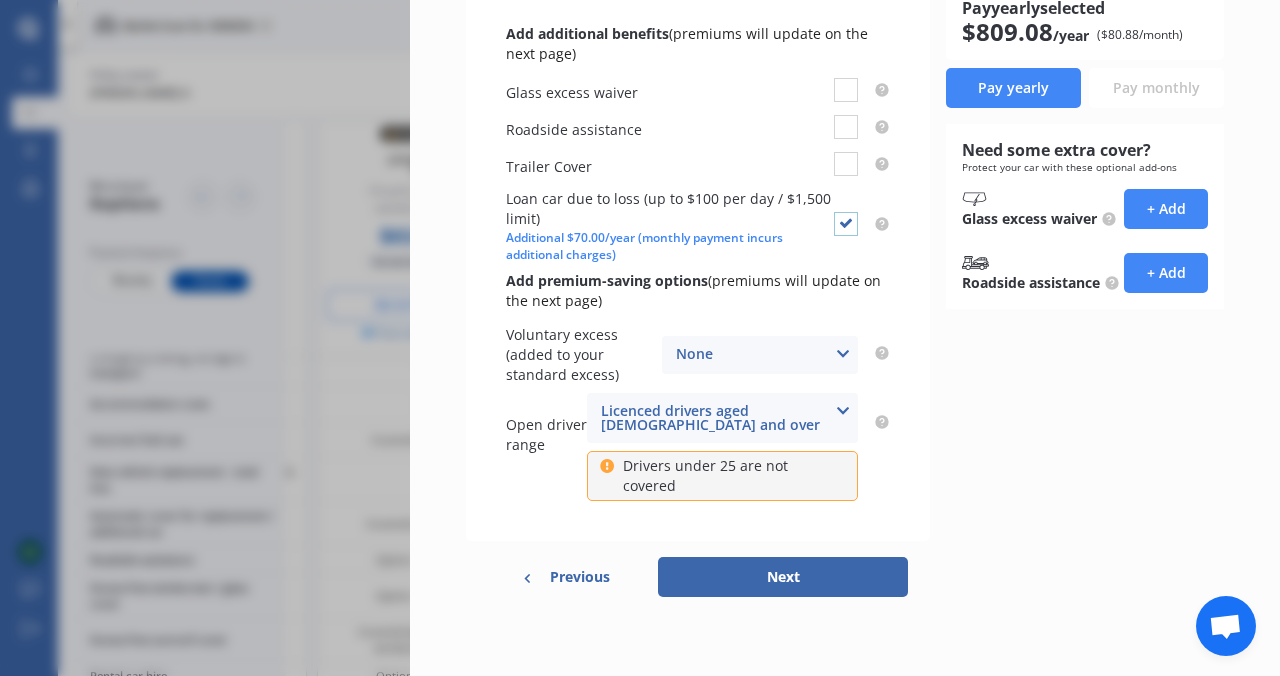 click at bounding box center [846, 212] 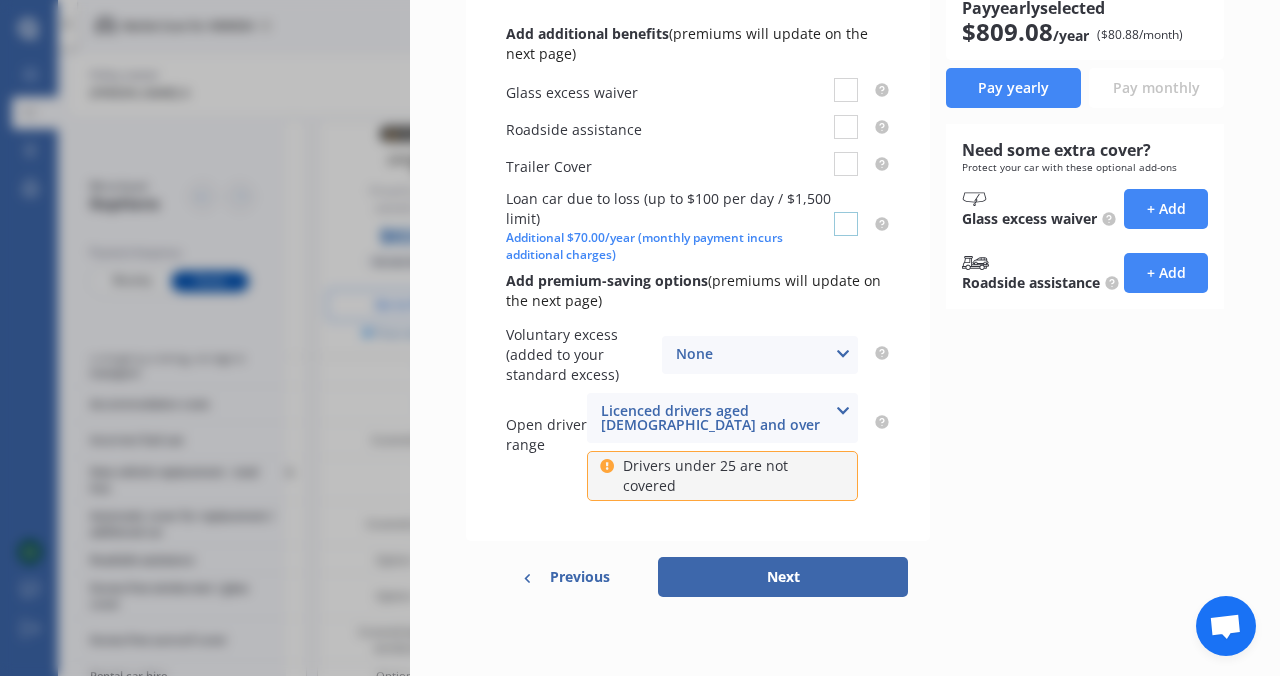 checkbox on "false" 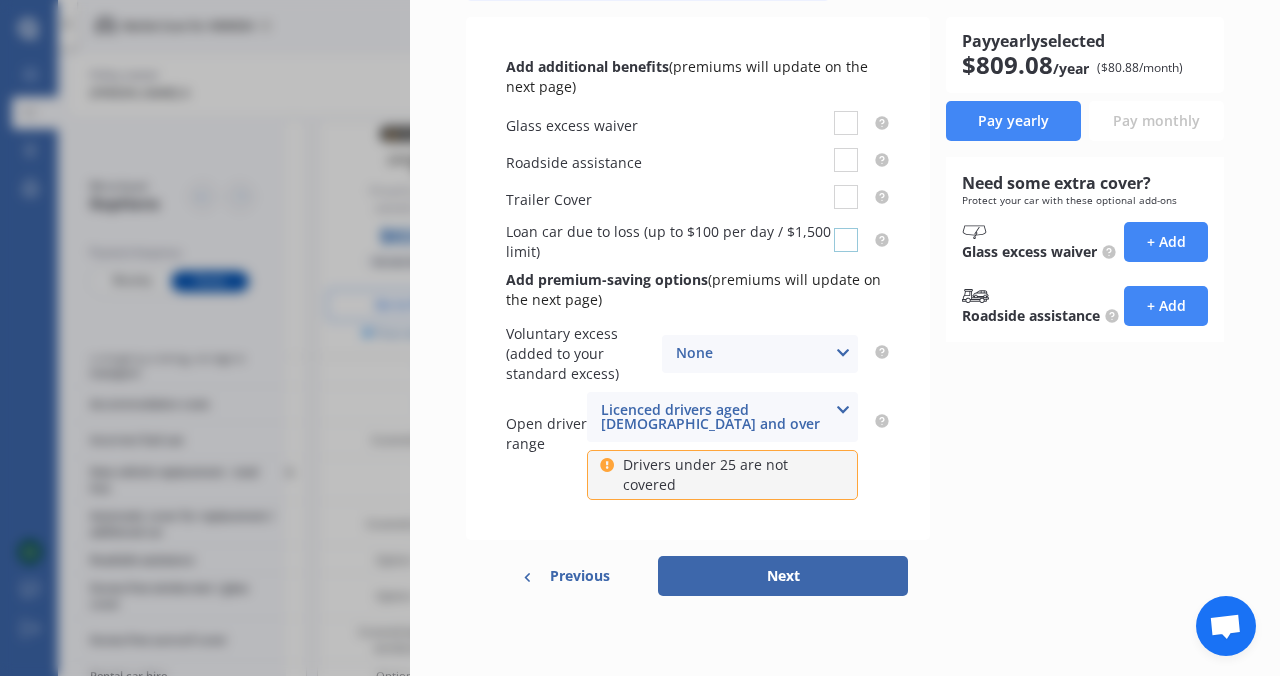 scroll, scrollTop: 219, scrollLeft: 0, axis: vertical 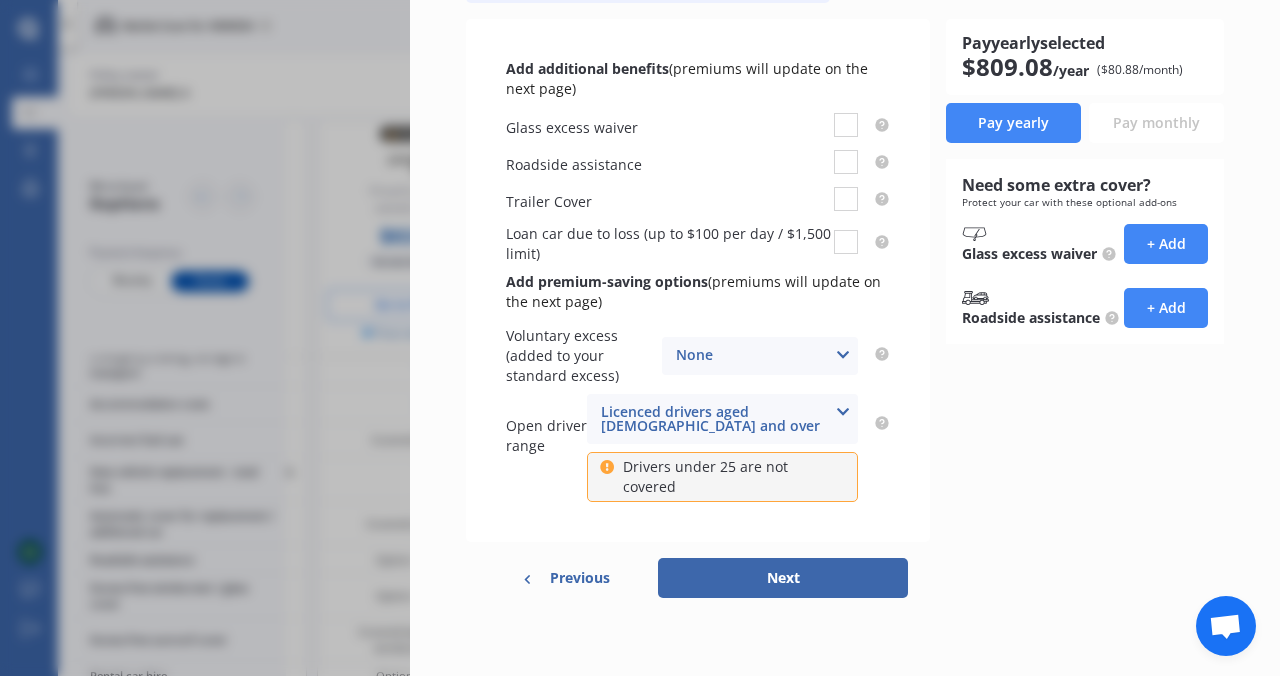 click on "+ Add" at bounding box center (1166, 244) 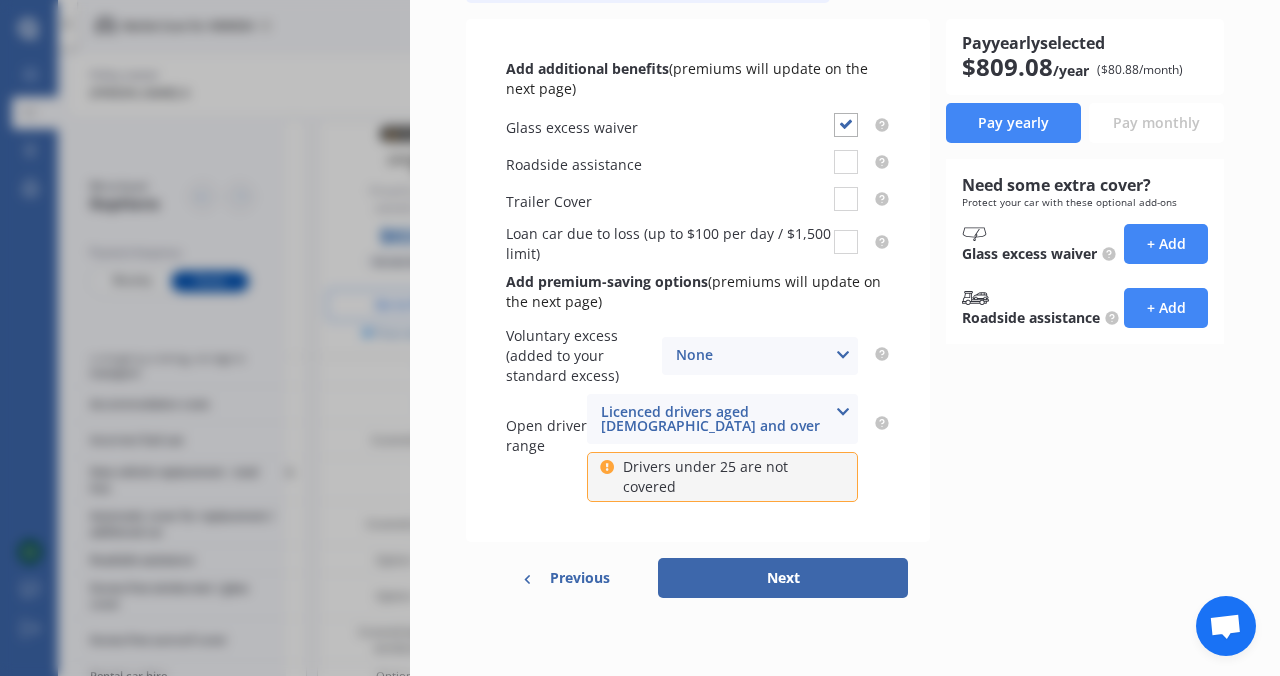 checkbox on "true" 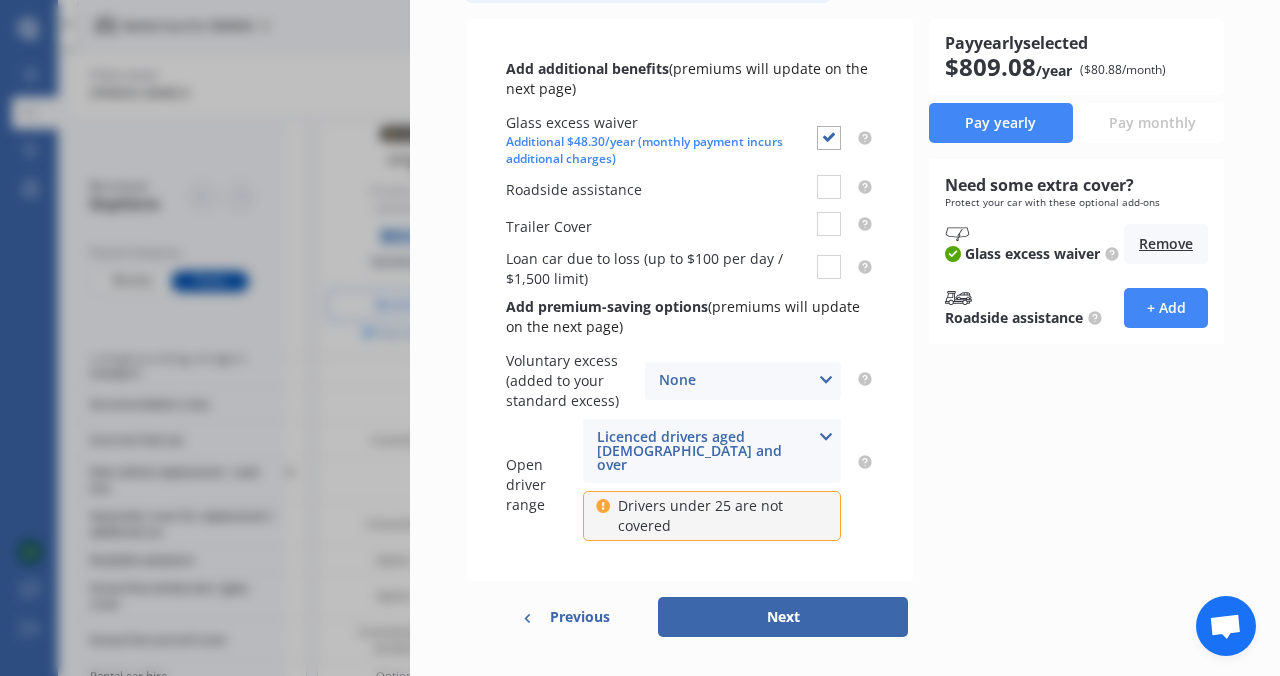 click on "+ Add" at bounding box center [1166, 308] 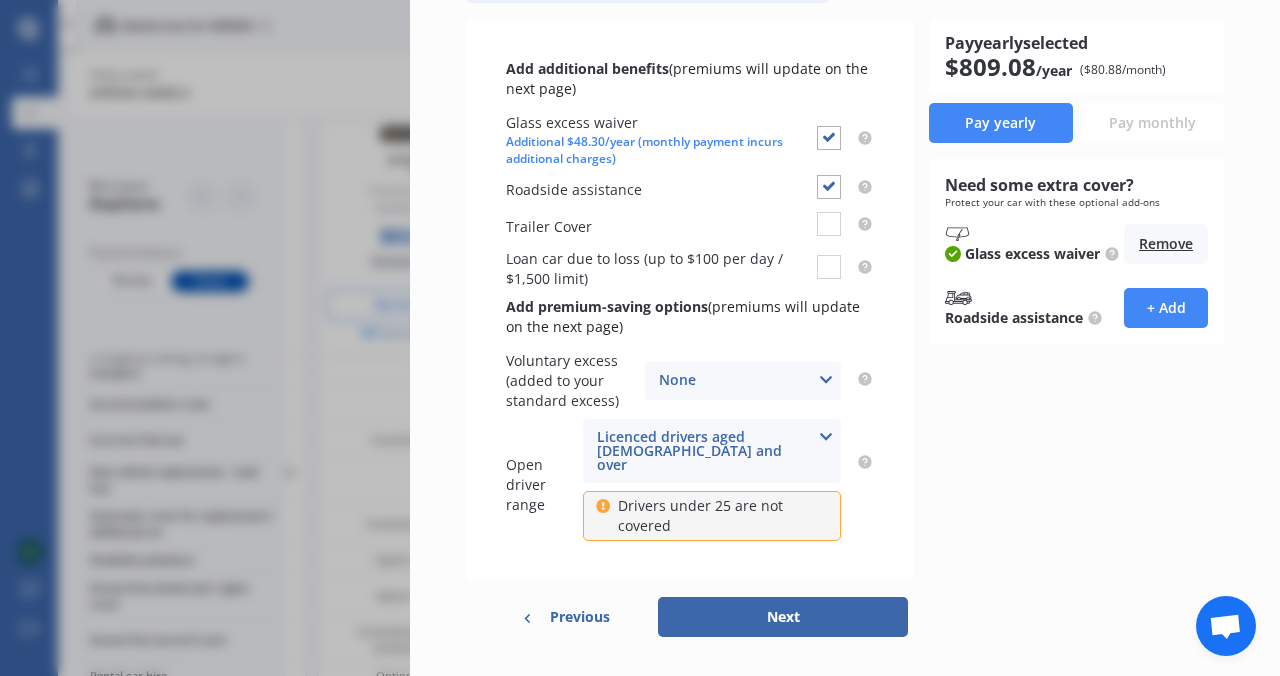 checkbox on "true" 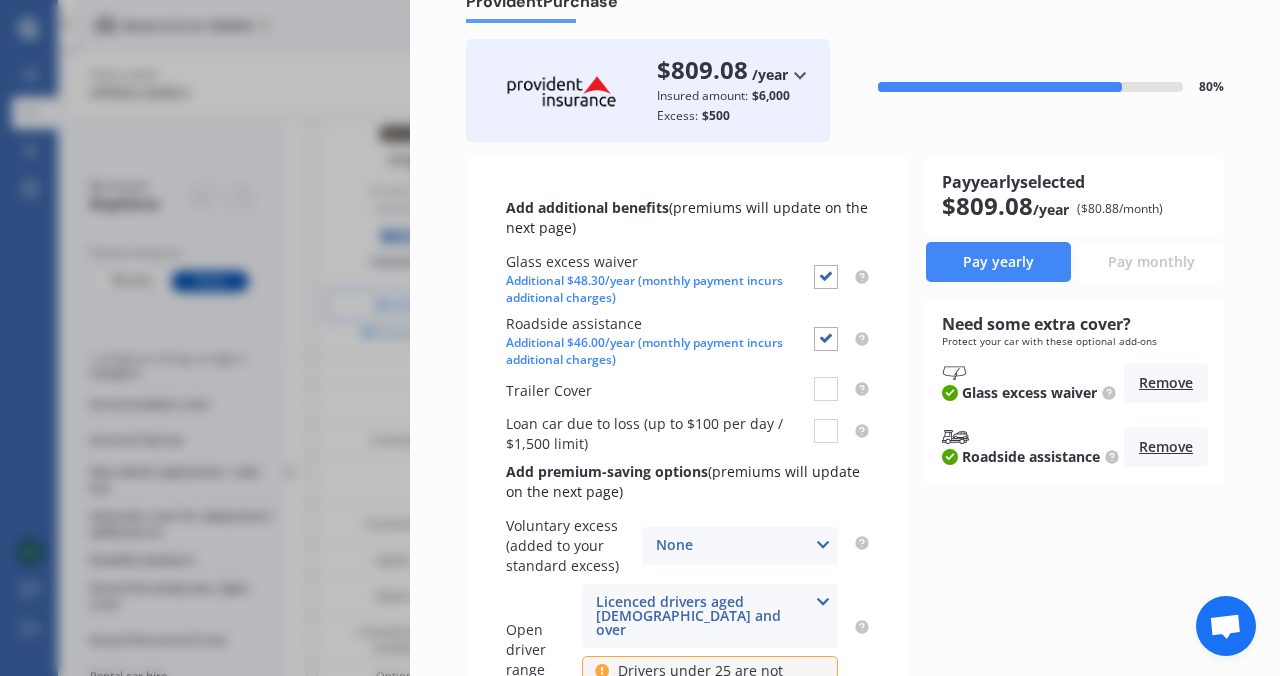 scroll, scrollTop: 75, scrollLeft: 0, axis: vertical 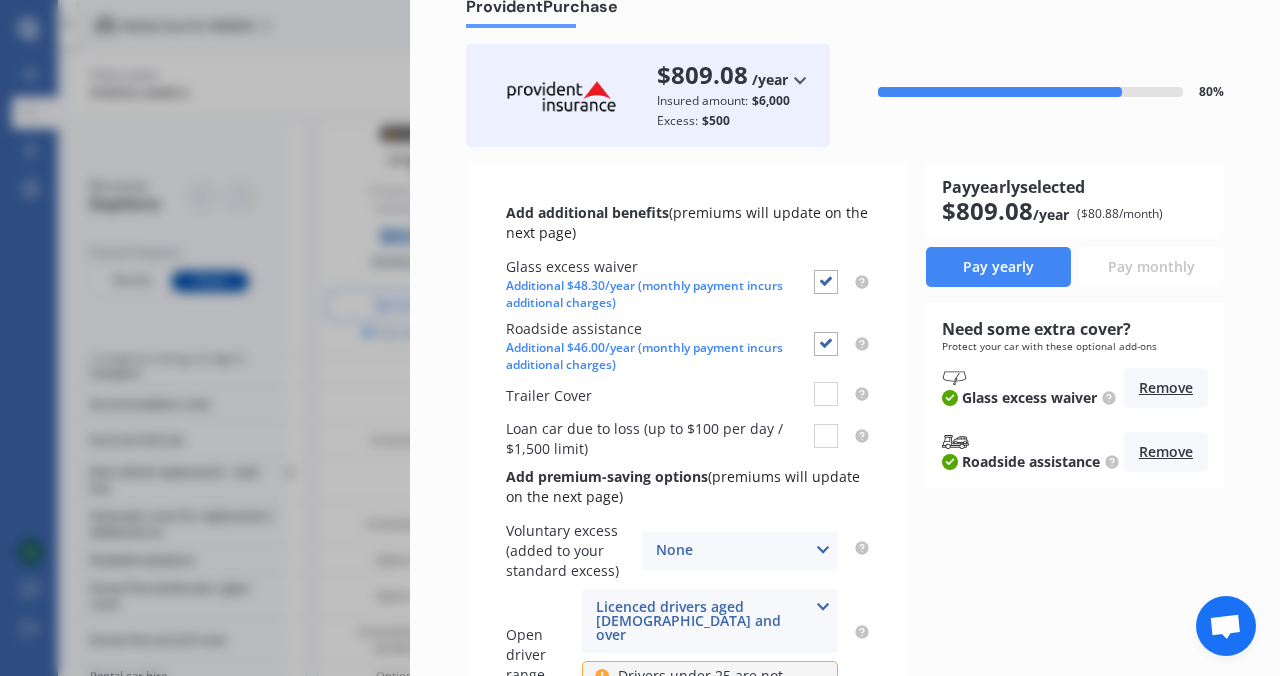 click on "Remove" at bounding box center [1166, 388] 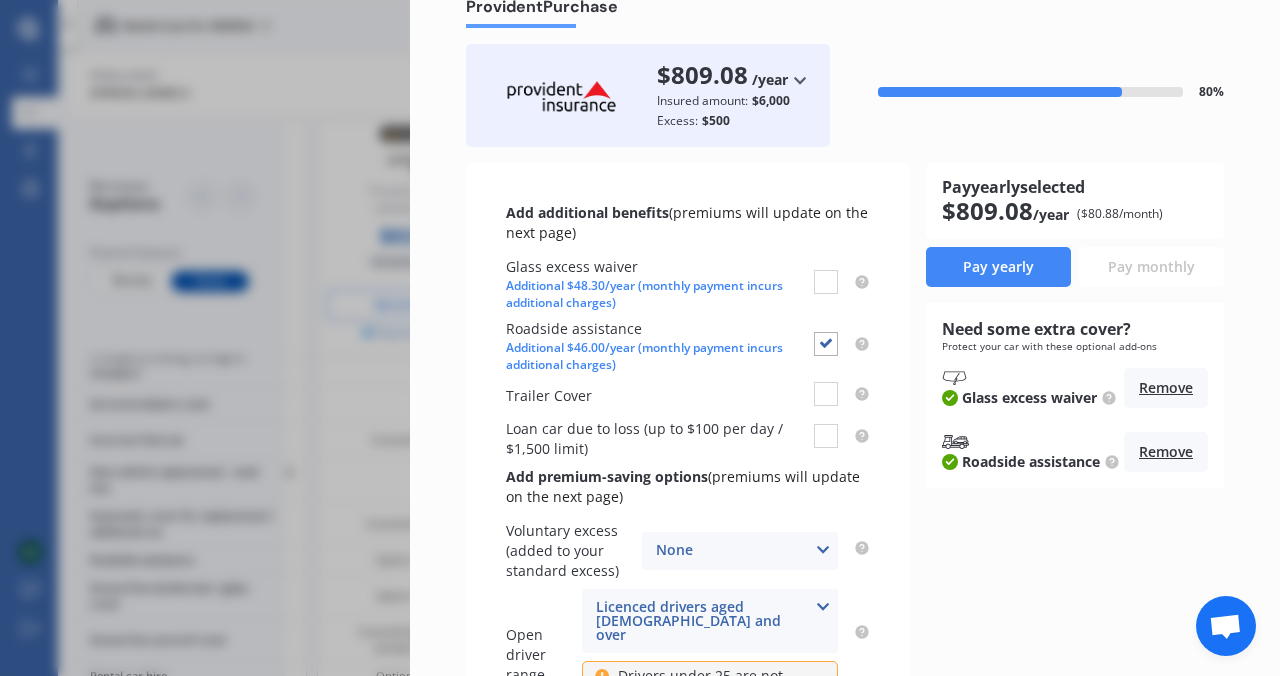 checkbox on "false" 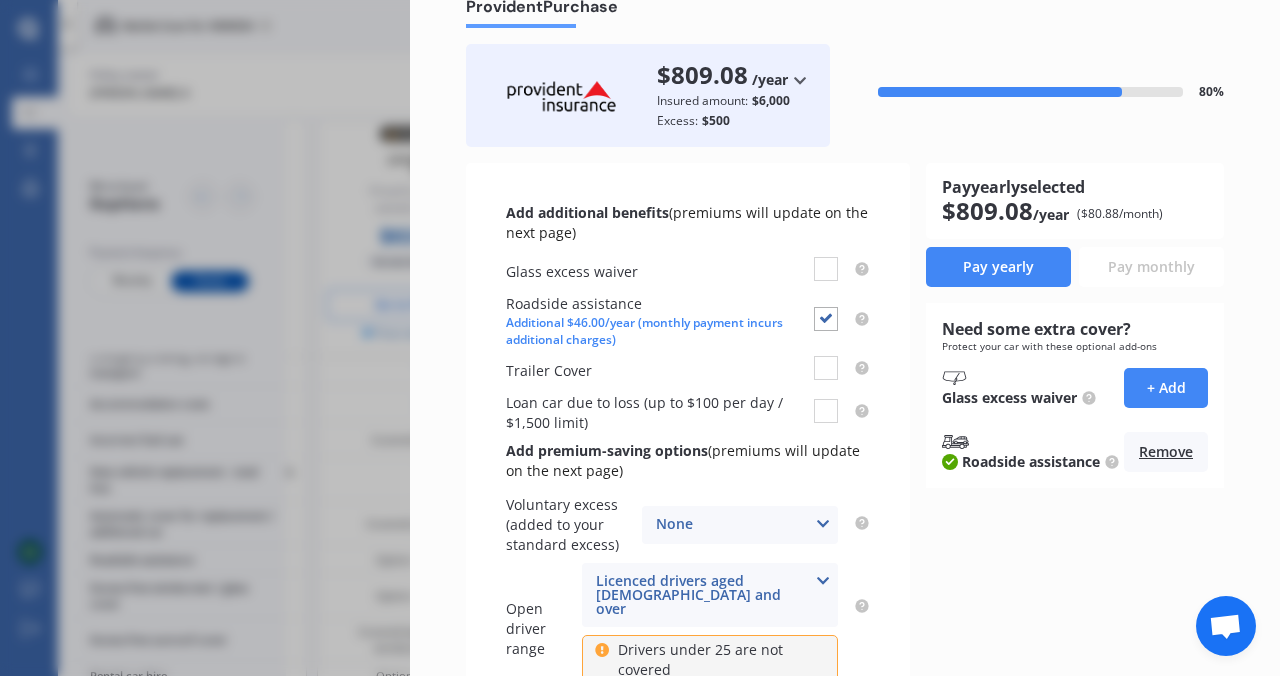 click on "Remove" at bounding box center [1166, 452] 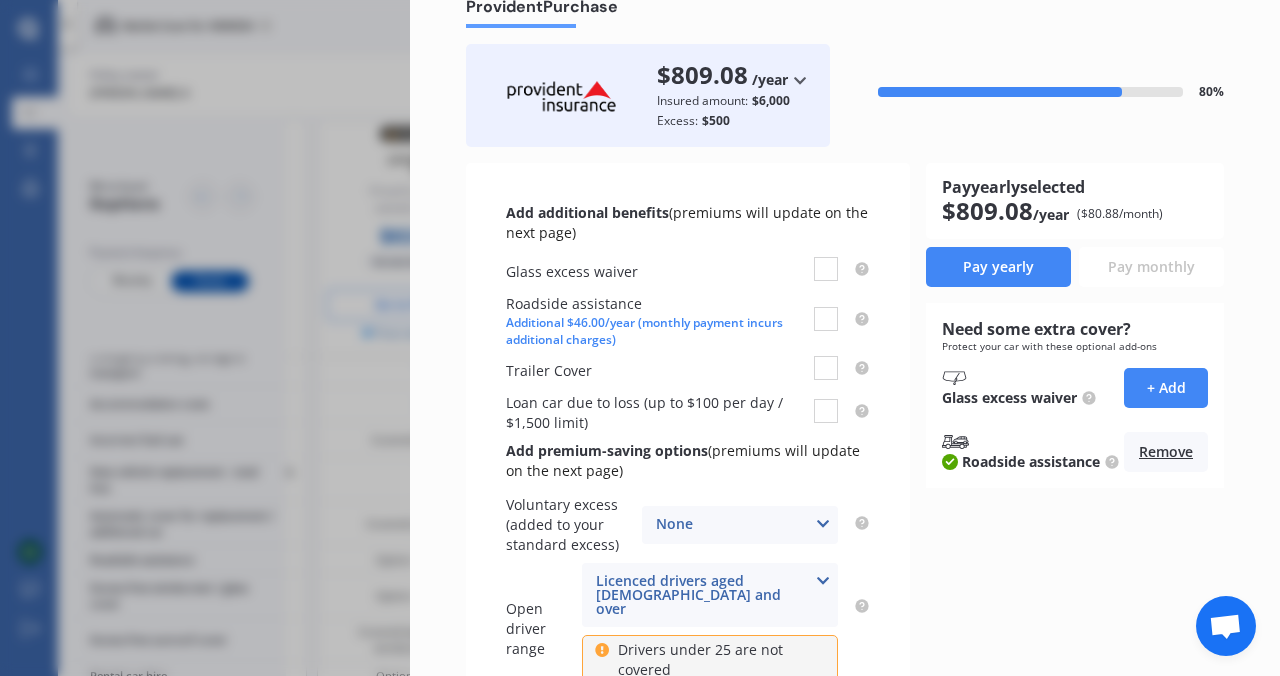 checkbox on "false" 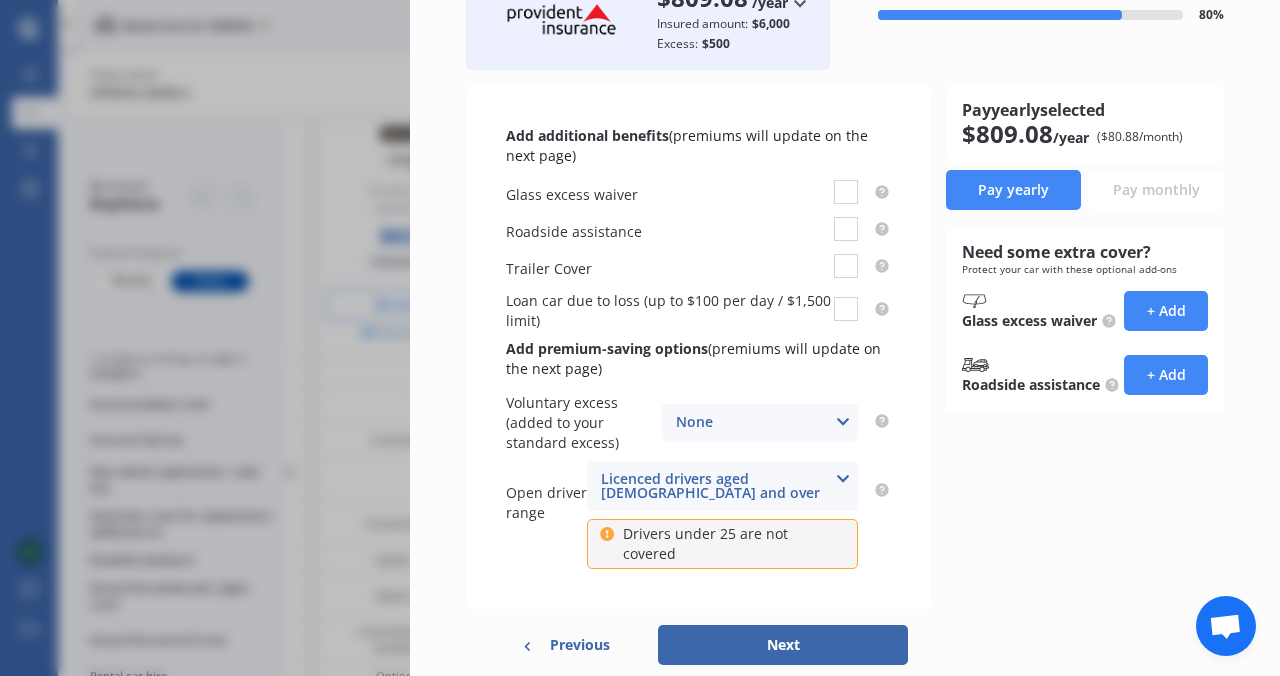 scroll, scrollTop: 177, scrollLeft: 0, axis: vertical 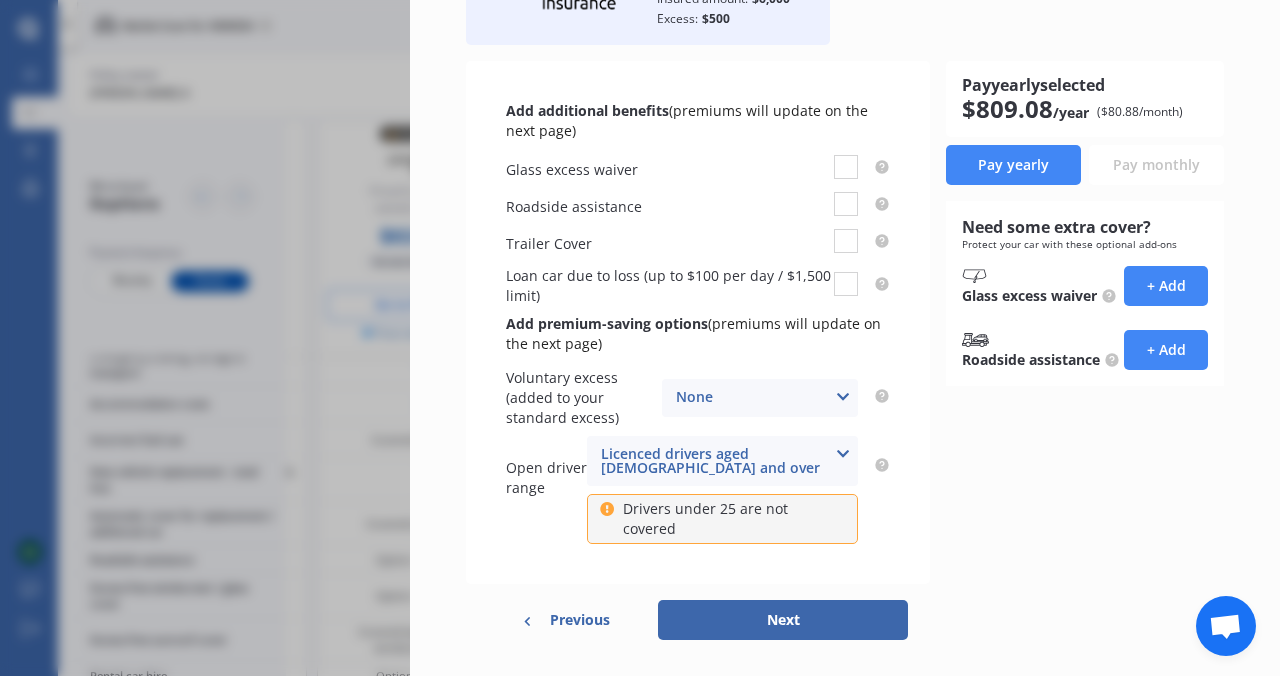 click on "Next" at bounding box center [783, 620] 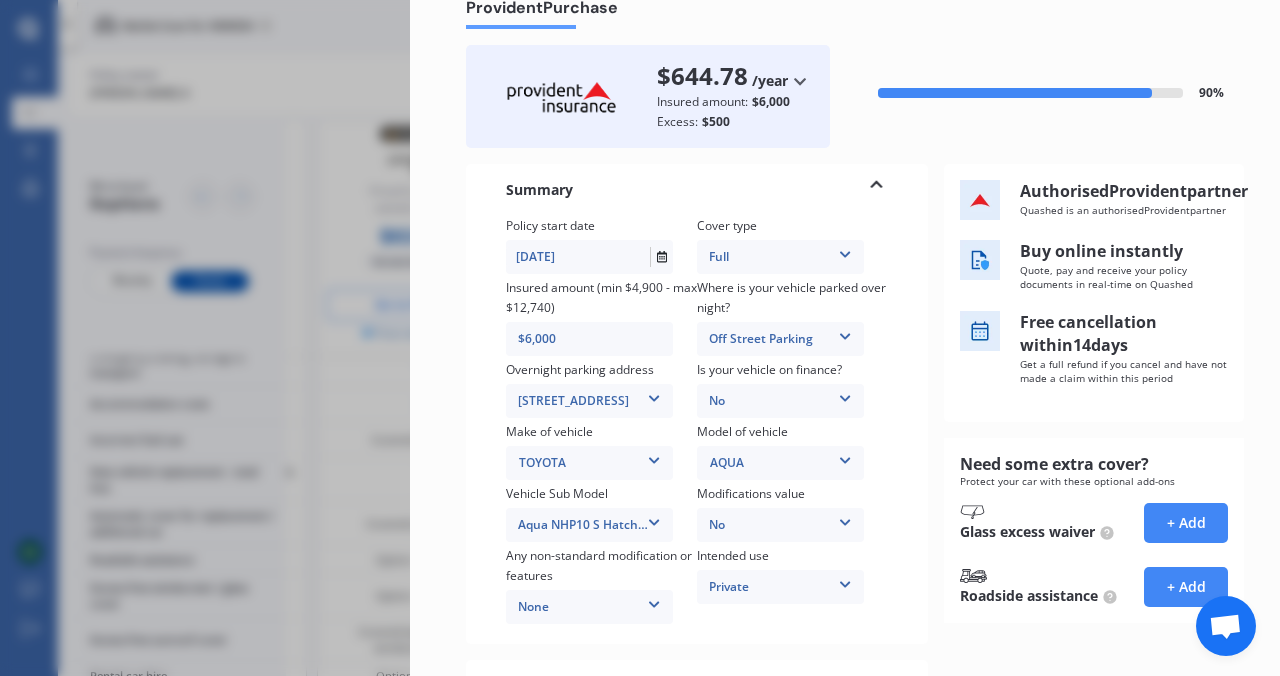 scroll, scrollTop: 118, scrollLeft: 0, axis: vertical 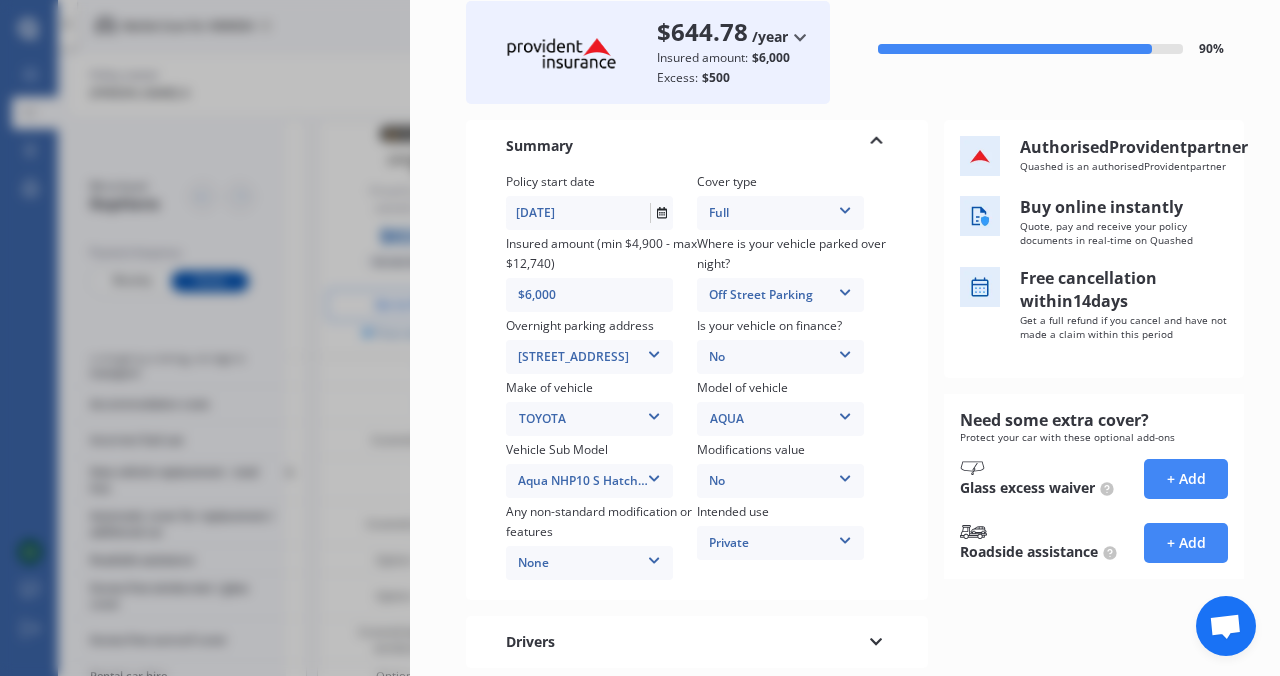 click on "+ Add" at bounding box center (1186, 479) 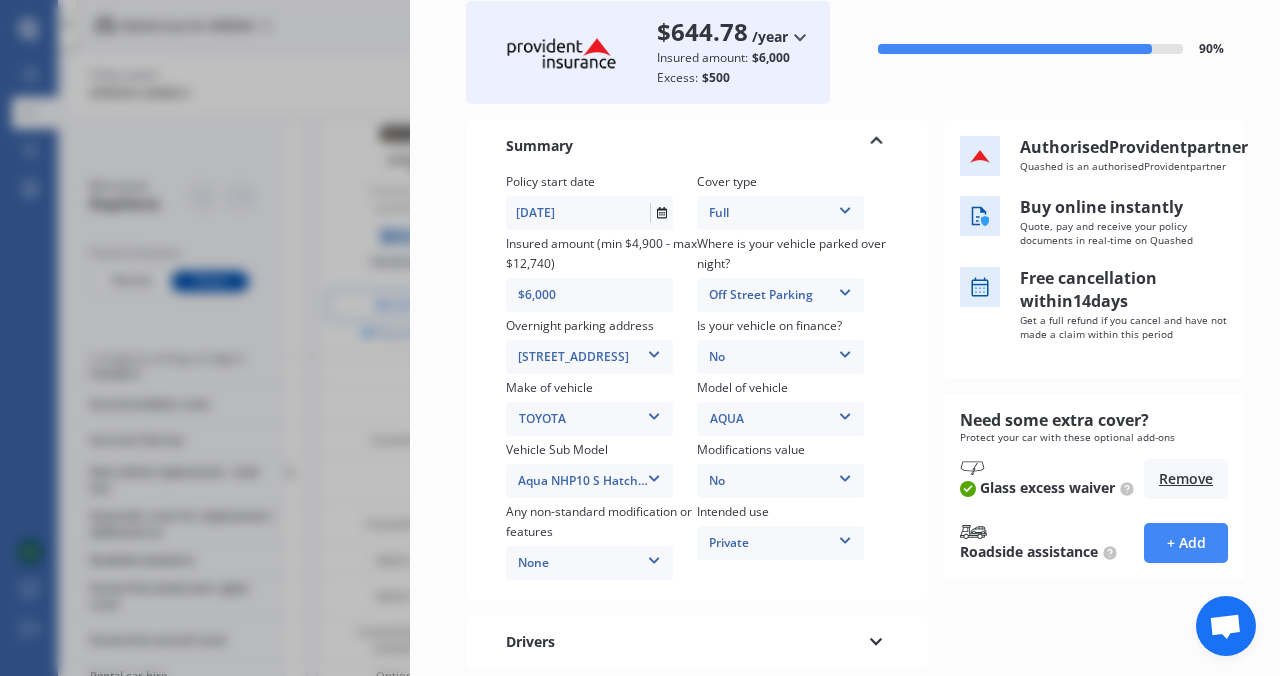 click on "+ Add" at bounding box center [1186, 543] 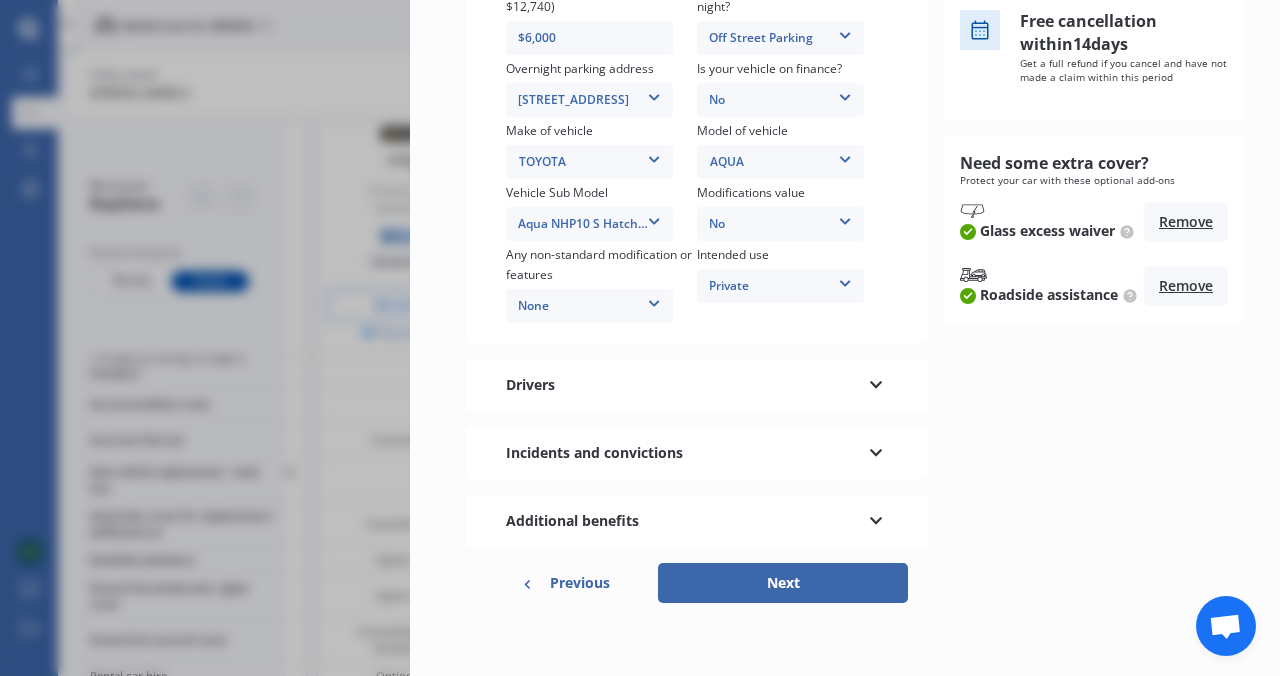 scroll, scrollTop: 382, scrollLeft: 0, axis: vertical 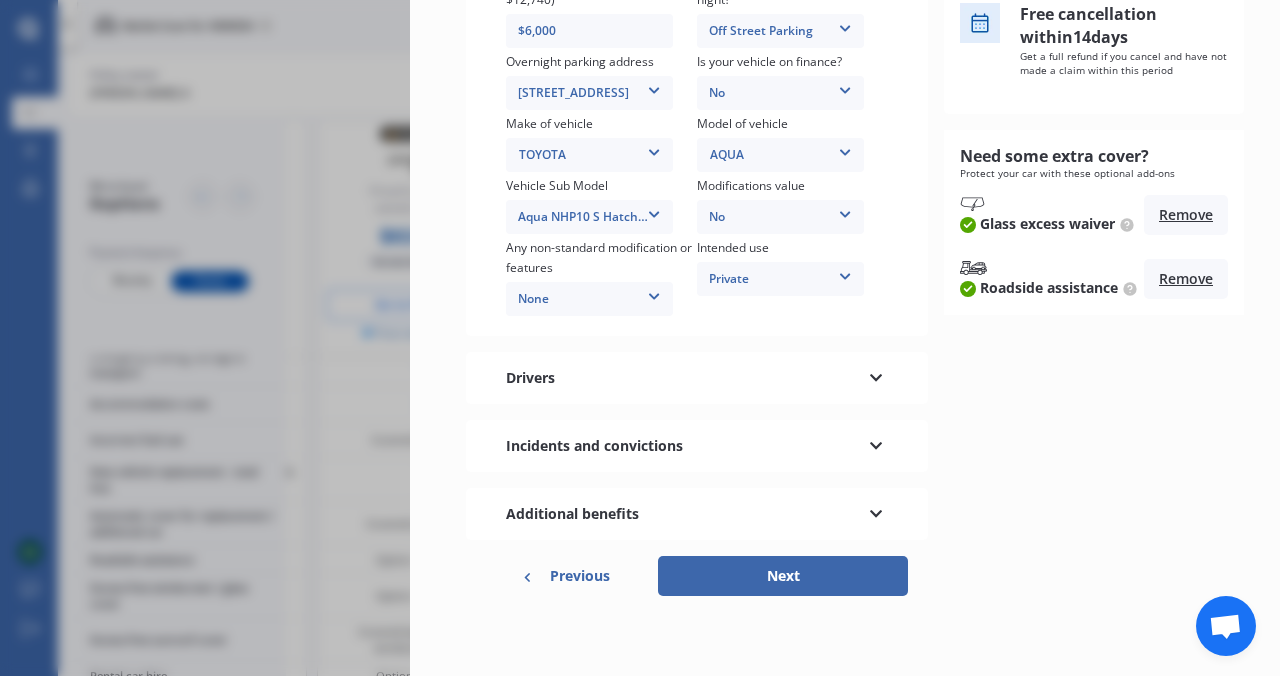 click at bounding box center (876, 375) 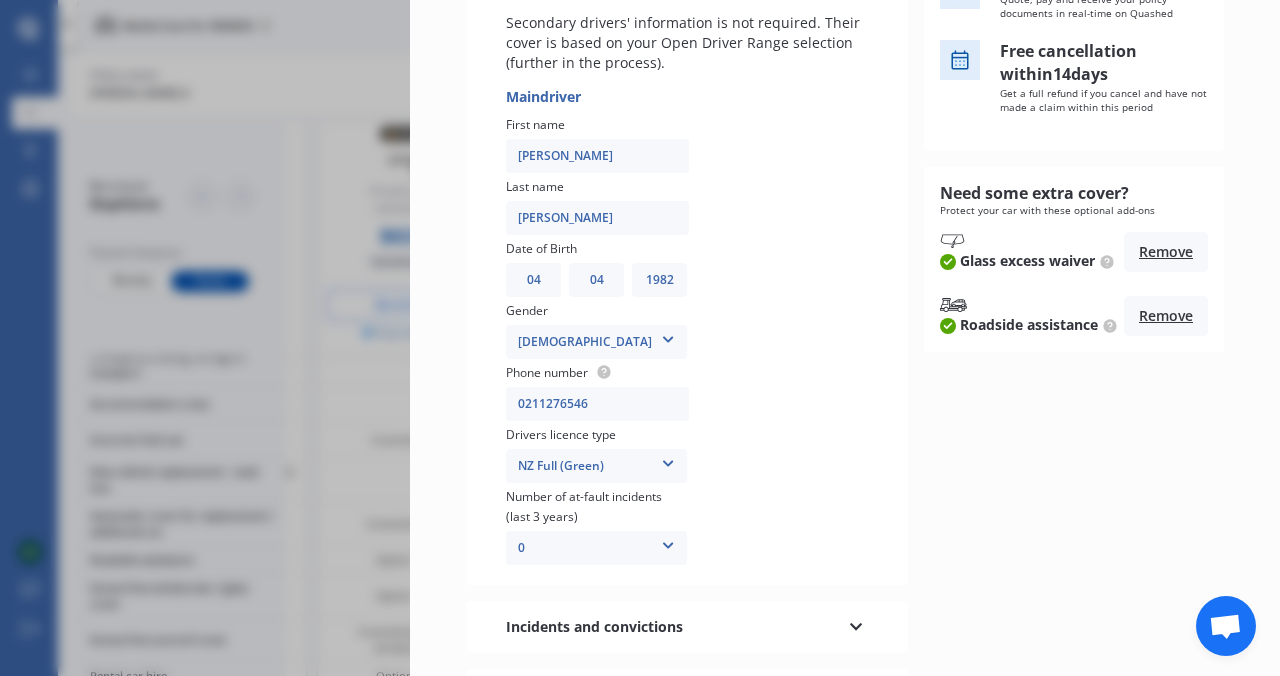 scroll, scrollTop: 516, scrollLeft: 0, axis: vertical 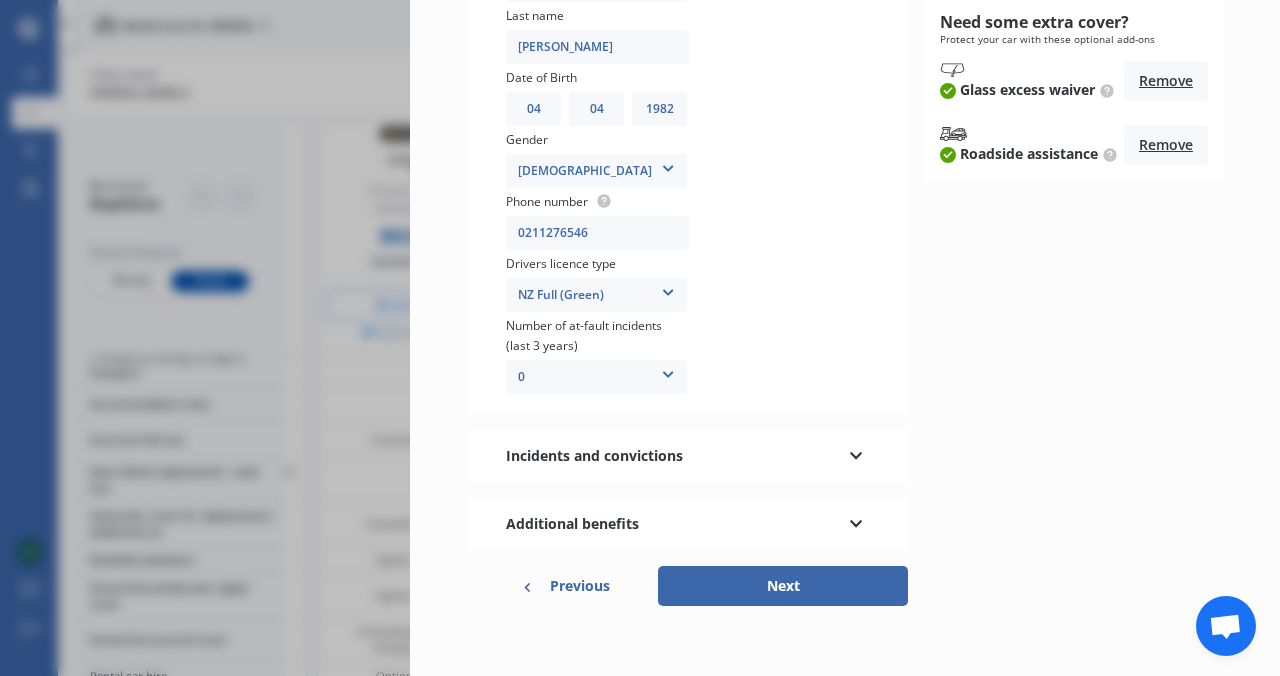 click on "Incidents and convictions" at bounding box center [687, 456] 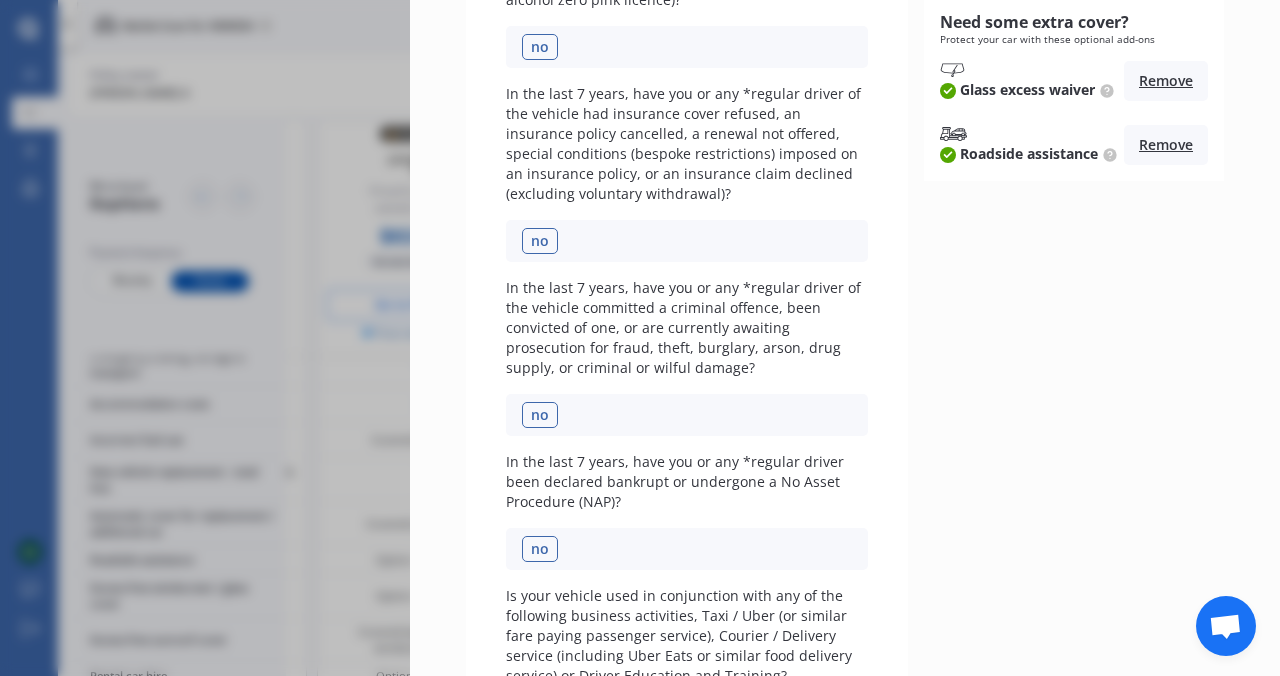 scroll, scrollTop: 804, scrollLeft: 0, axis: vertical 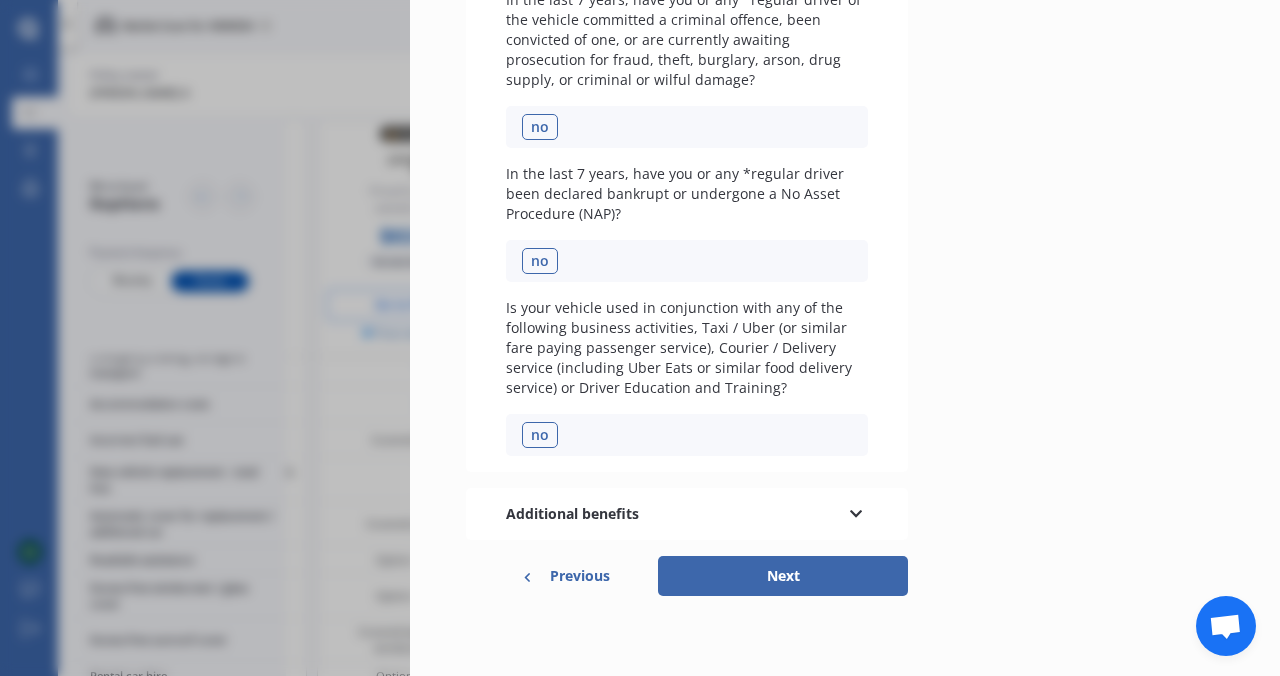 click on "Next" at bounding box center (783, 576) 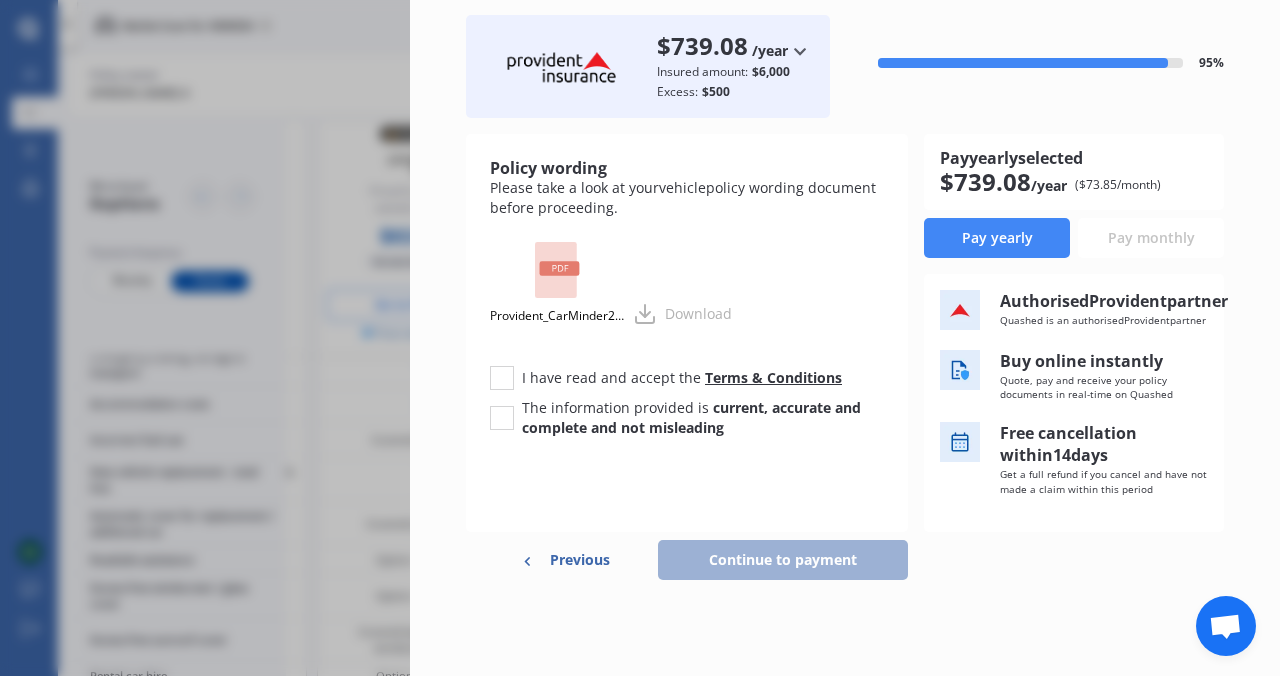 scroll, scrollTop: 0, scrollLeft: 0, axis: both 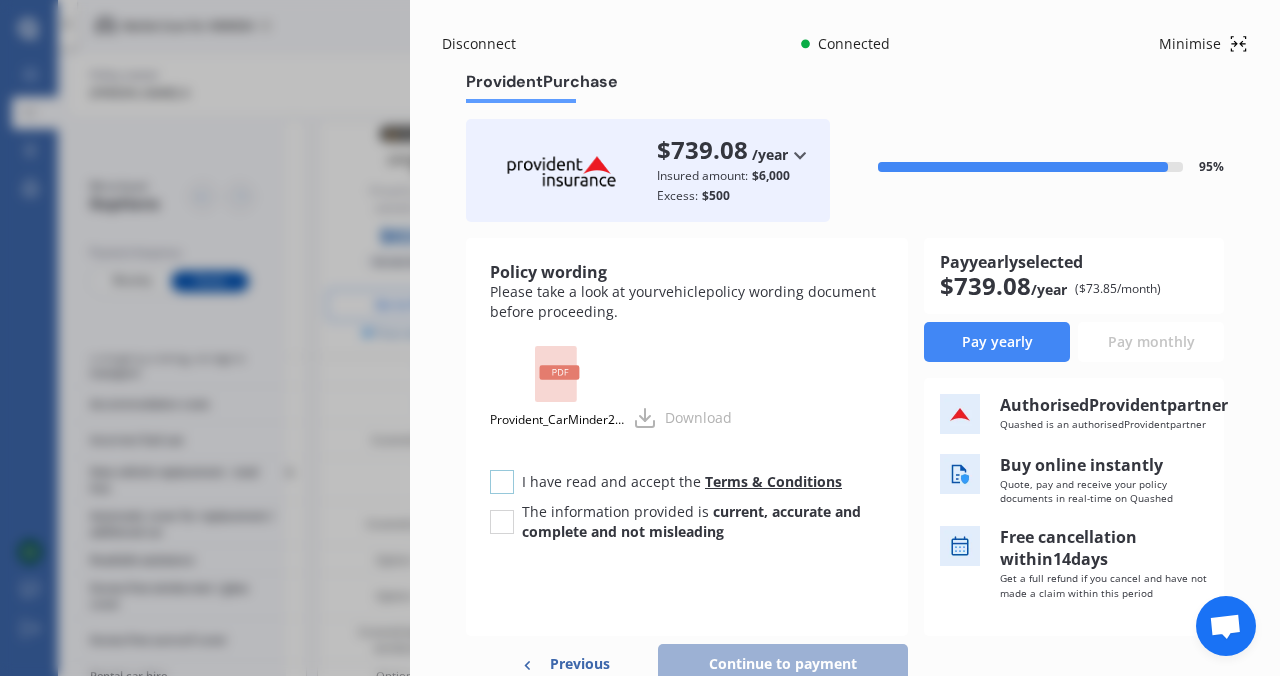 click at bounding box center [502, 470] 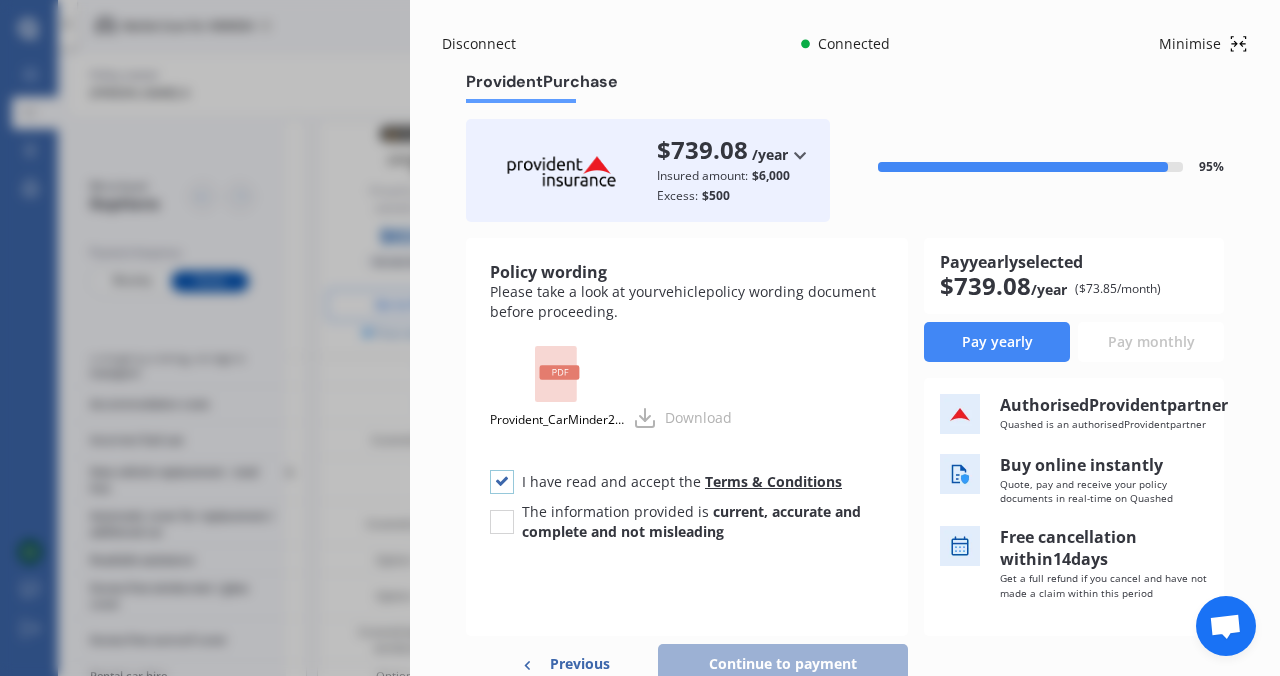 checkbox on "true" 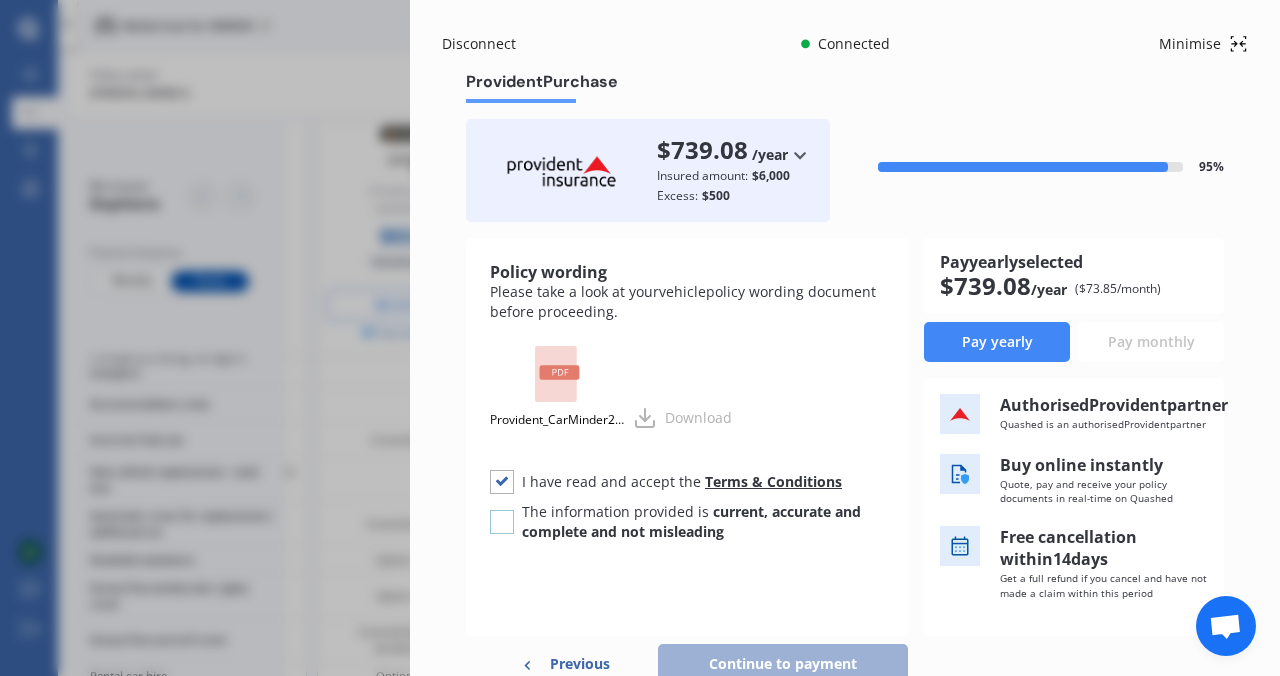click at bounding box center [502, 510] 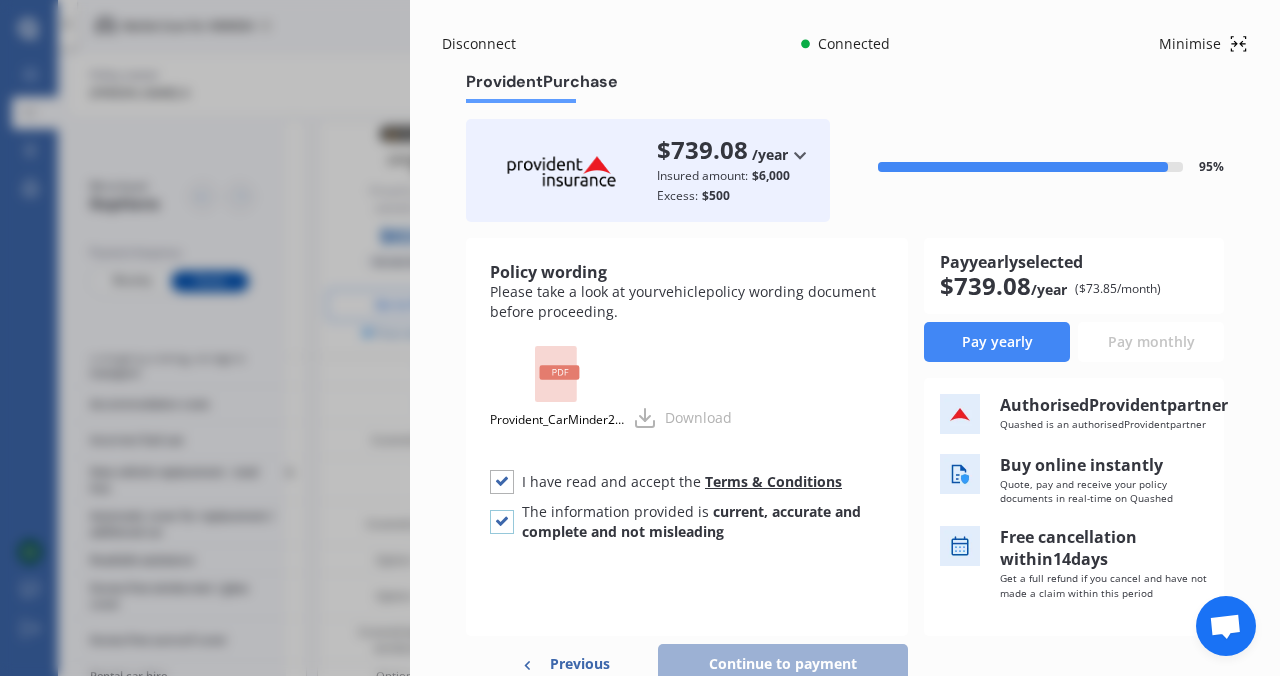 checkbox on "true" 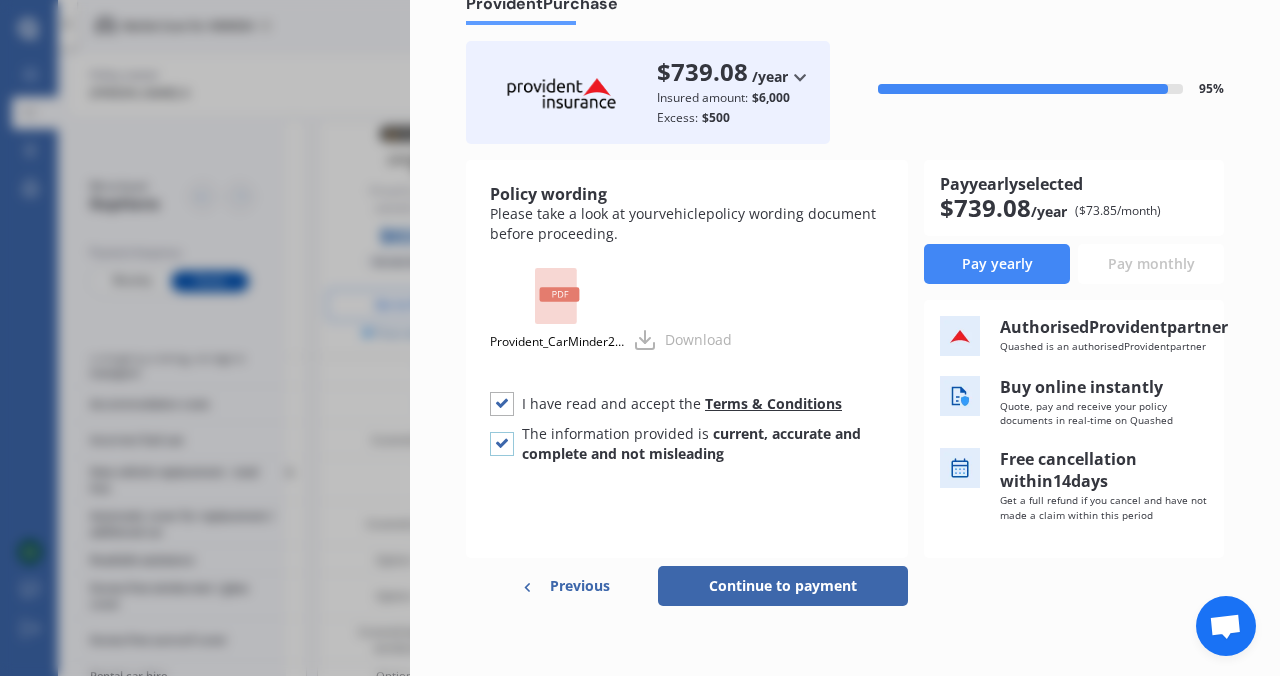 scroll, scrollTop: 82, scrollLeft: 0, axis: vertical 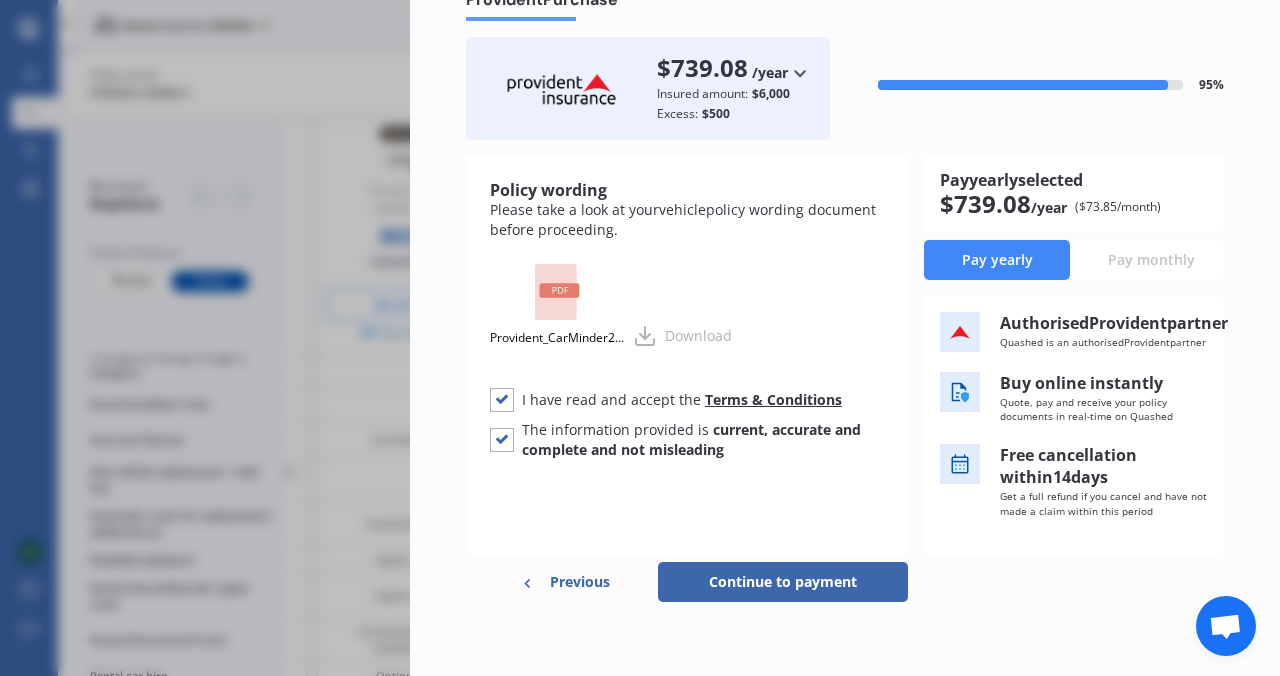 click on "Pay monthly" at bounding box center [1151, 260] 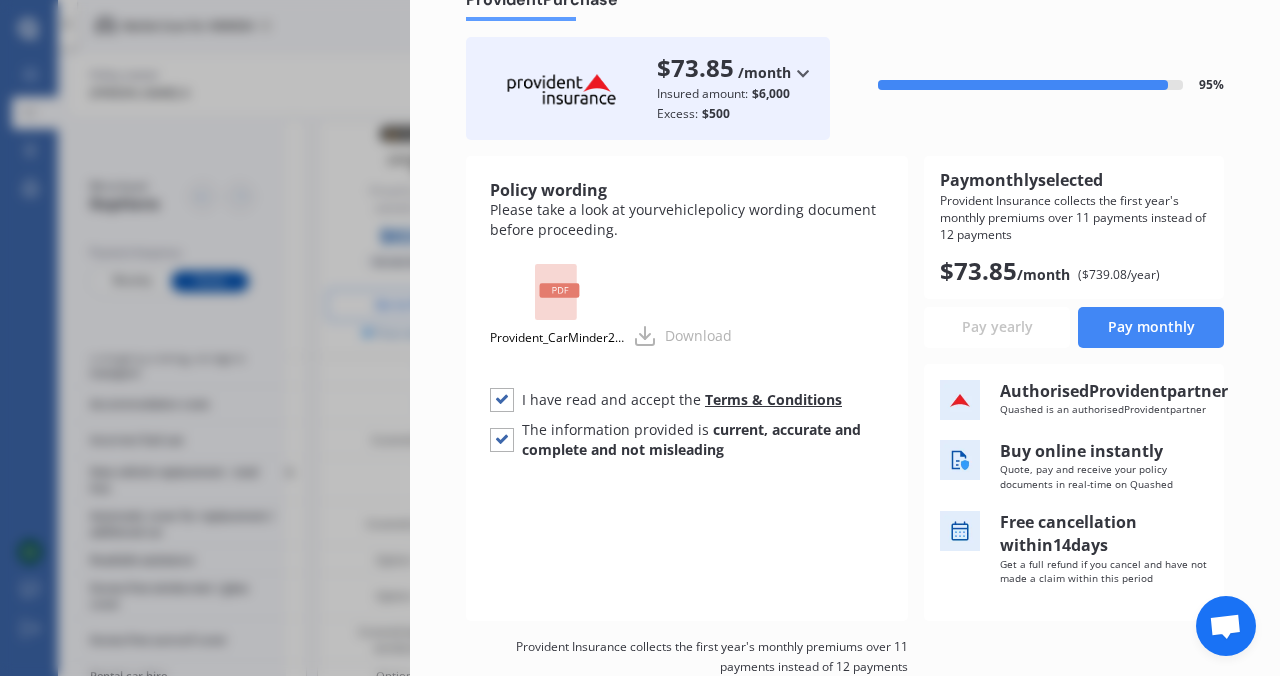 click on "Pay yearly" at bounding box center (997, 327) 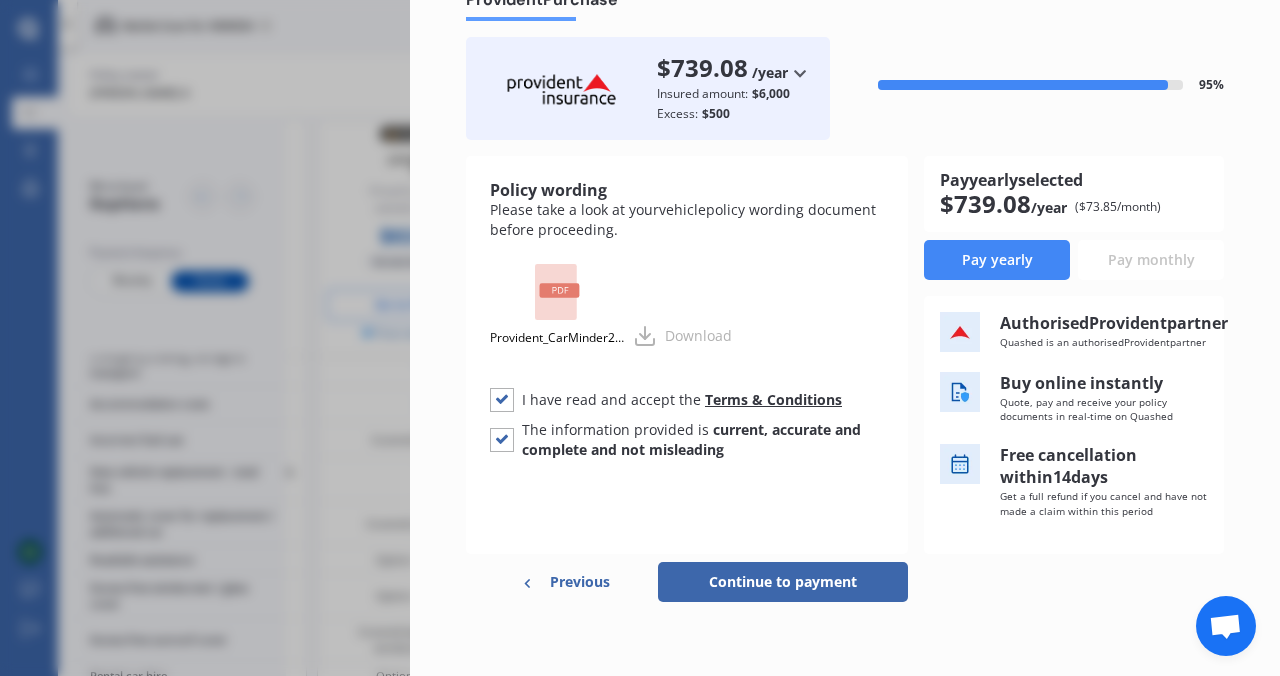 click on "Pay monthly" at bounding box center [1151, 260] 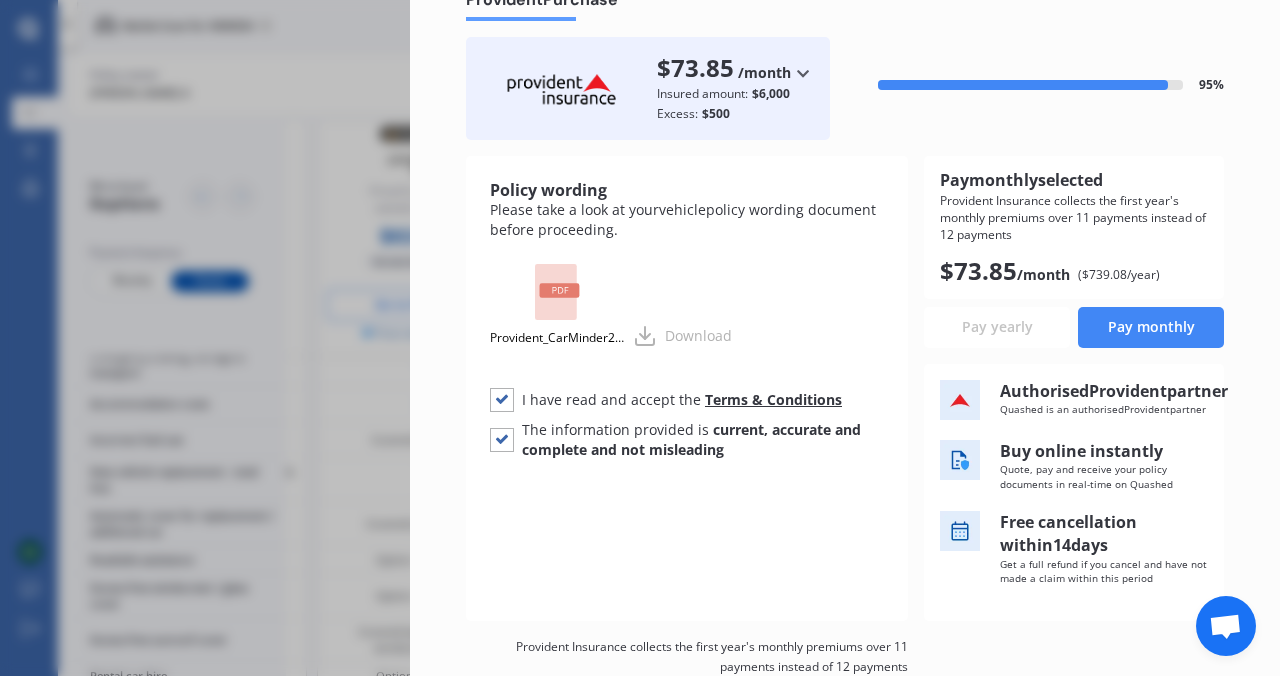 click on "Pay yearly" at bounding box center (997, 327) 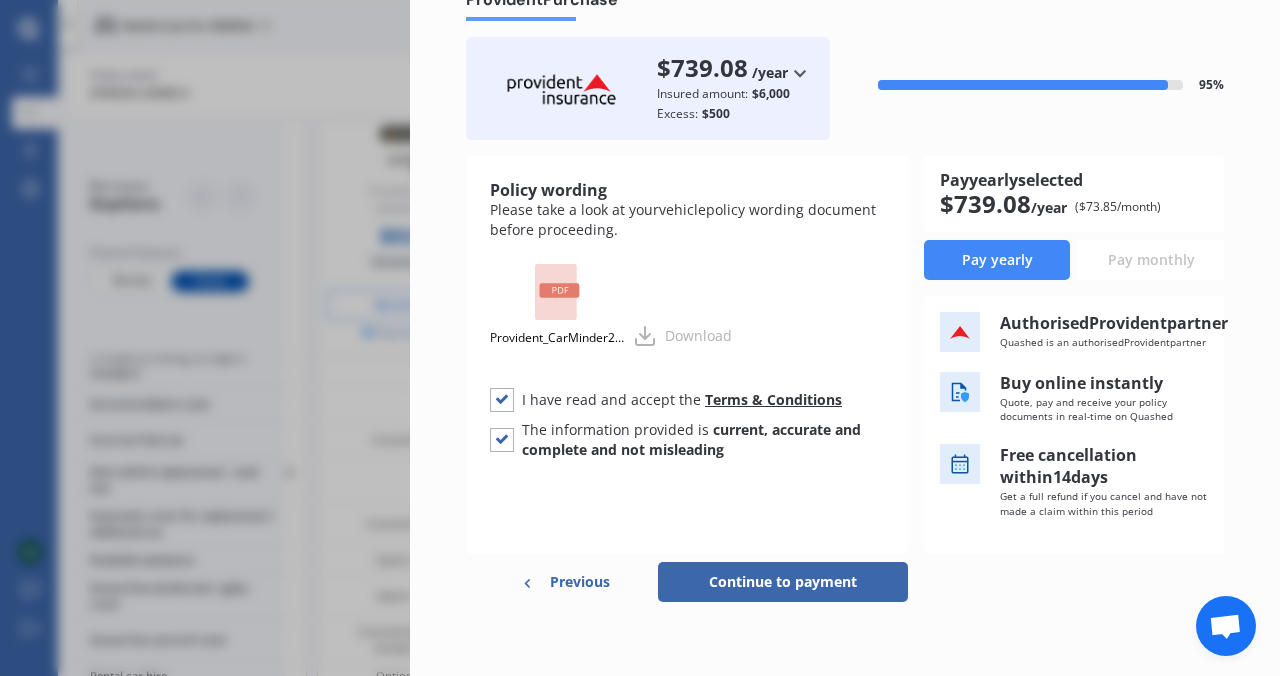 click on "Pay monthly" at bounding box center [1151, 260] 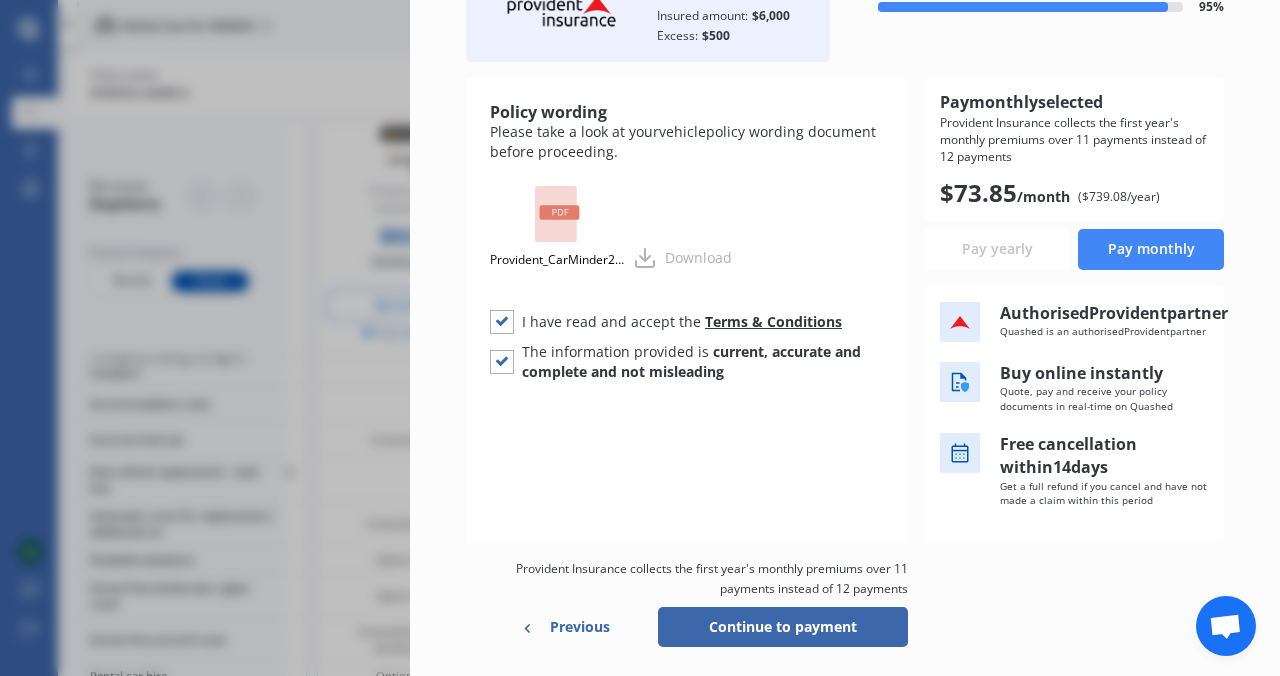 scroll, scrollTop: 247, scrollLeft: 0, axis: vertical 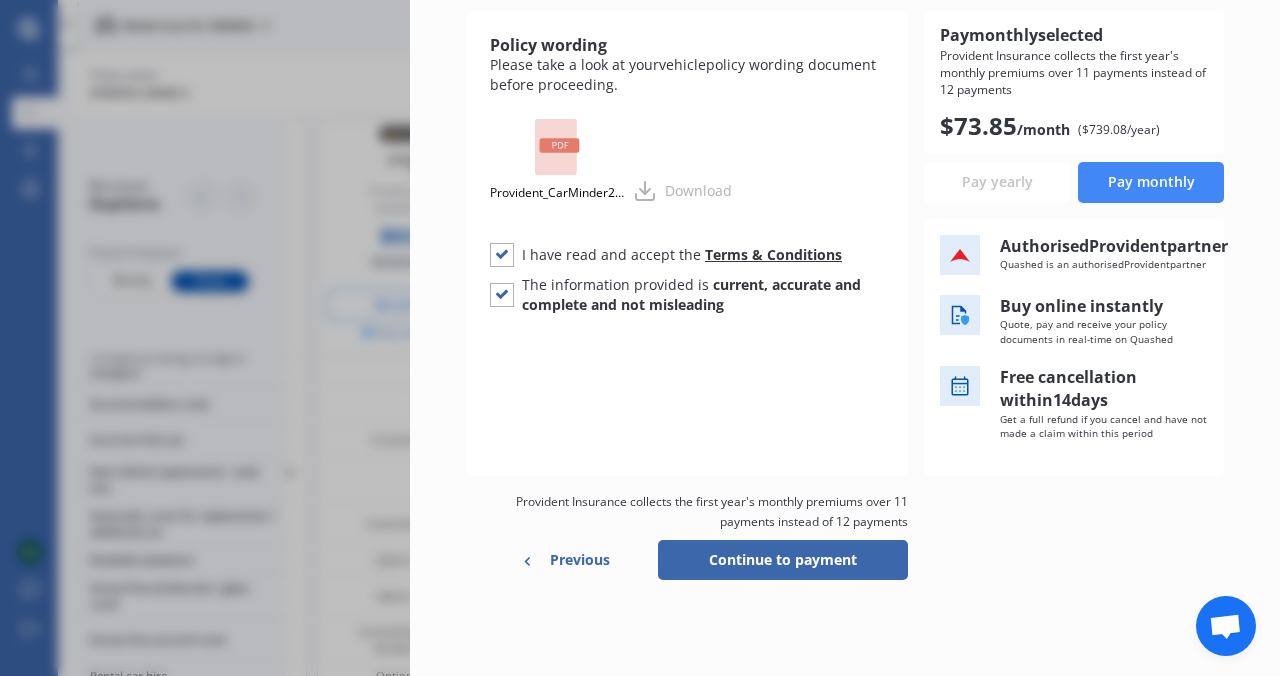 click on "Continue to payment" at bounding box center [783, 560] 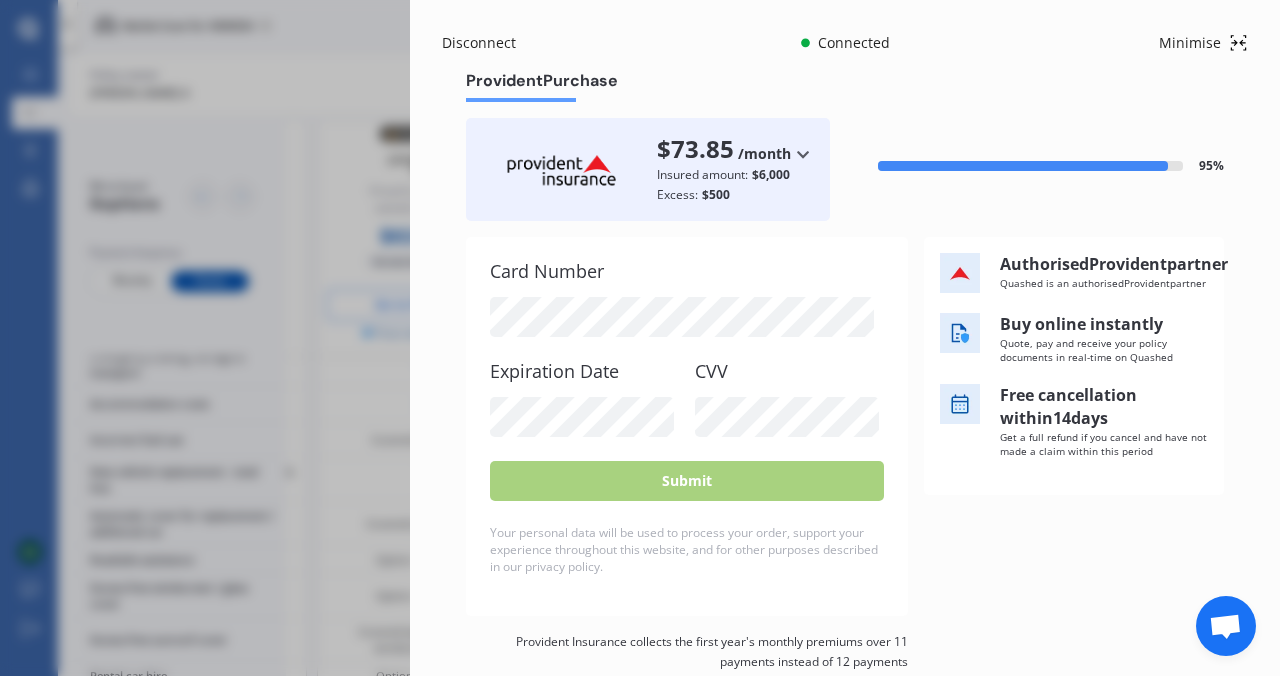 scroll, scrollTop: 3, scrollLeft: 0, axis: vertical 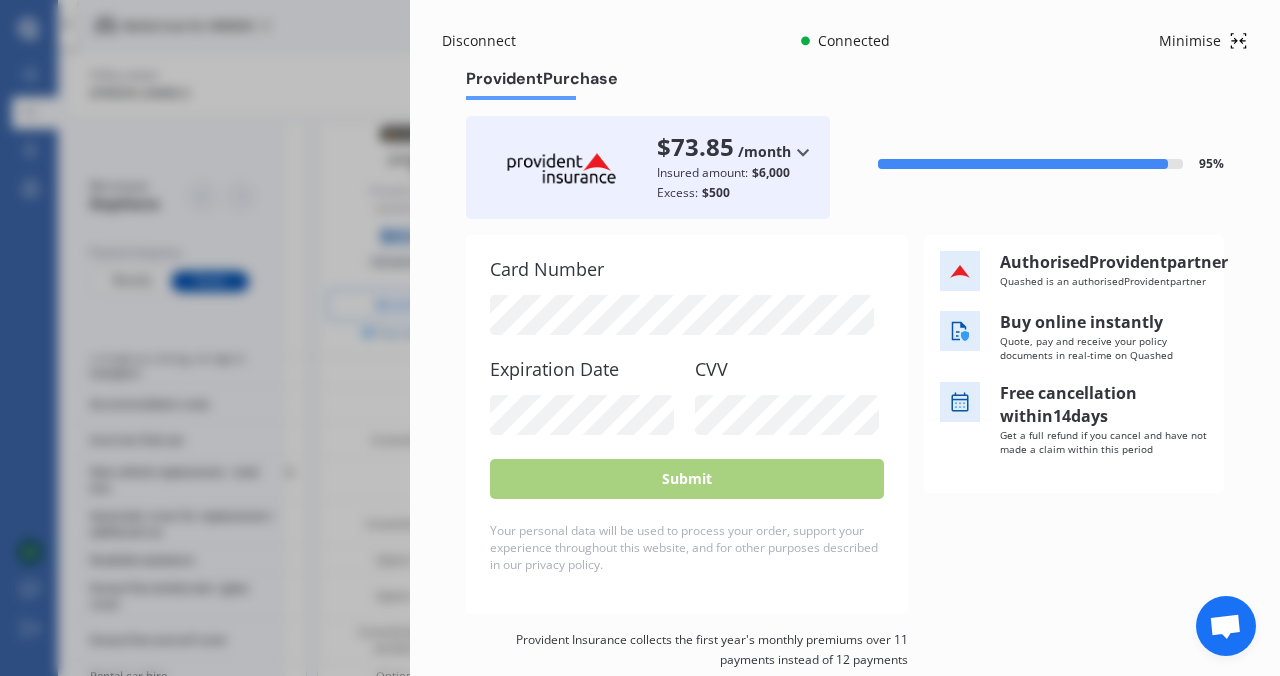 click on "Card Number" at bounding box center (687, 297) 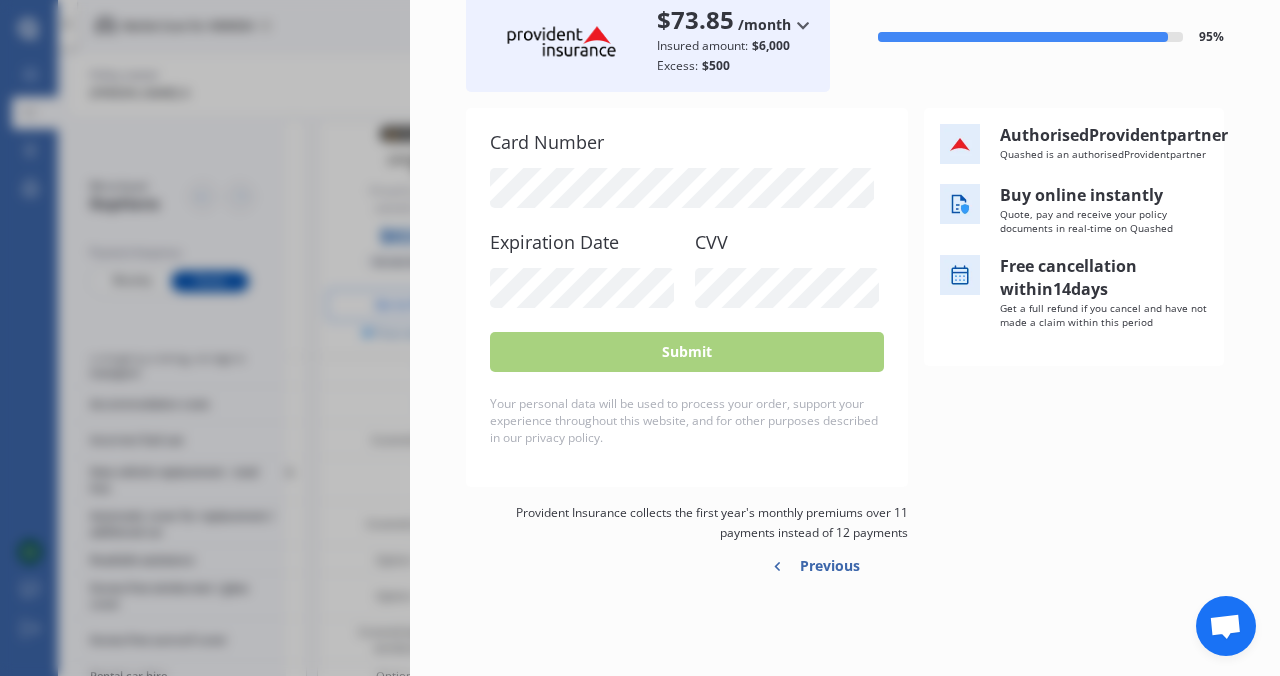 click on "Previous" at bounding box center [830, 566] 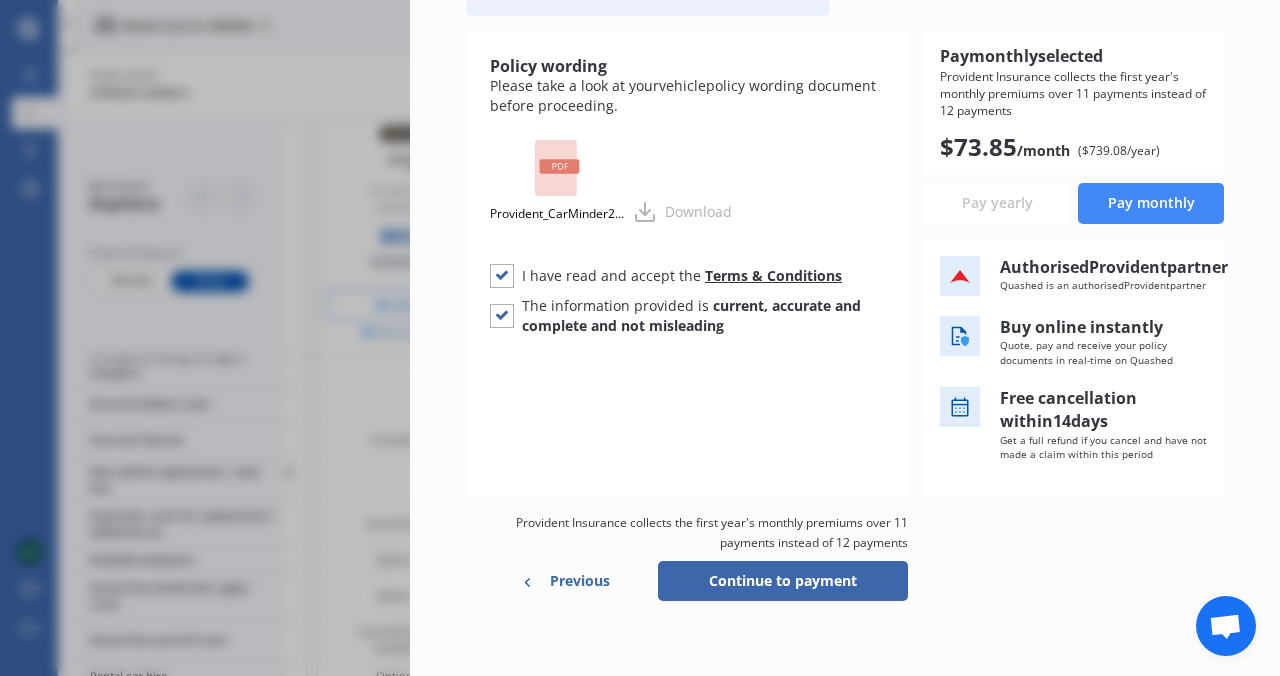 scroll, scrollTop: 213, scrollLeft: 0, axis: vertical 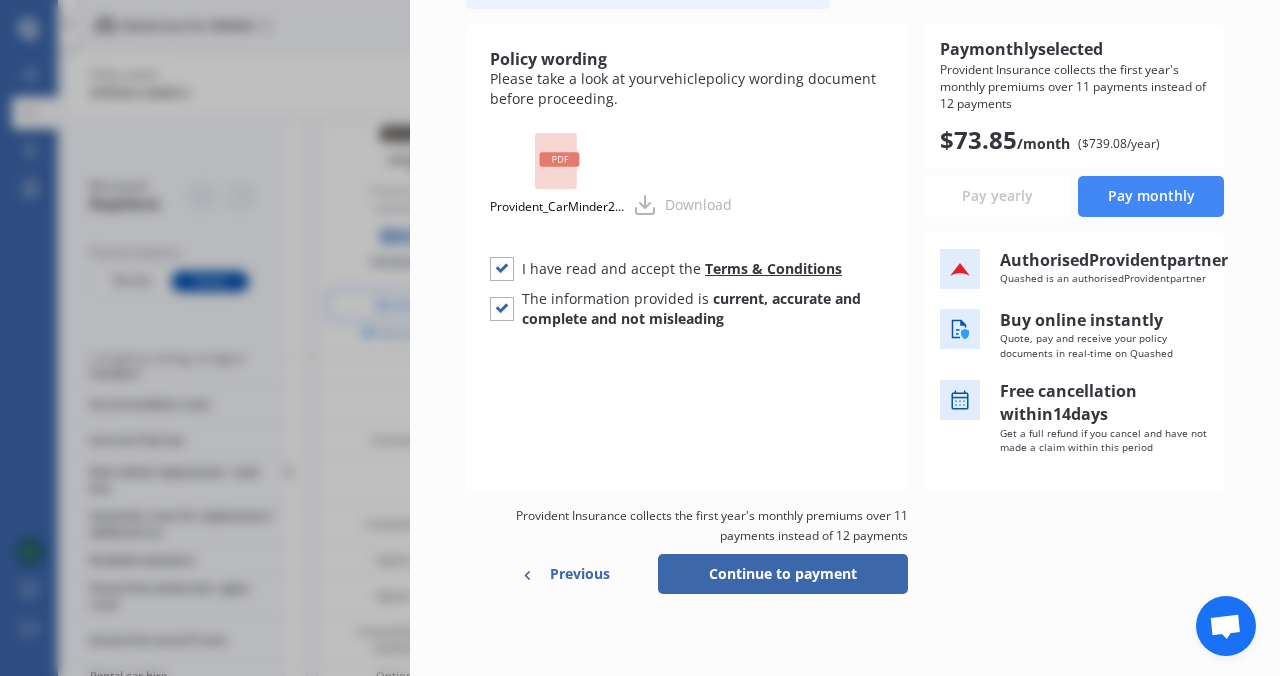 click on "Continue to payment" at bounding box center (783, 574) 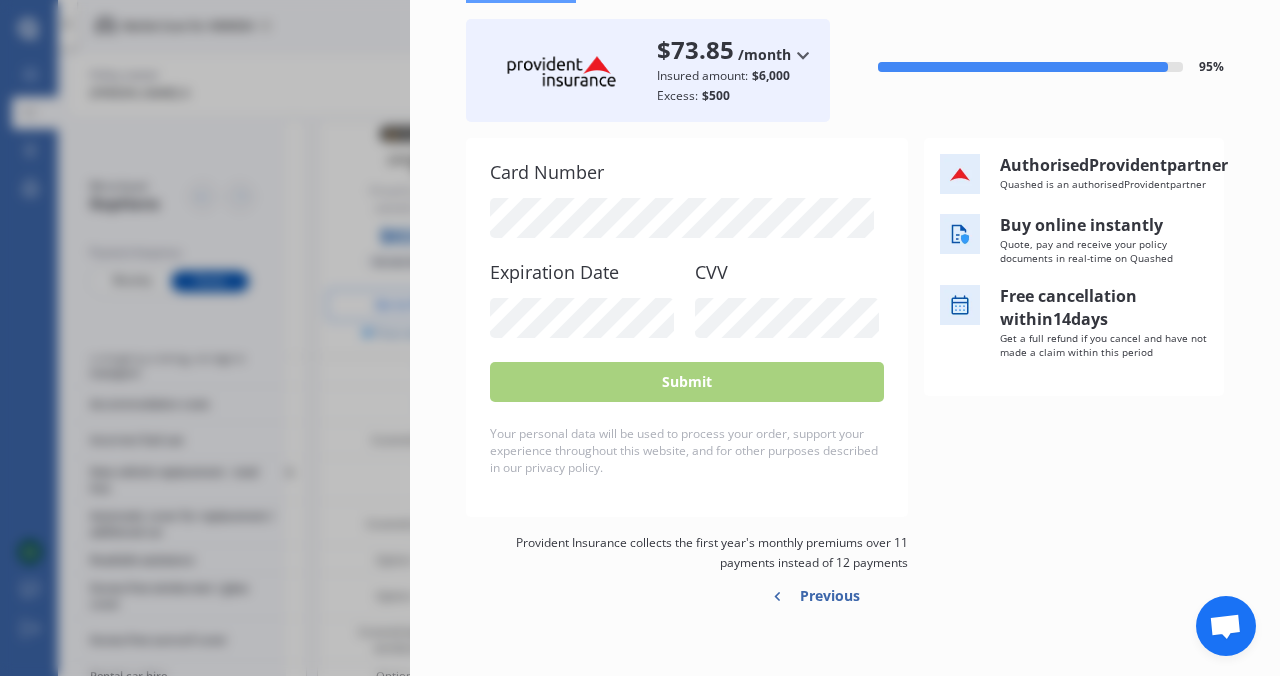 scroll, scrollTop: 130, scrollLeft: 0, axis: vertical 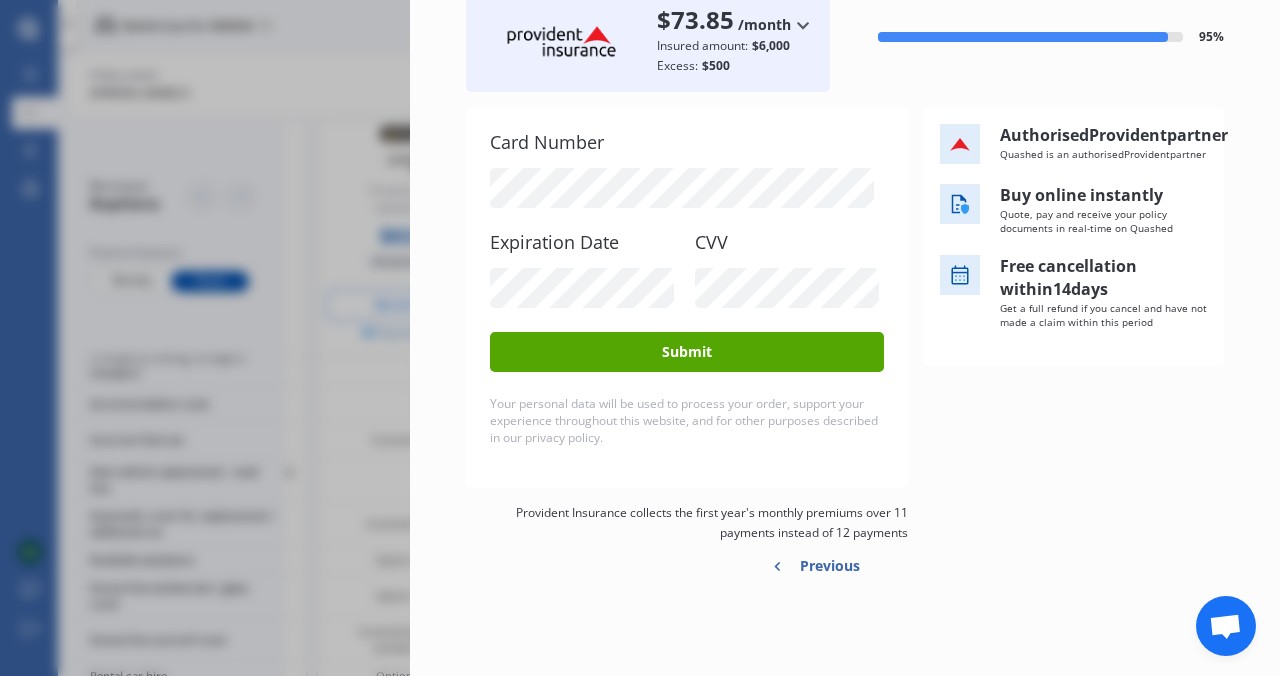 click on "Submit" at bounding box center [687, 352] 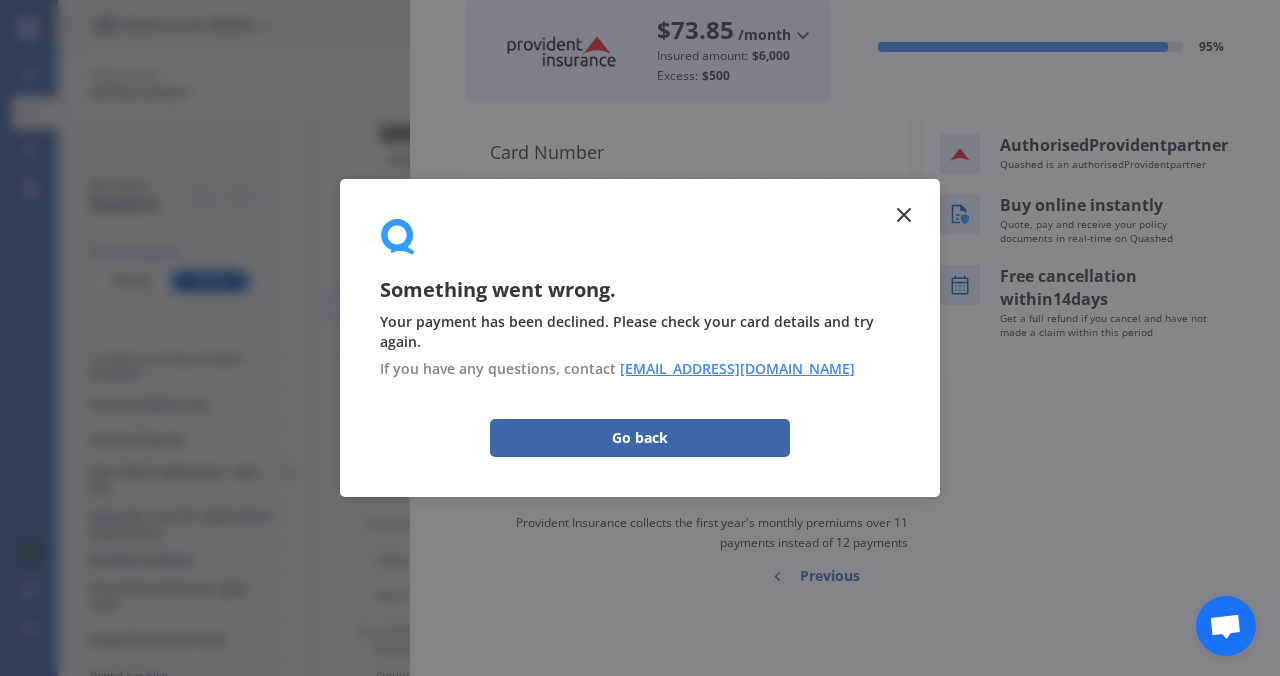 scroll, scrollTop: 130, scrollLeft: 0, axis: vertical 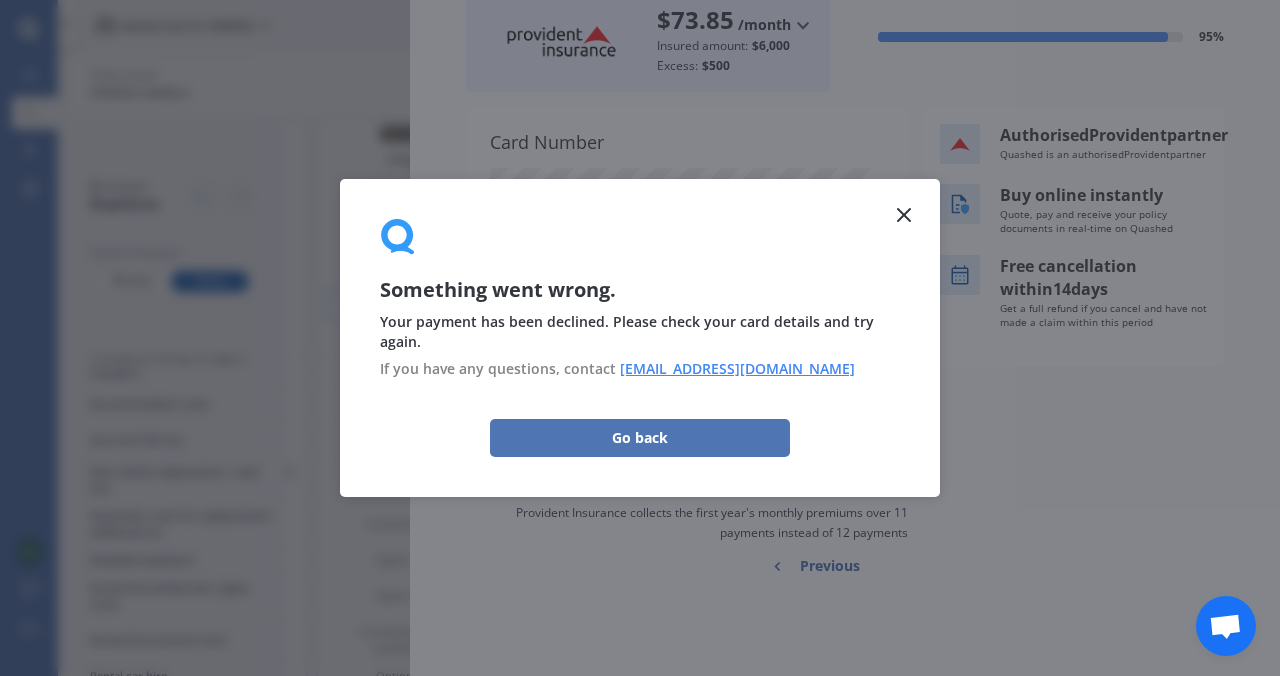 click on "Go back" at bounding box center [640, 438] 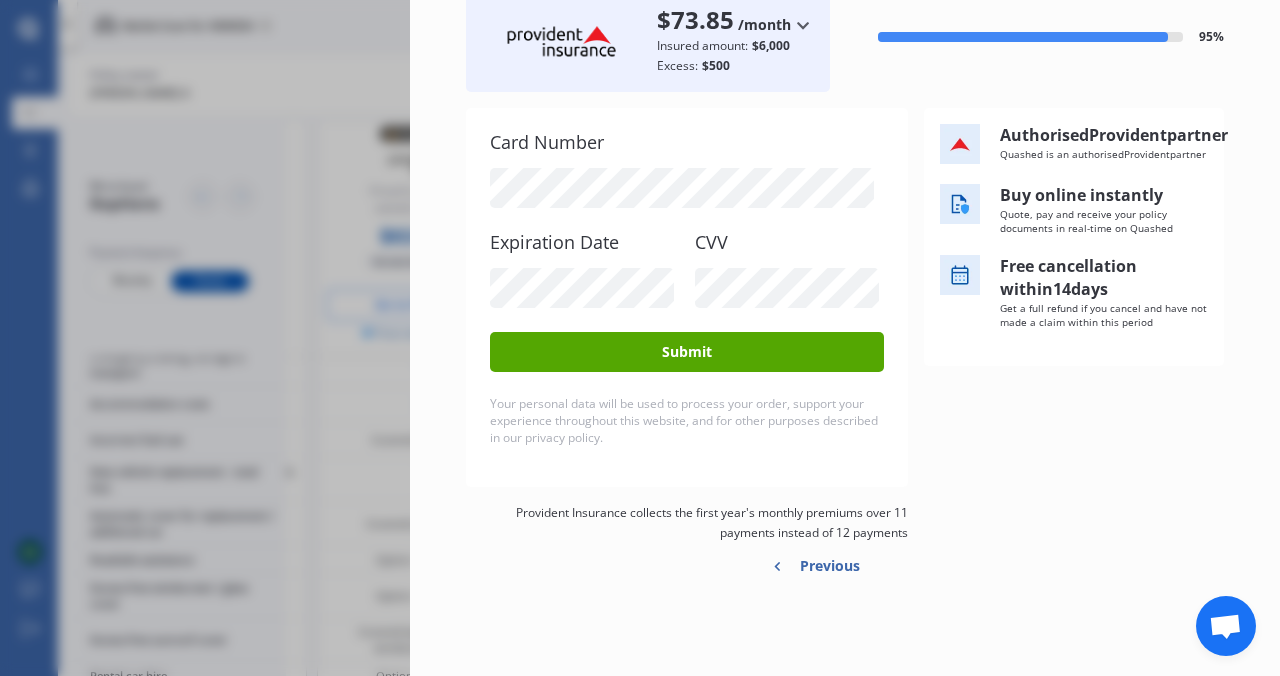click on "Submit" at bounding box center (687, 352) 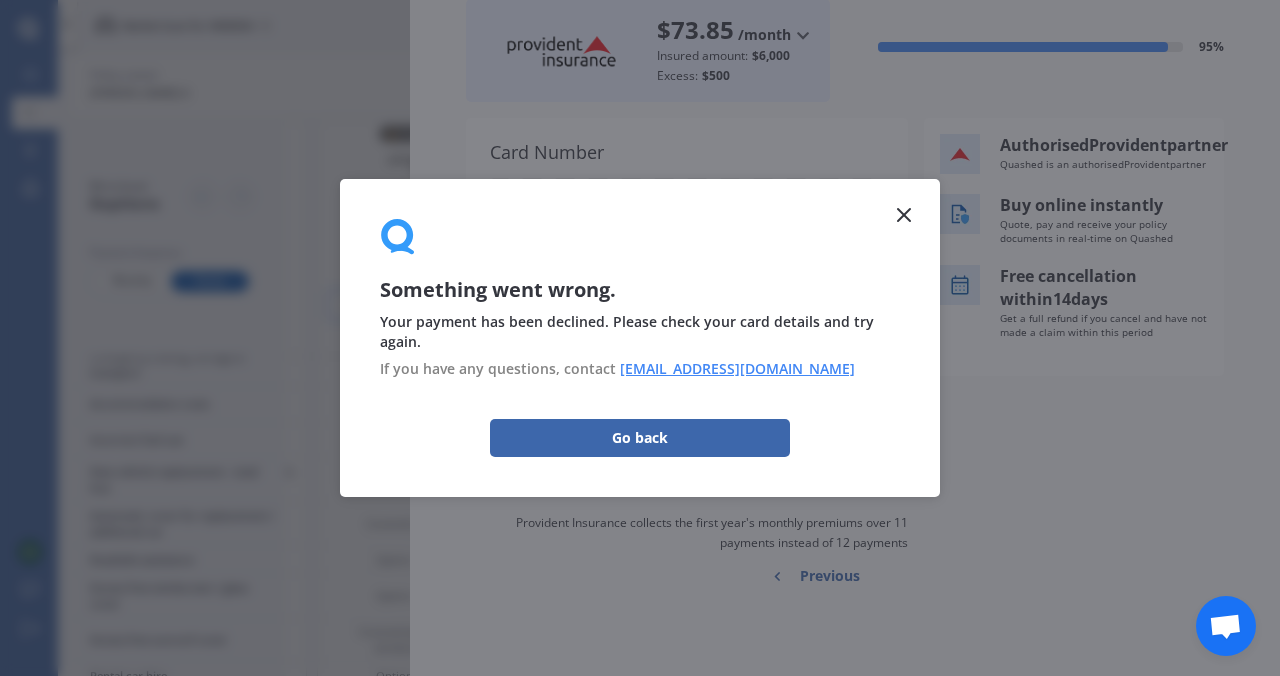 scroll, scrollTop: 130, scrollLeft: 0, axis: vertical 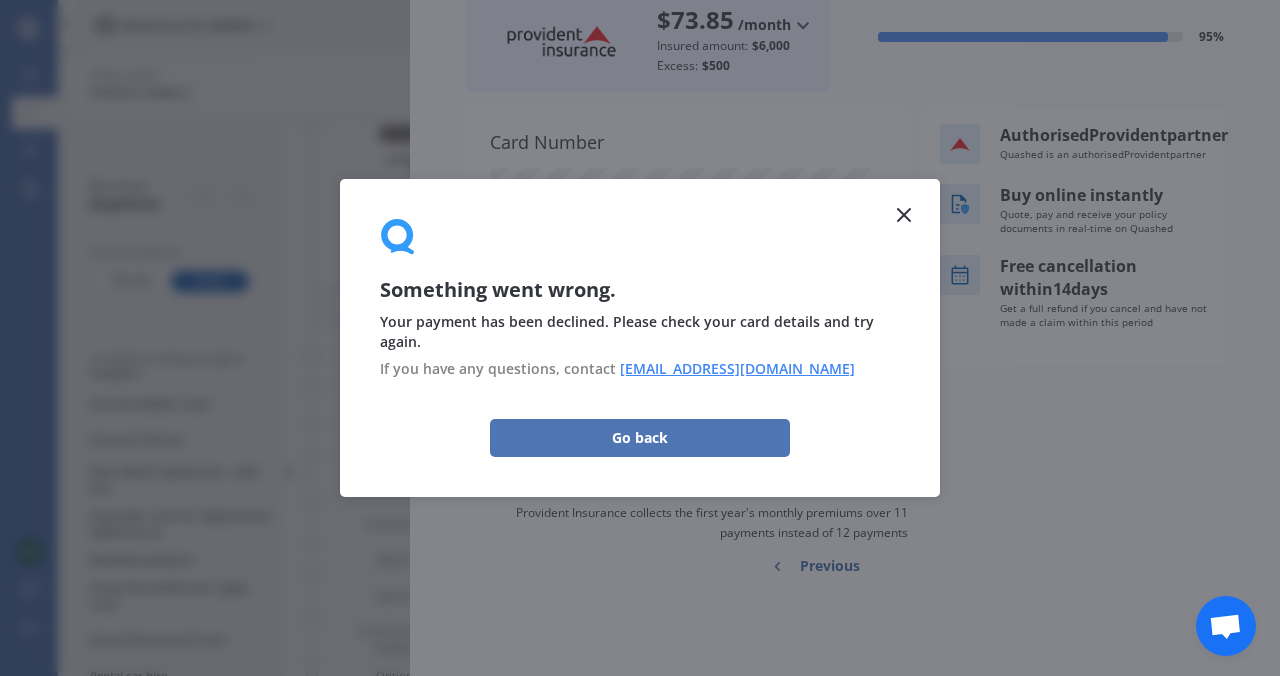 click on "Go back" at bounding box center (640, 438) 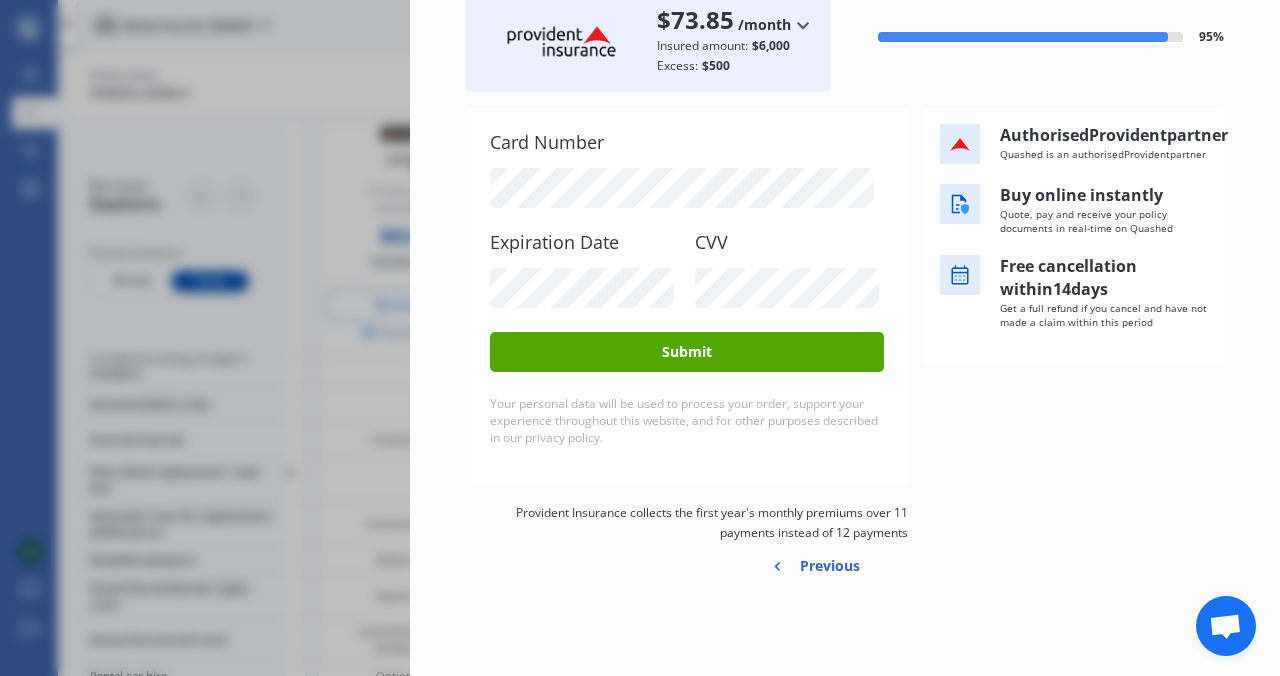 click on "Submit" at bounding box center [687, 352] 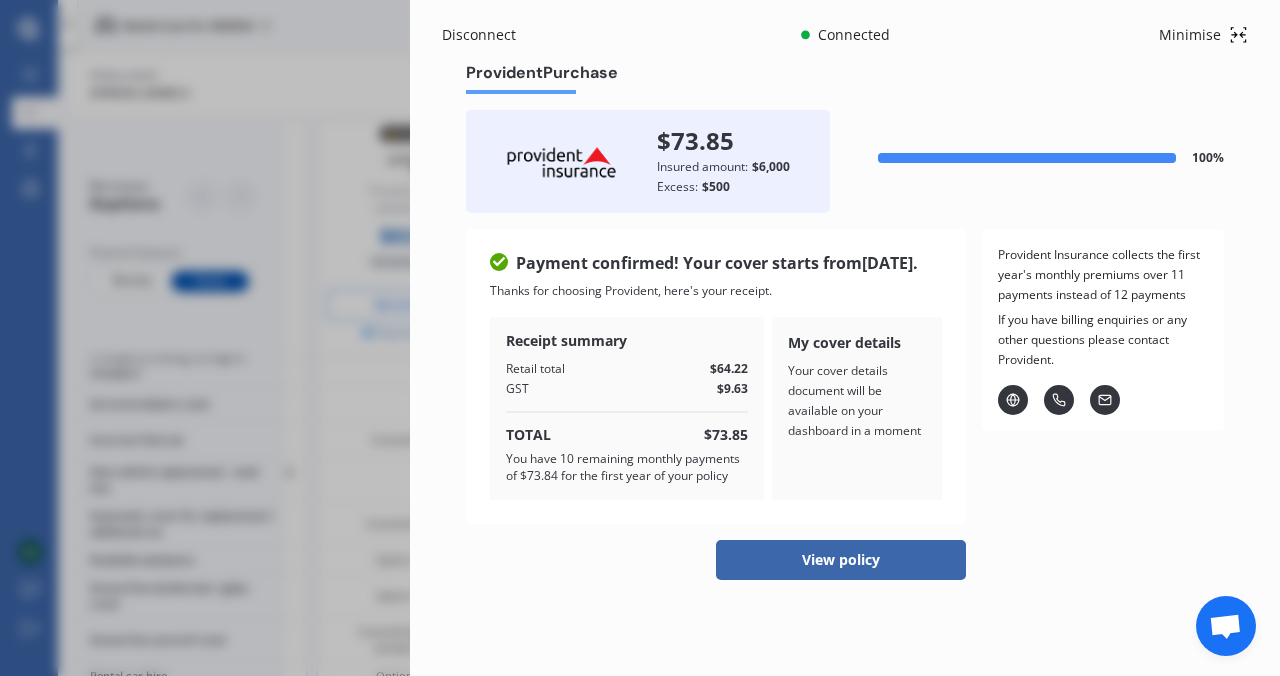 scroll, scrollTop: 46, scrollLeft: 0, axis: vertical 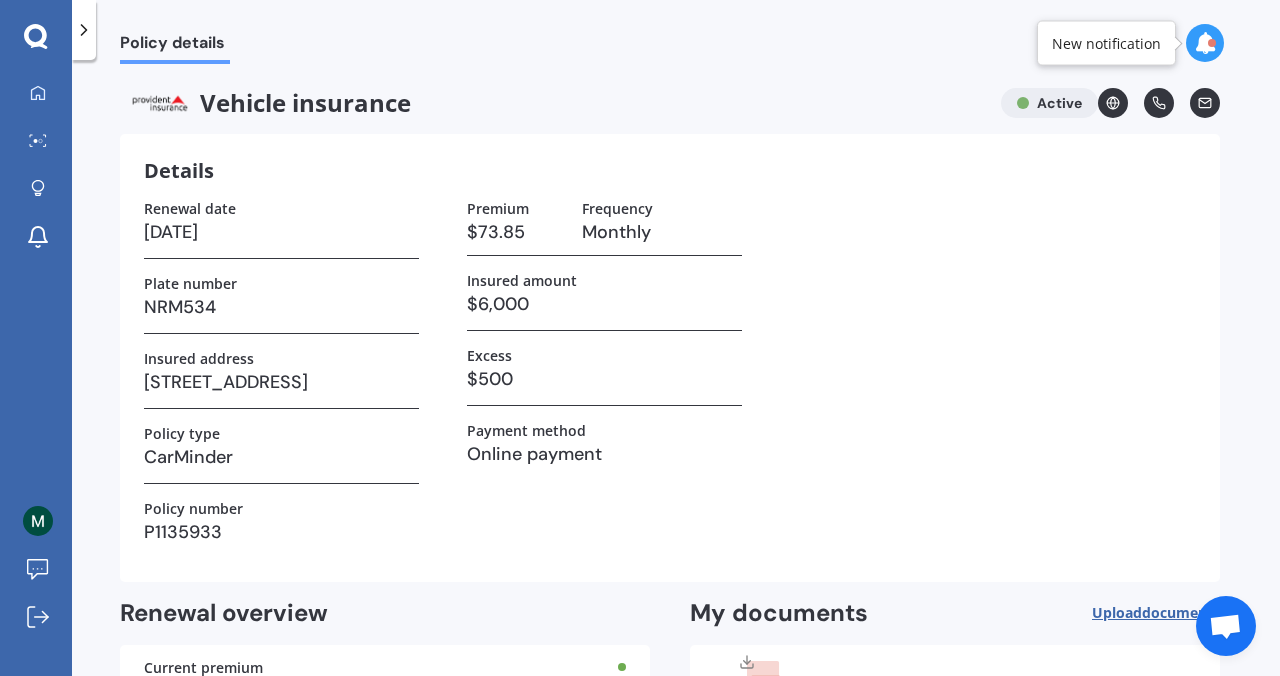 click at bounding box center [1205, 103] 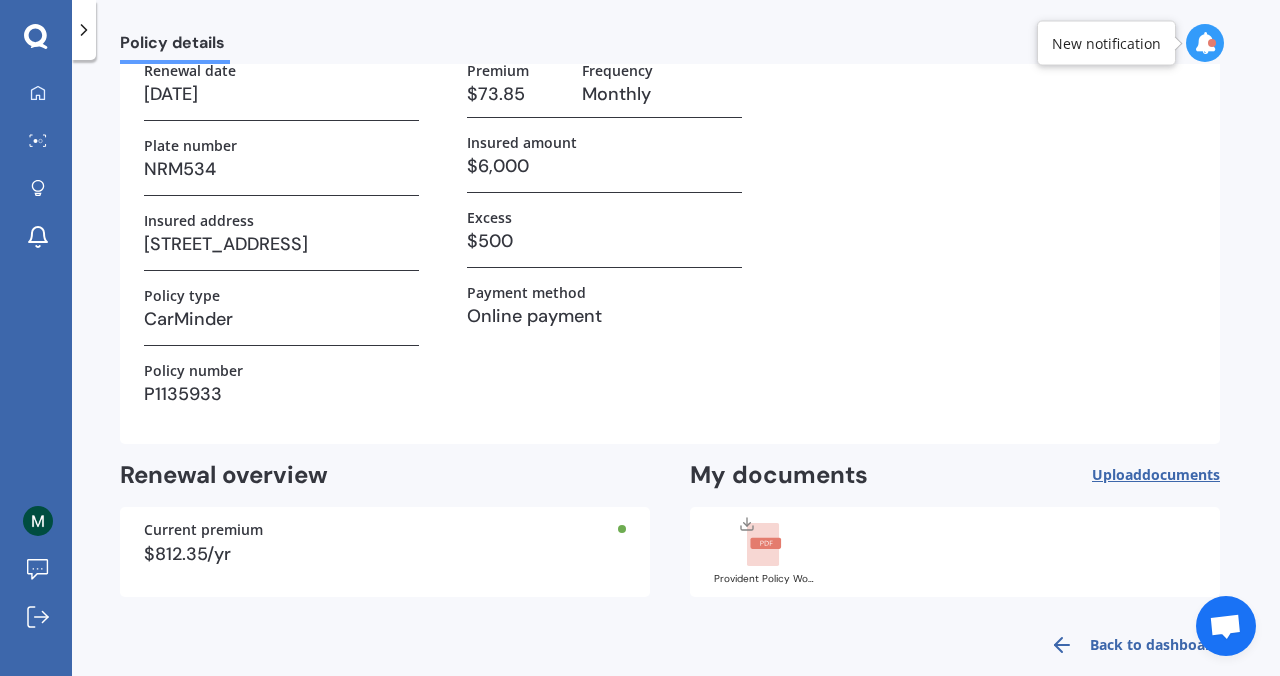 scroll, scrollTop: 166, scrollLeft: 0, axis: vertical 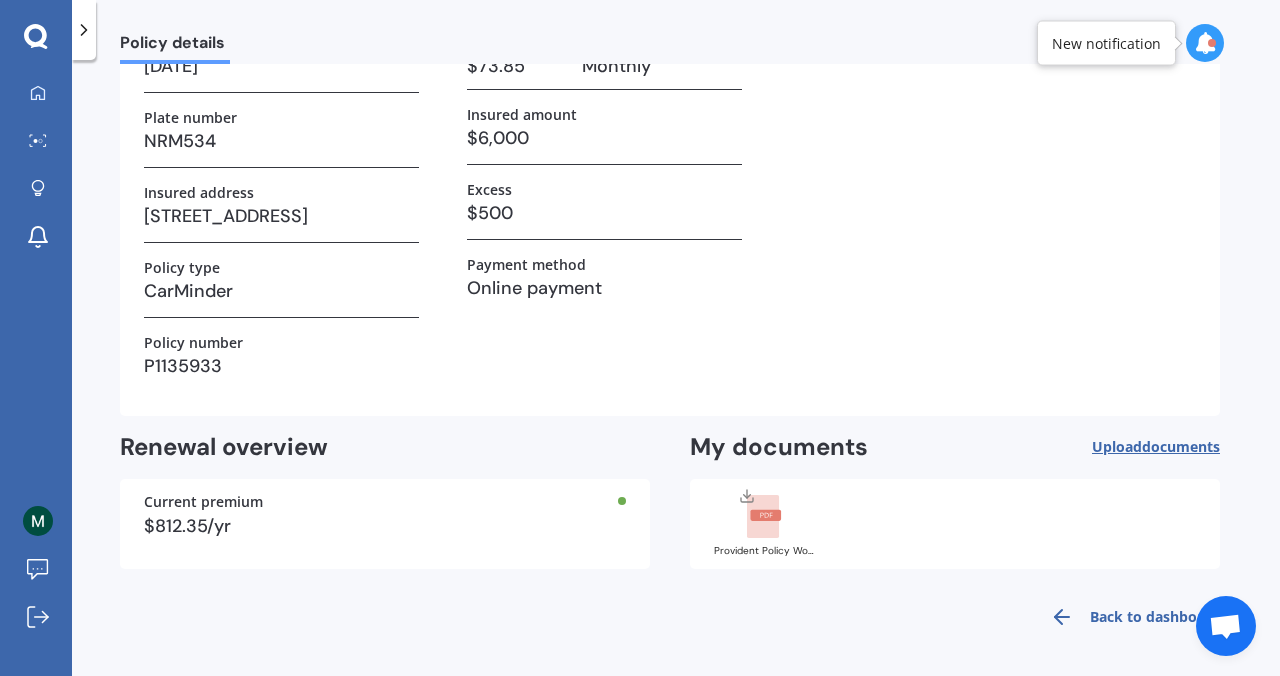 click on "Upload  documents" at bounding box center (1156, 447) 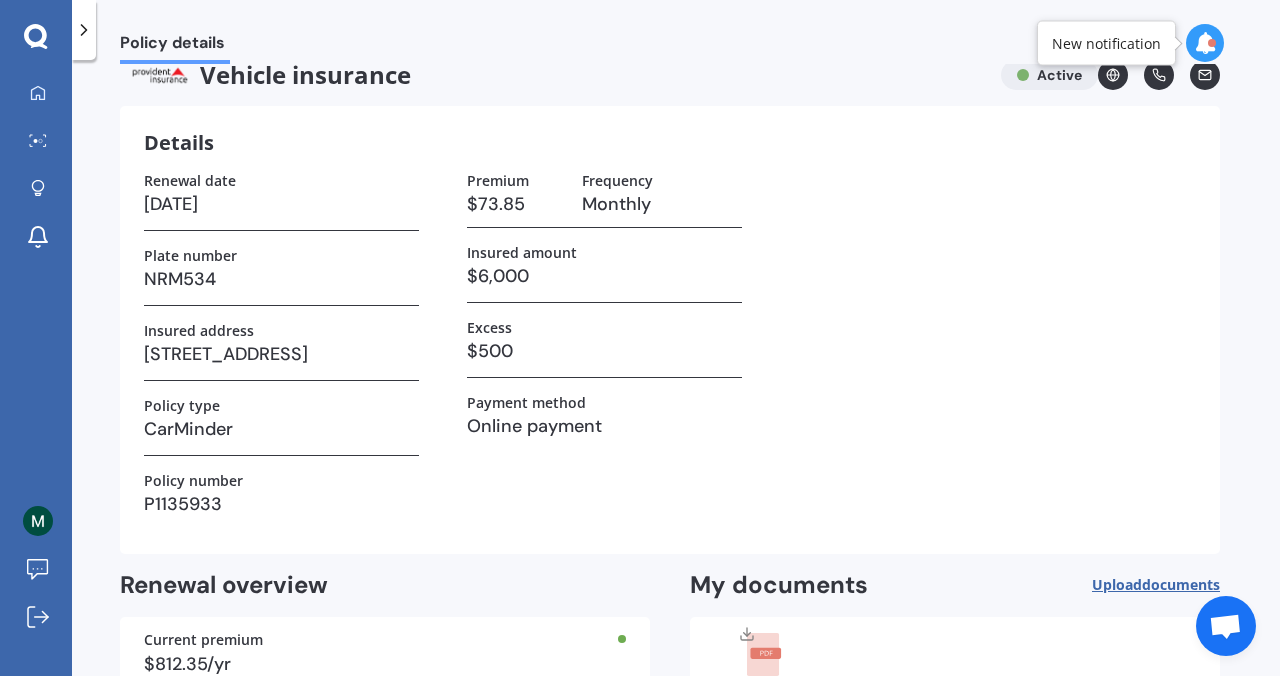 scroll, scrollTop: 0, scrollLeft: 0, axis: both 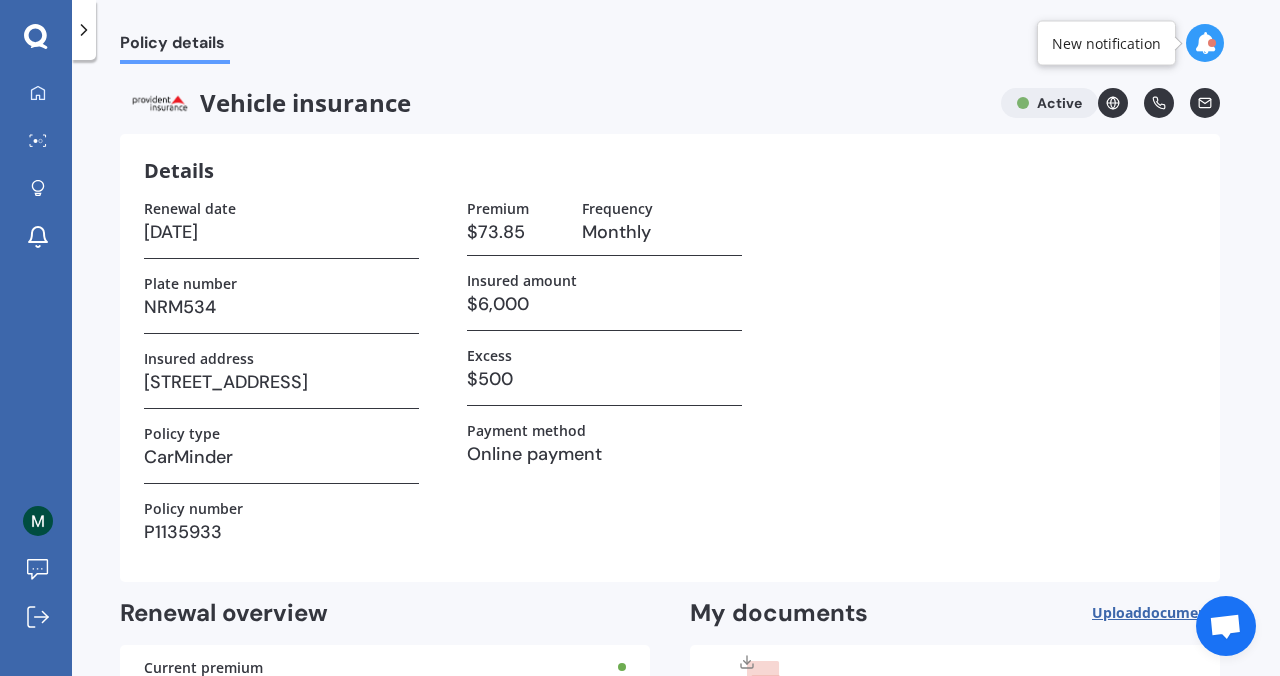 click 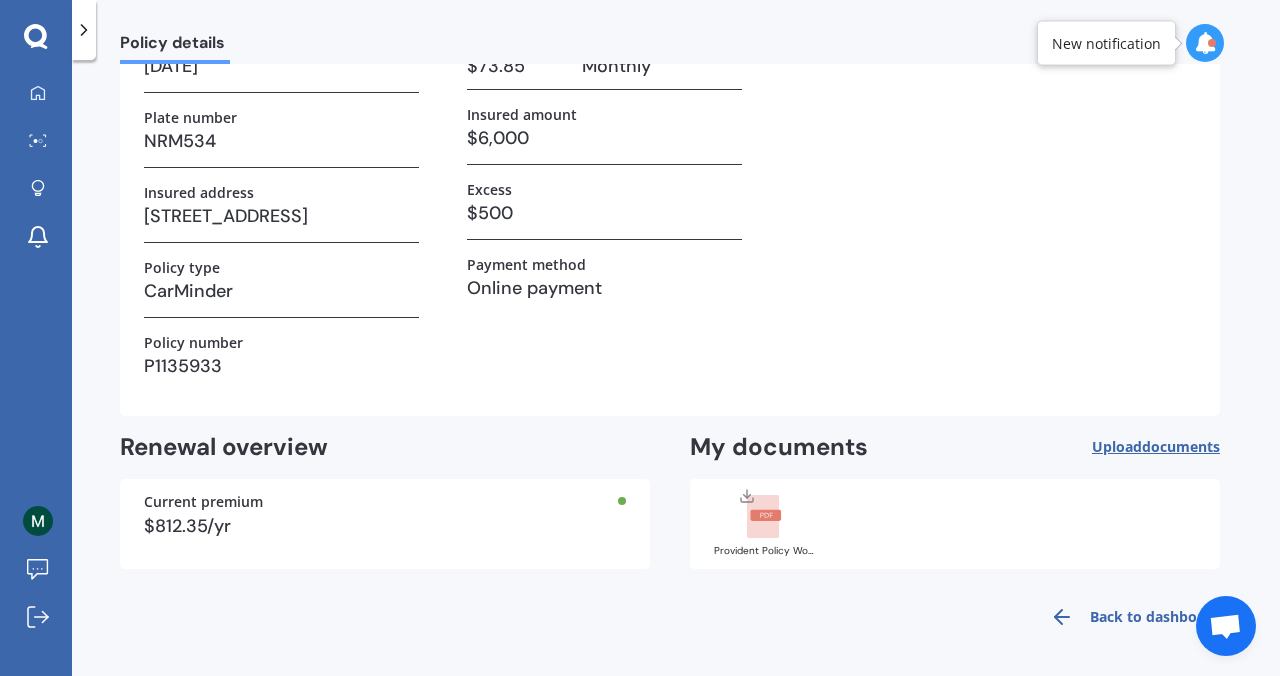 click on "Upload  documents" at bounding box center [1156, 447] 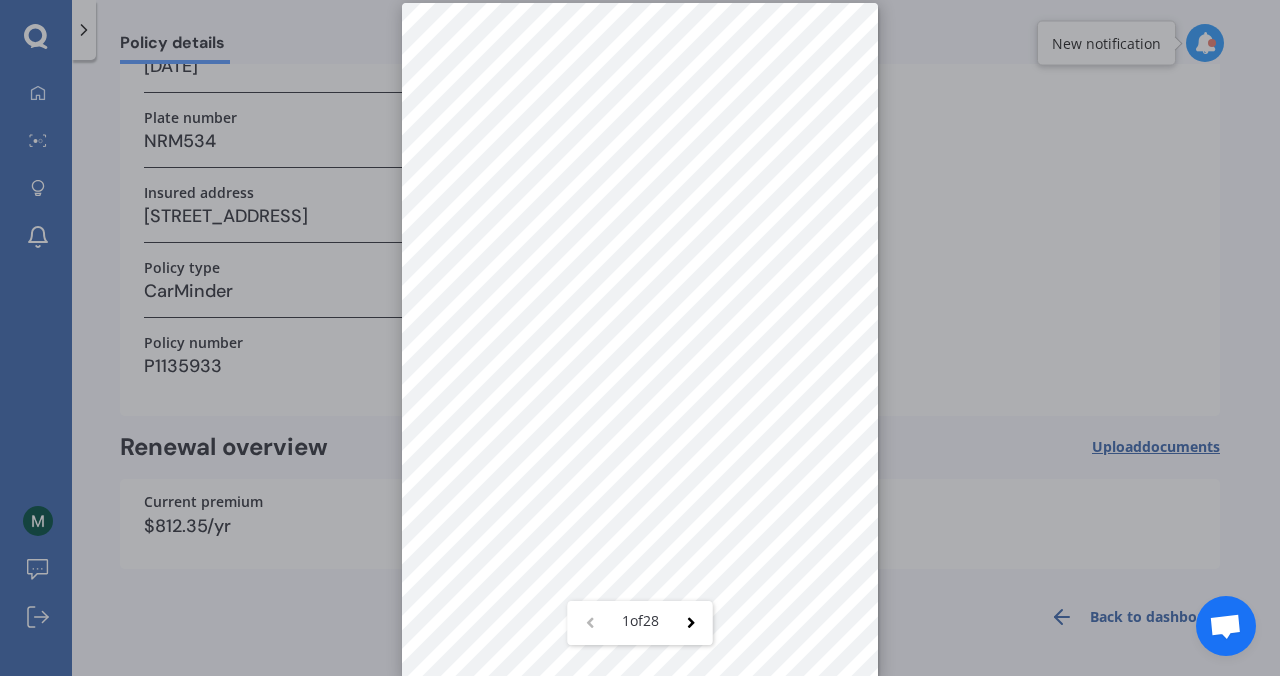scroll, scrollTop: 28, scrollLeft: 0, axis: vertical 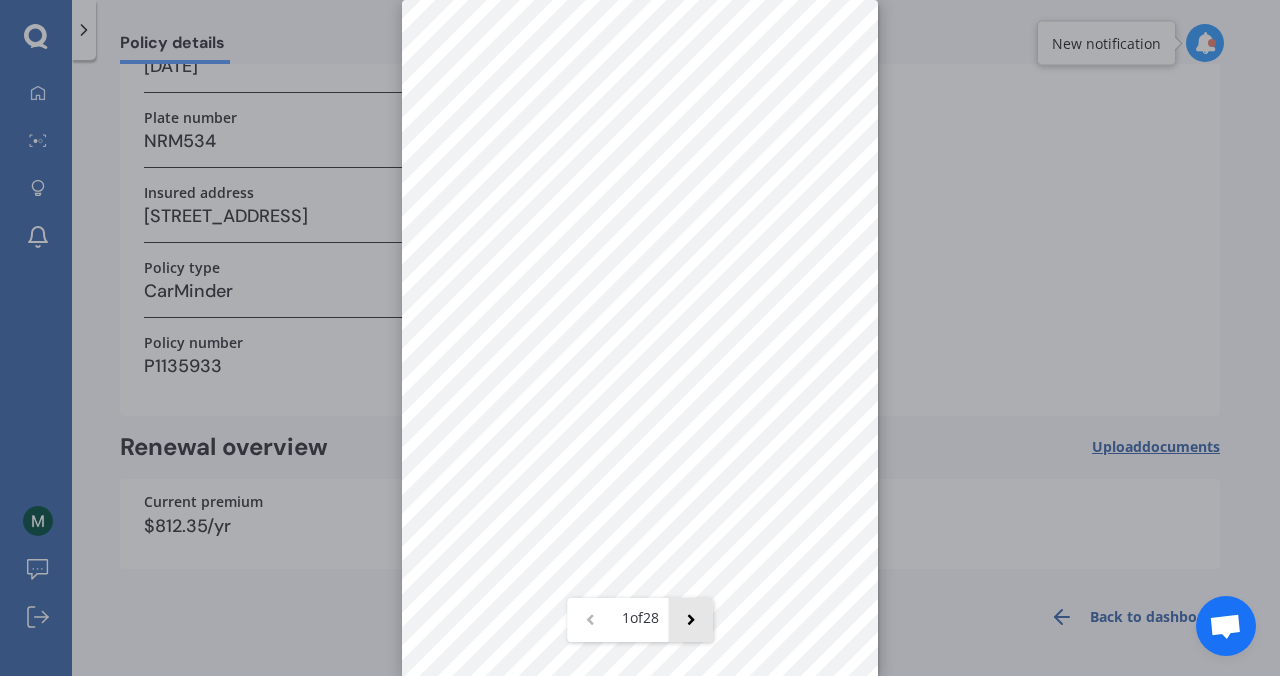 click at bounding box center (691, 620) 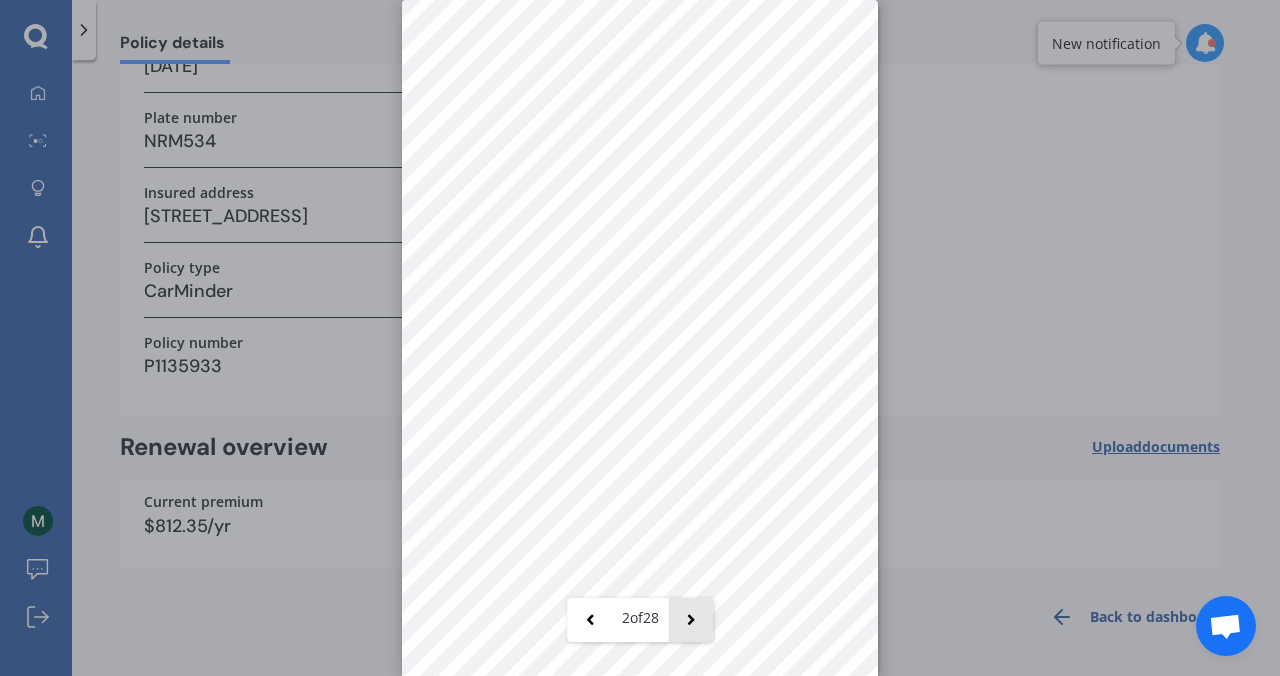scroll, scrollTop: 0, scrollLeft: 0, axis: both 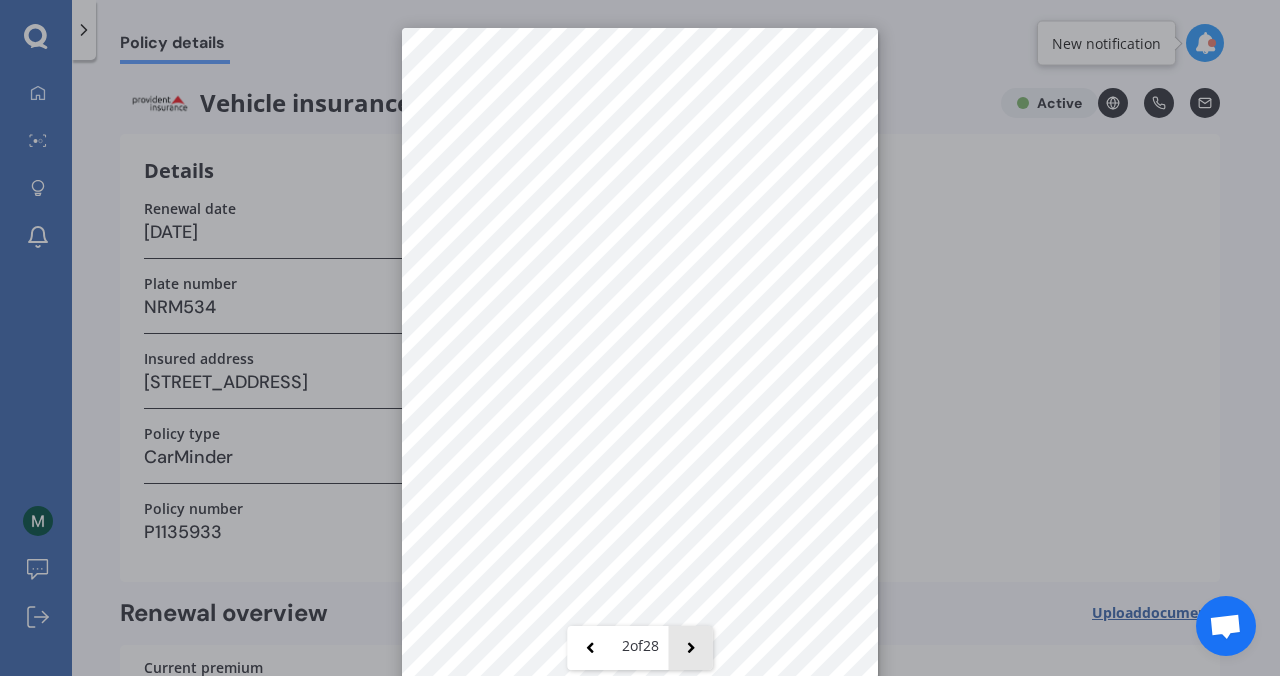 click at bounding box center [691, 648] 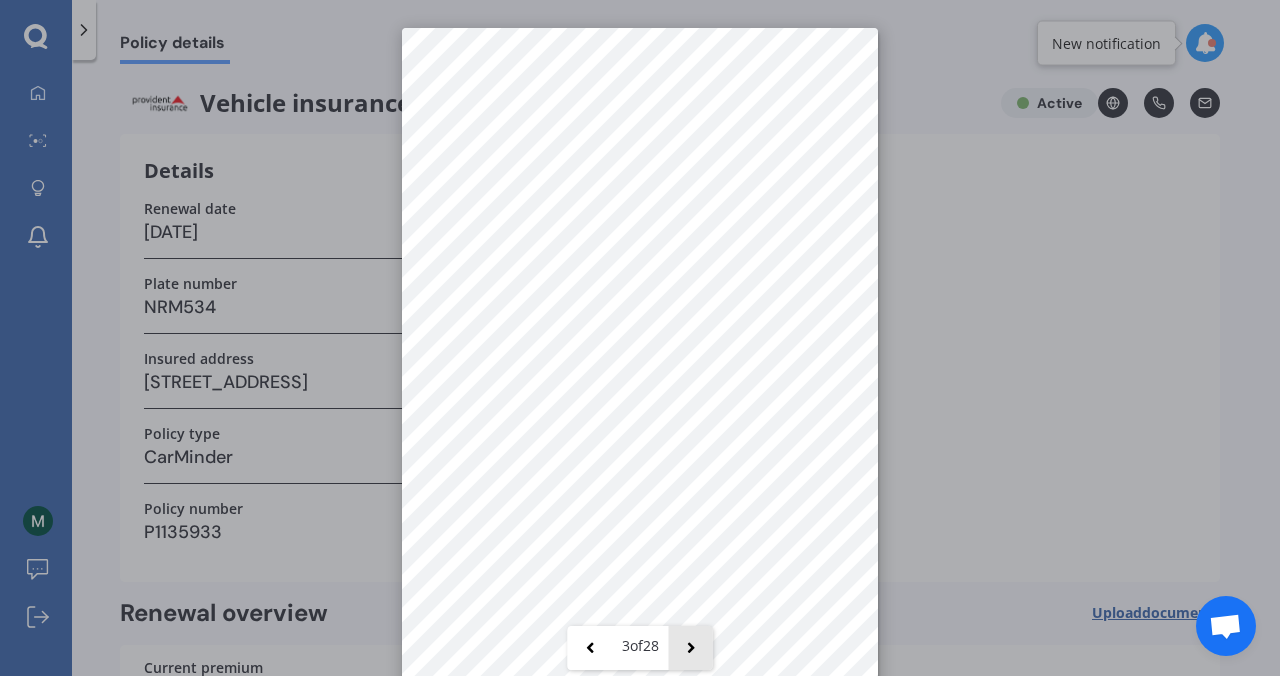 click at bounding box center [691, 648] 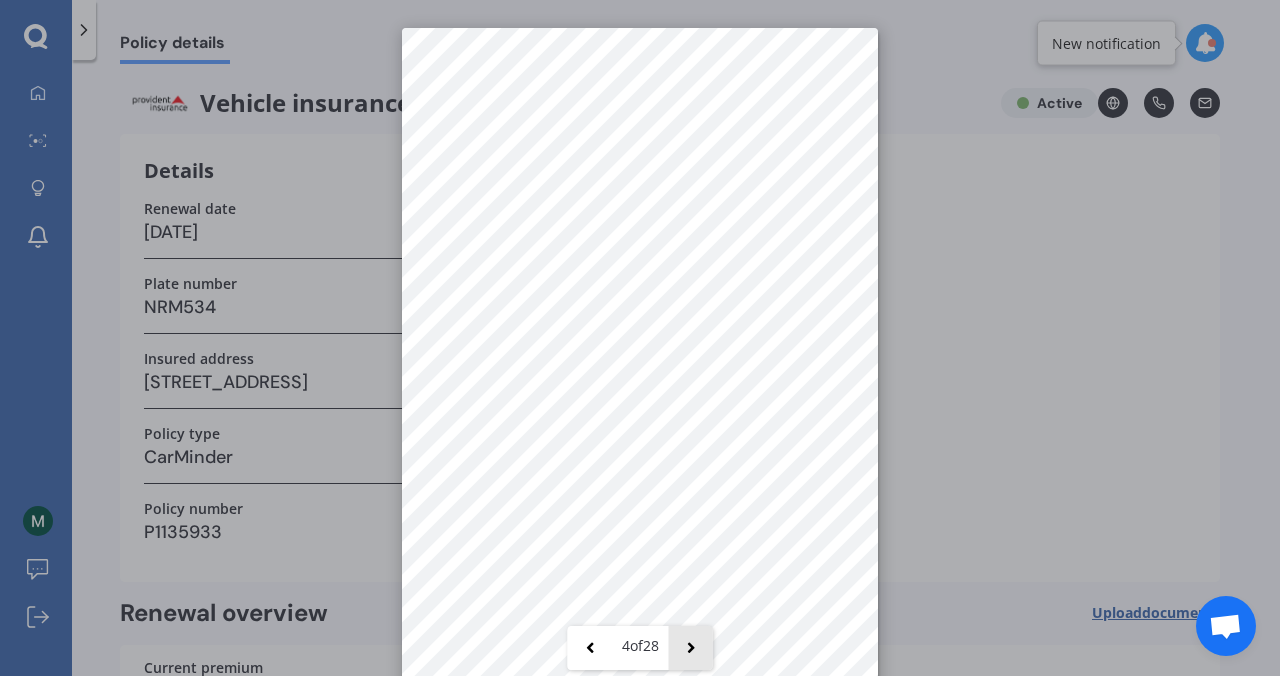 click at bounding box center (691, 648) 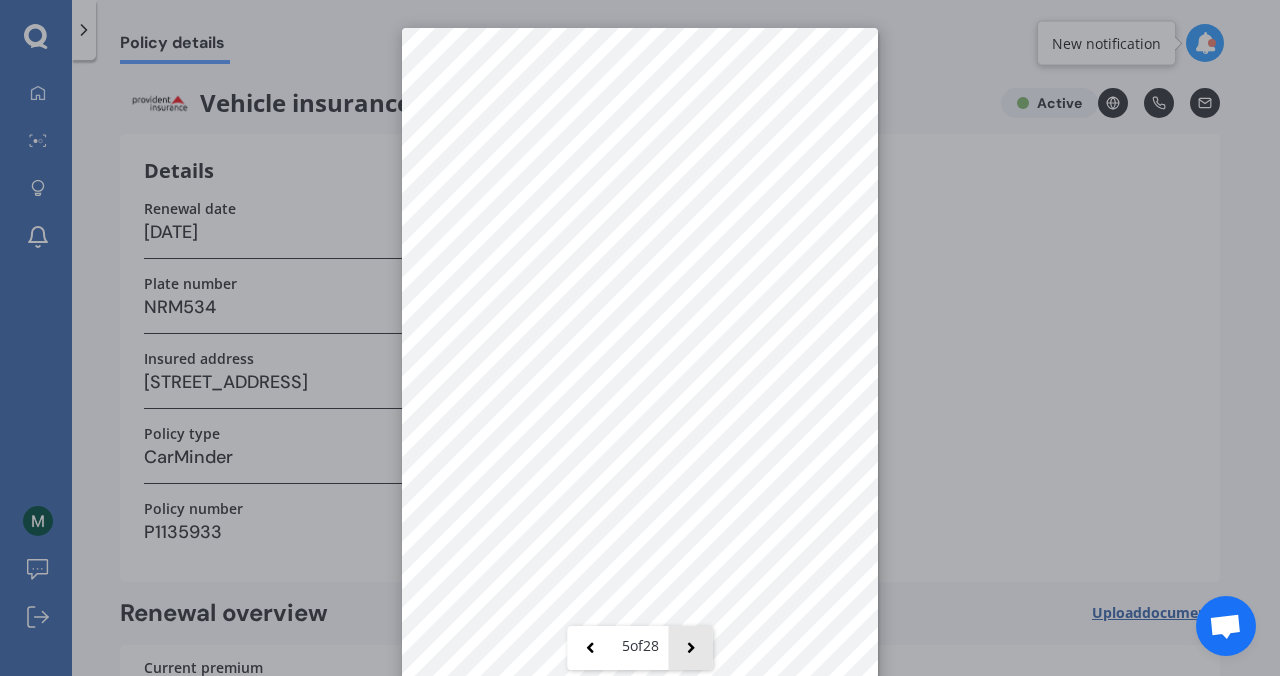 click at bounding box center [691, 648] 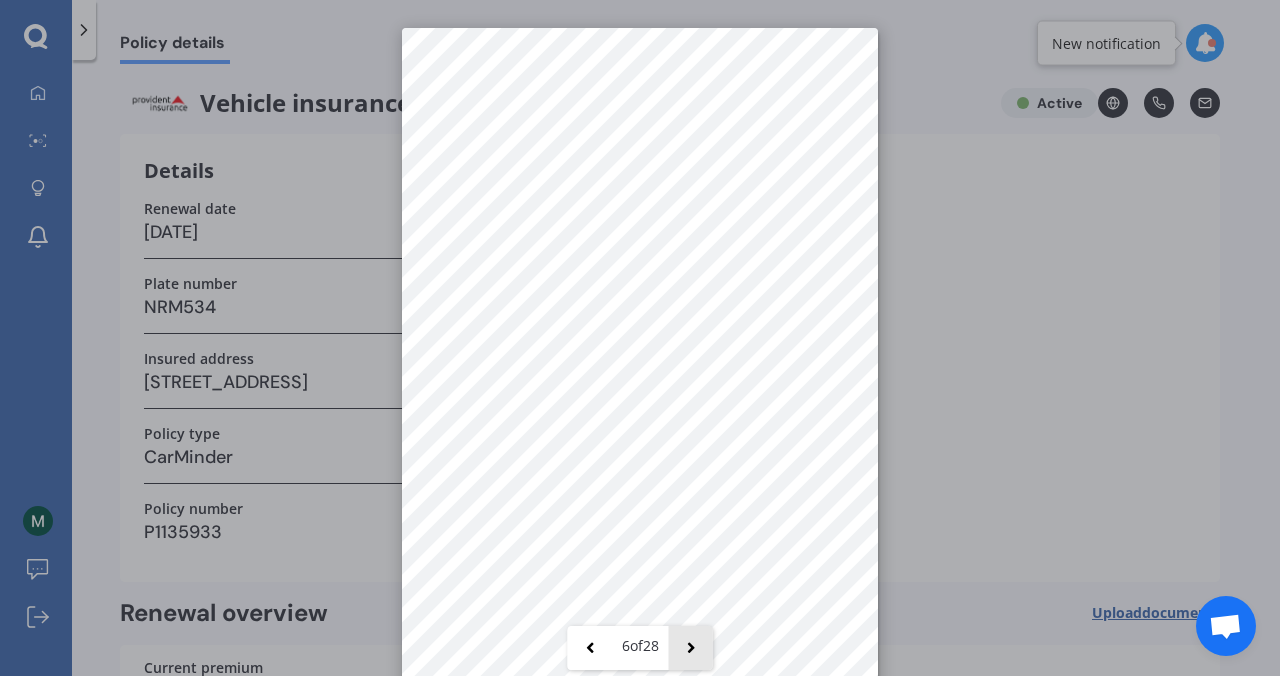 click at bounding box center (691, 648) 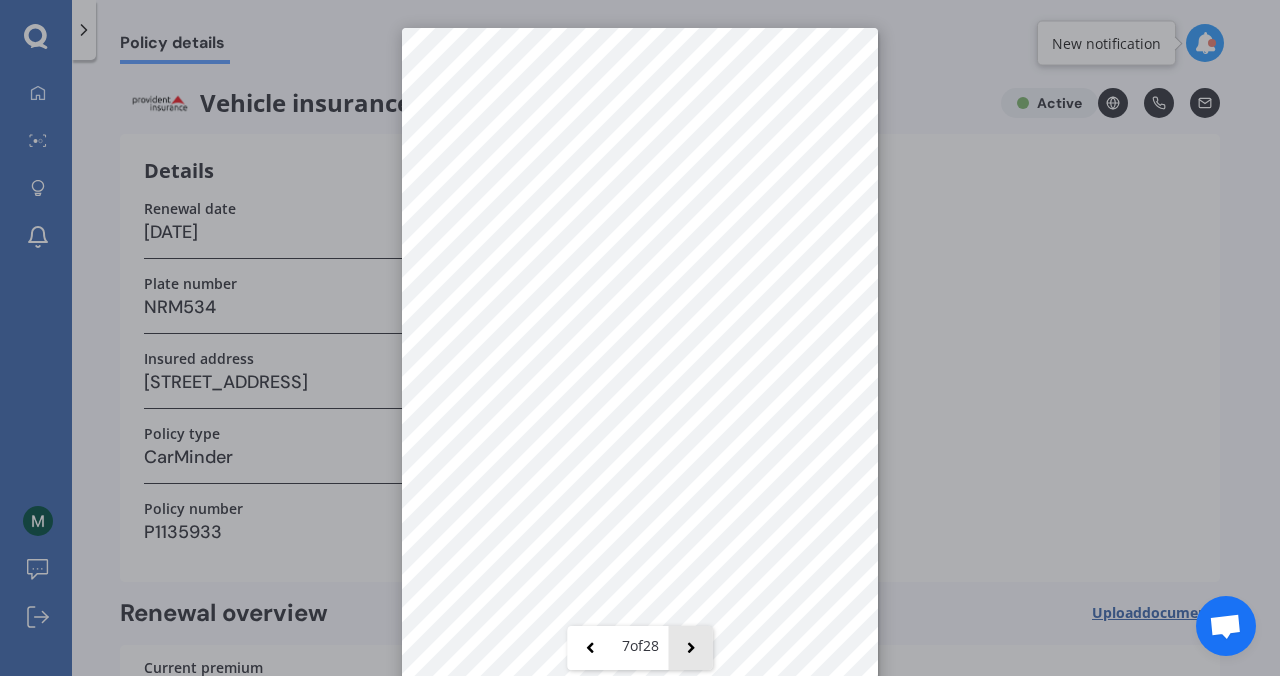 click at bounding box center (691, 648) 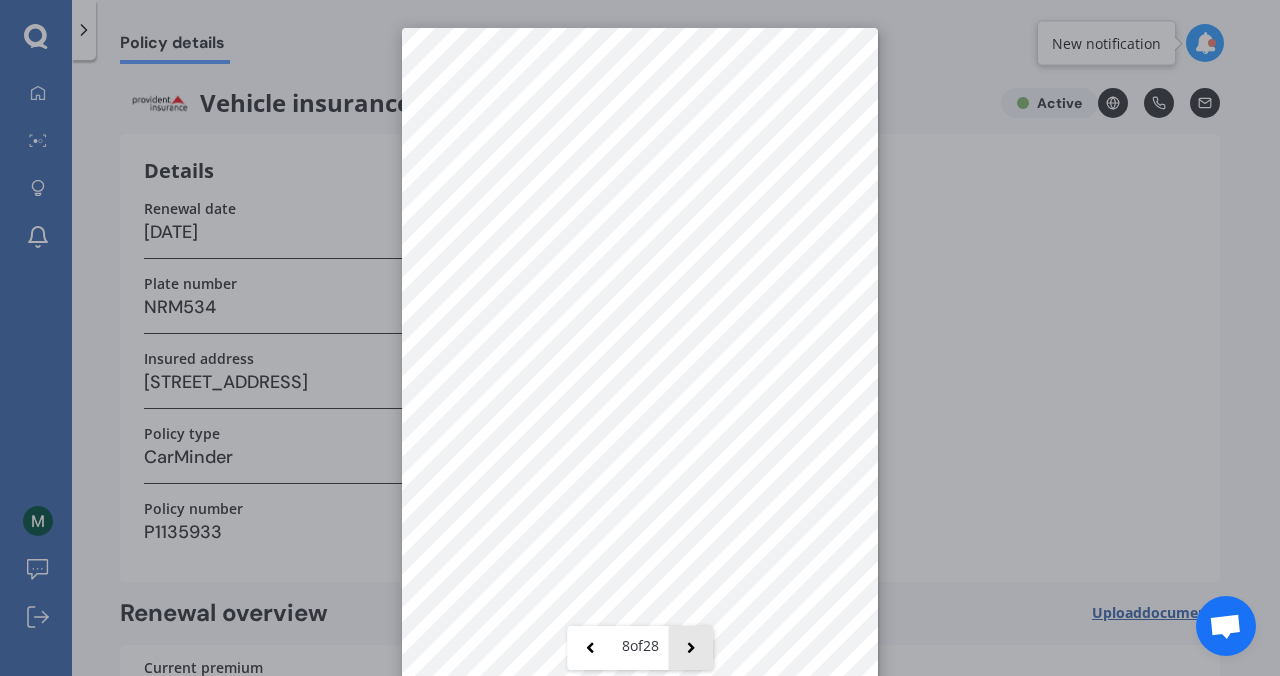 click at bounding box center [691, 648] 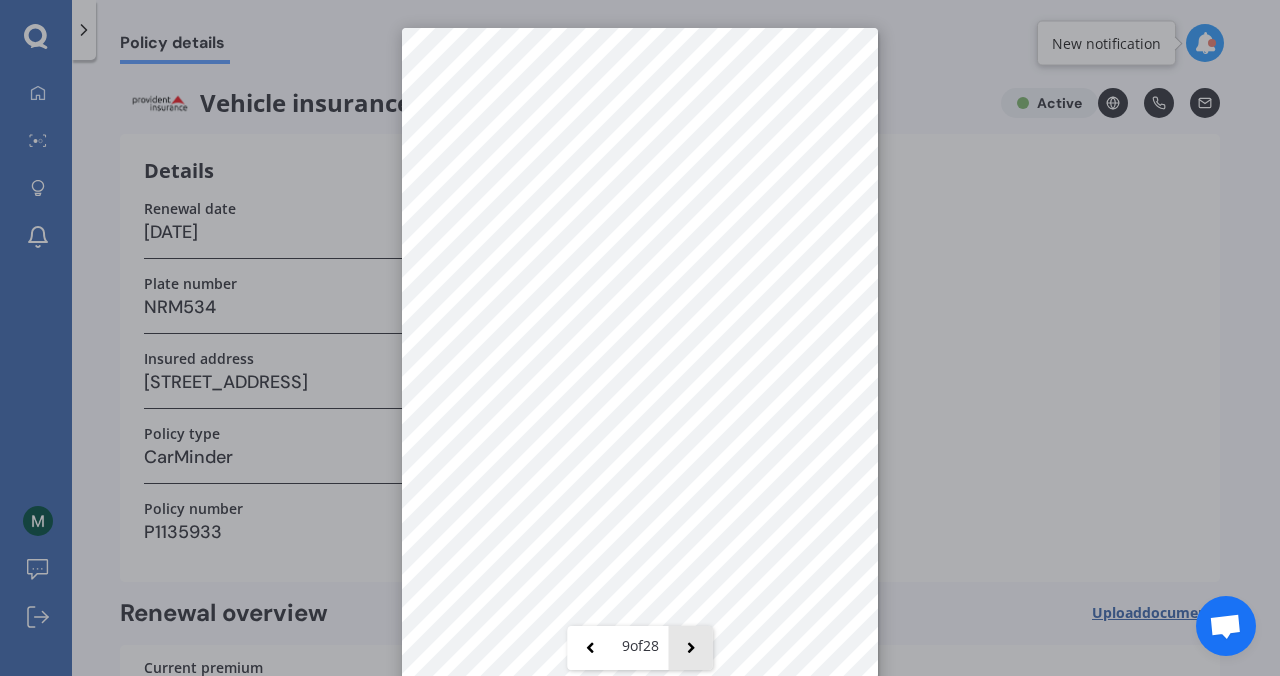 click at bounding box center (691, 648) 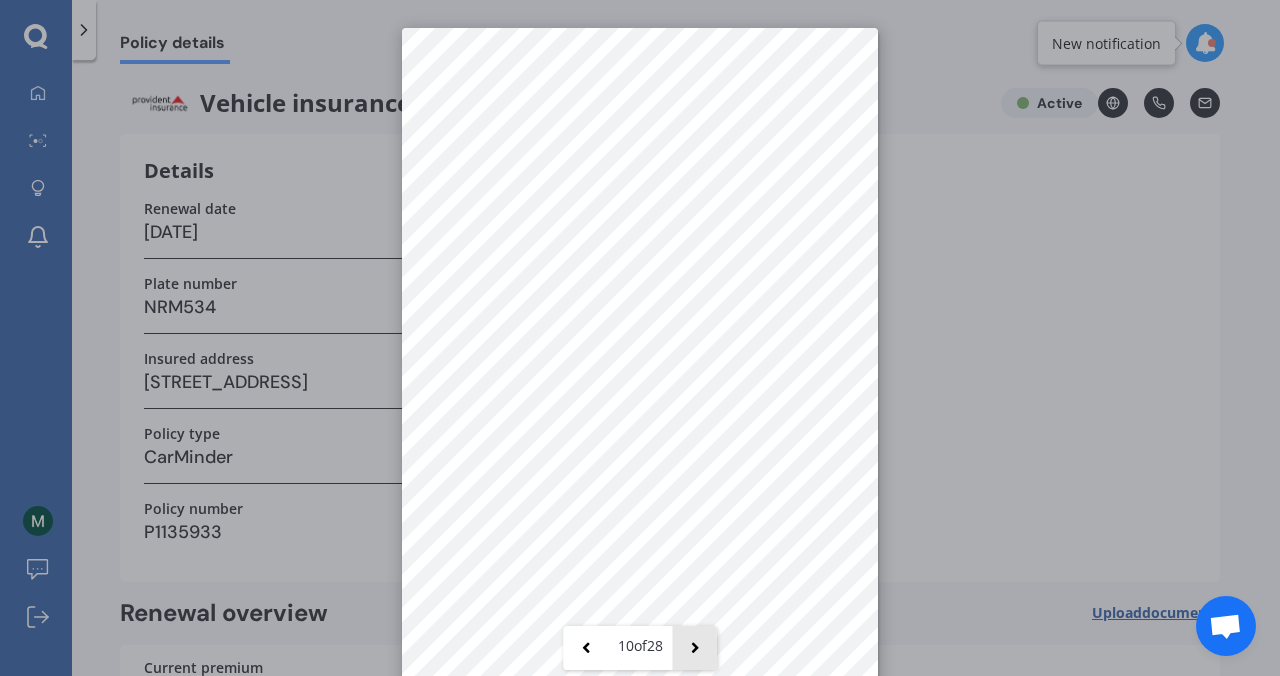 click at bounding box center [695, 648] 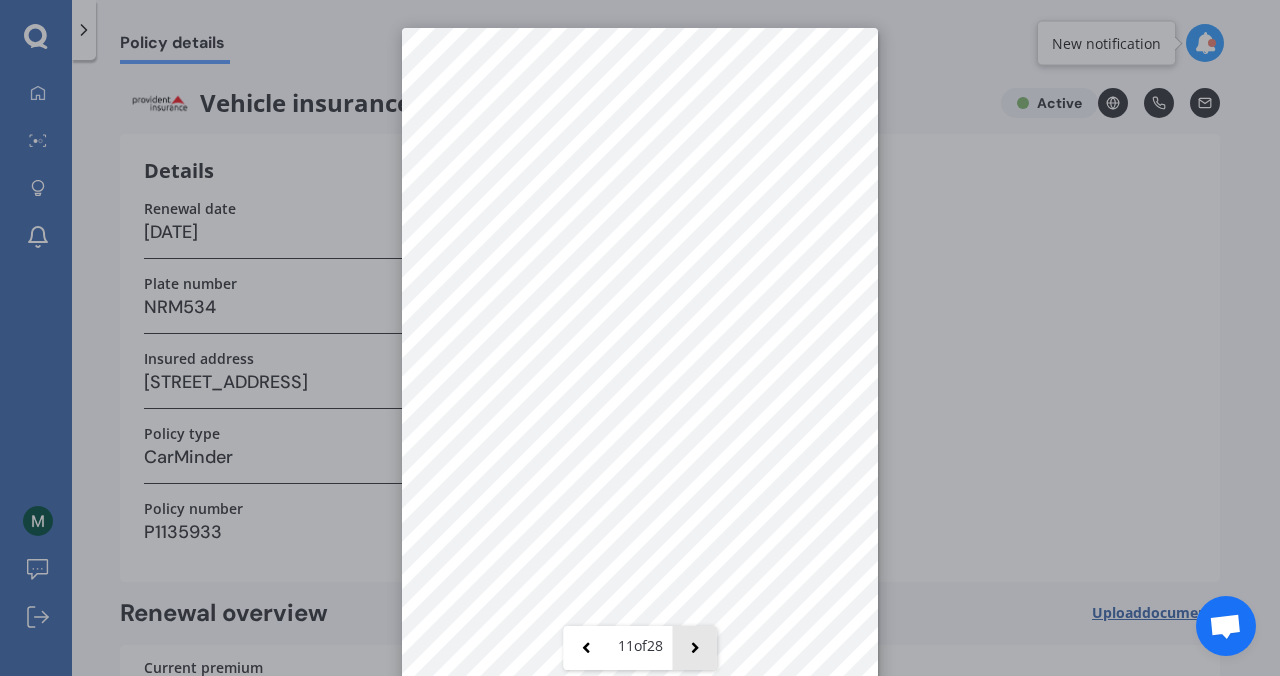 click at bounding box center [695, 648] 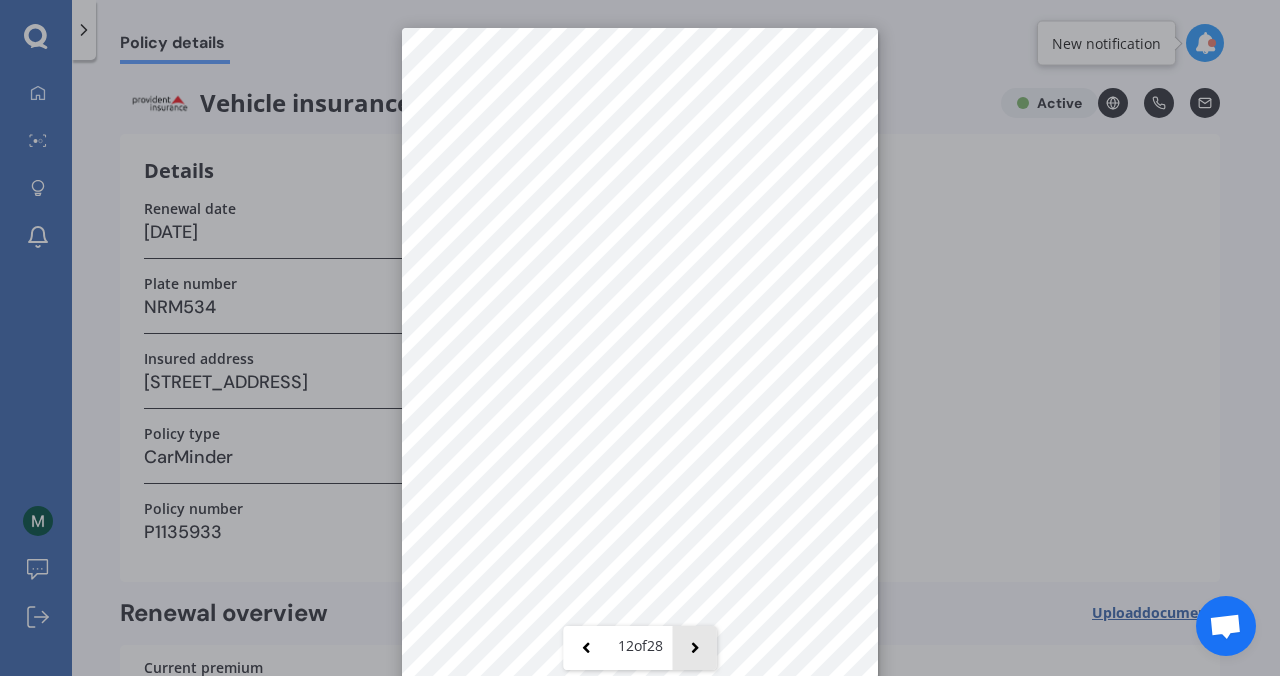 scroll, scrollTop: 28, scrollLeft: 0, axis: vertical 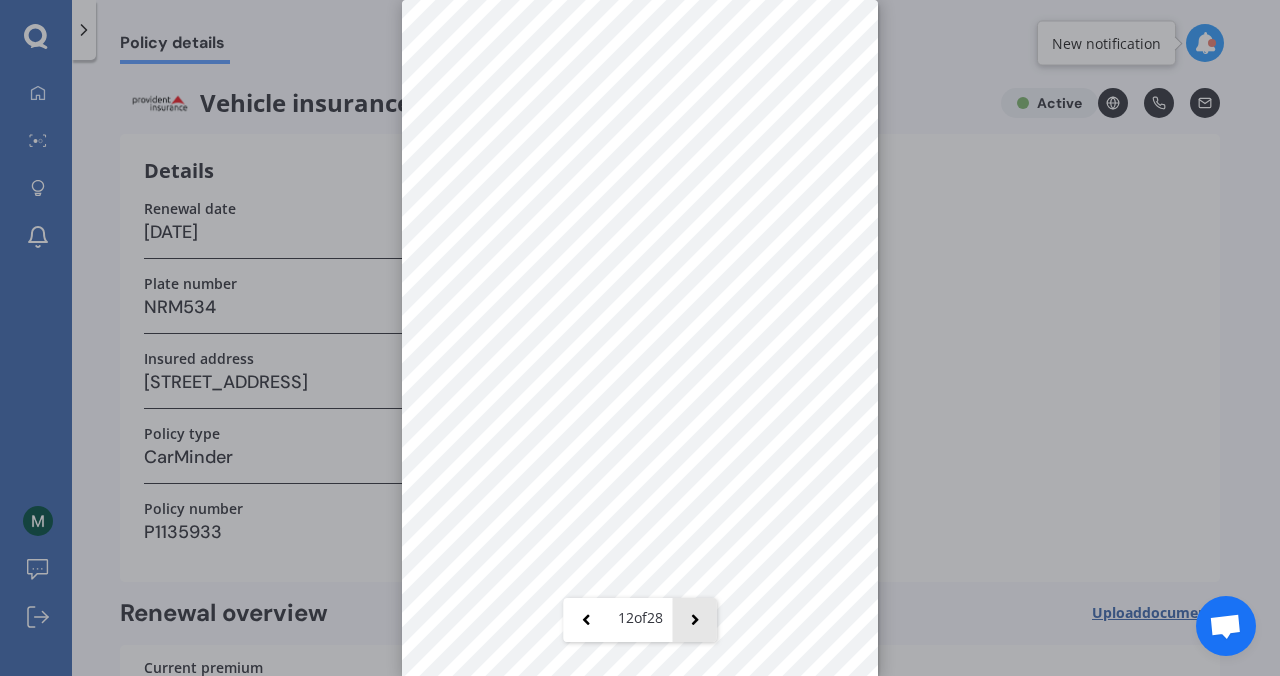 click at bounding box center [695, 620] 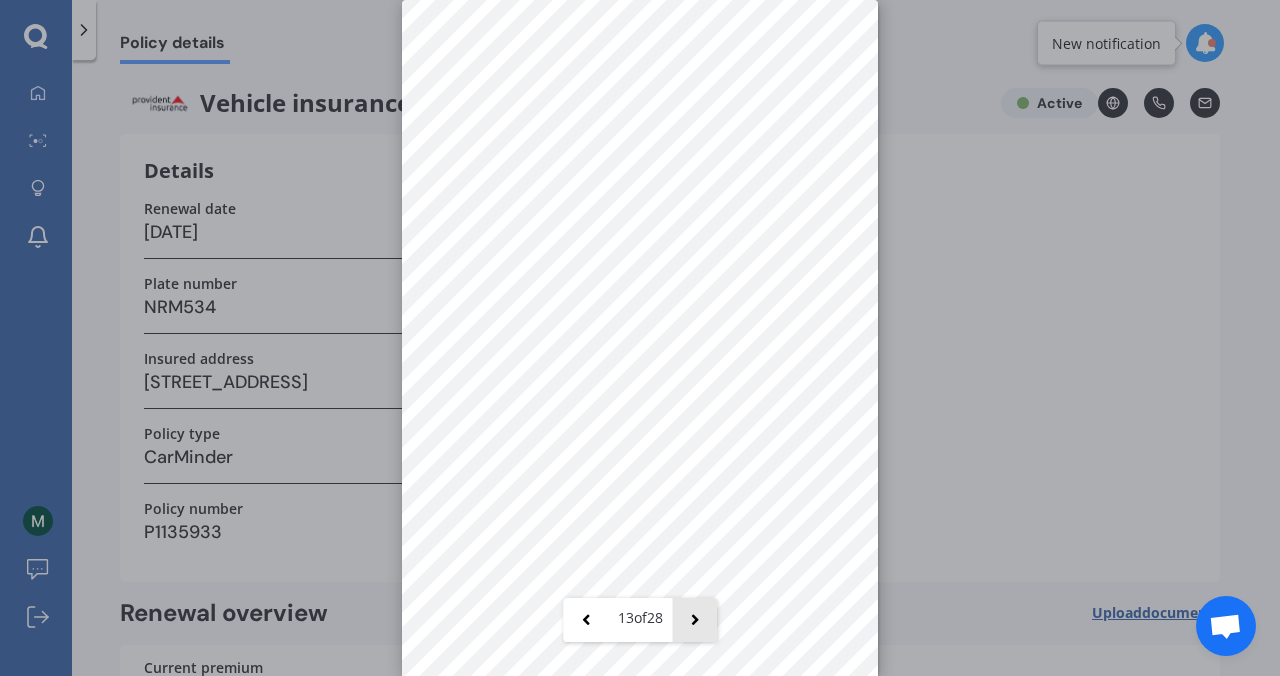 click at bounding box center [695, 620] 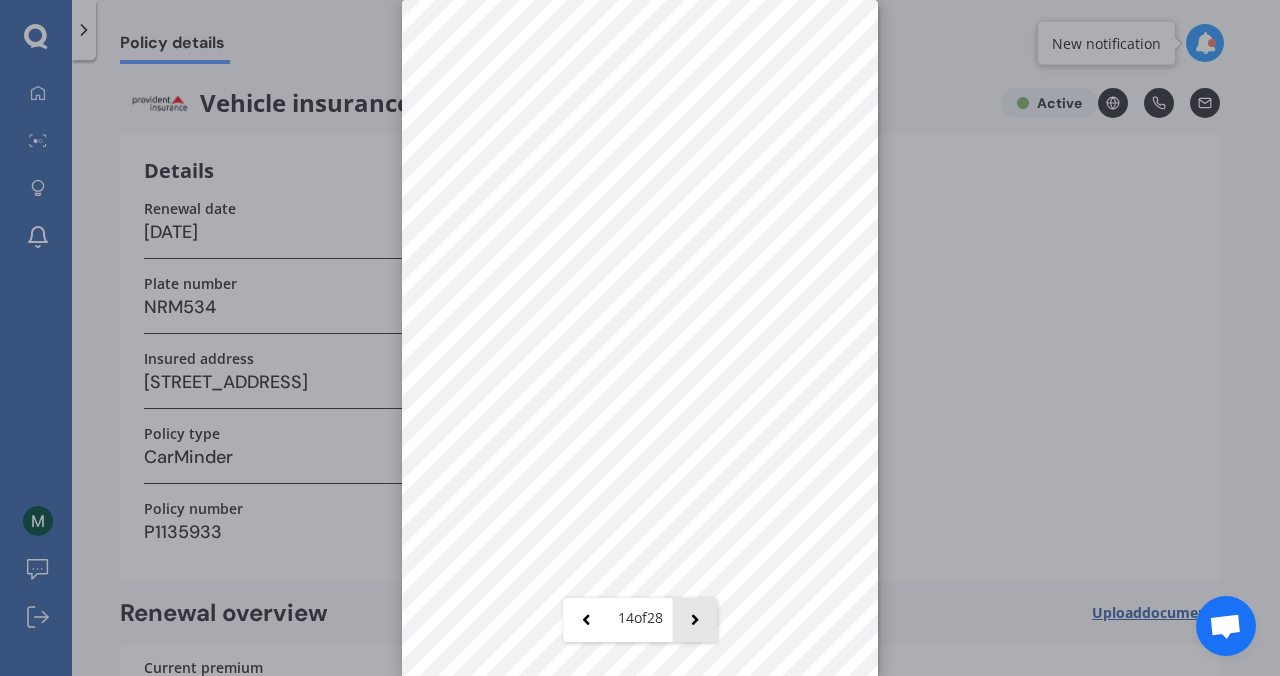 click at bounding box center (695, 620) 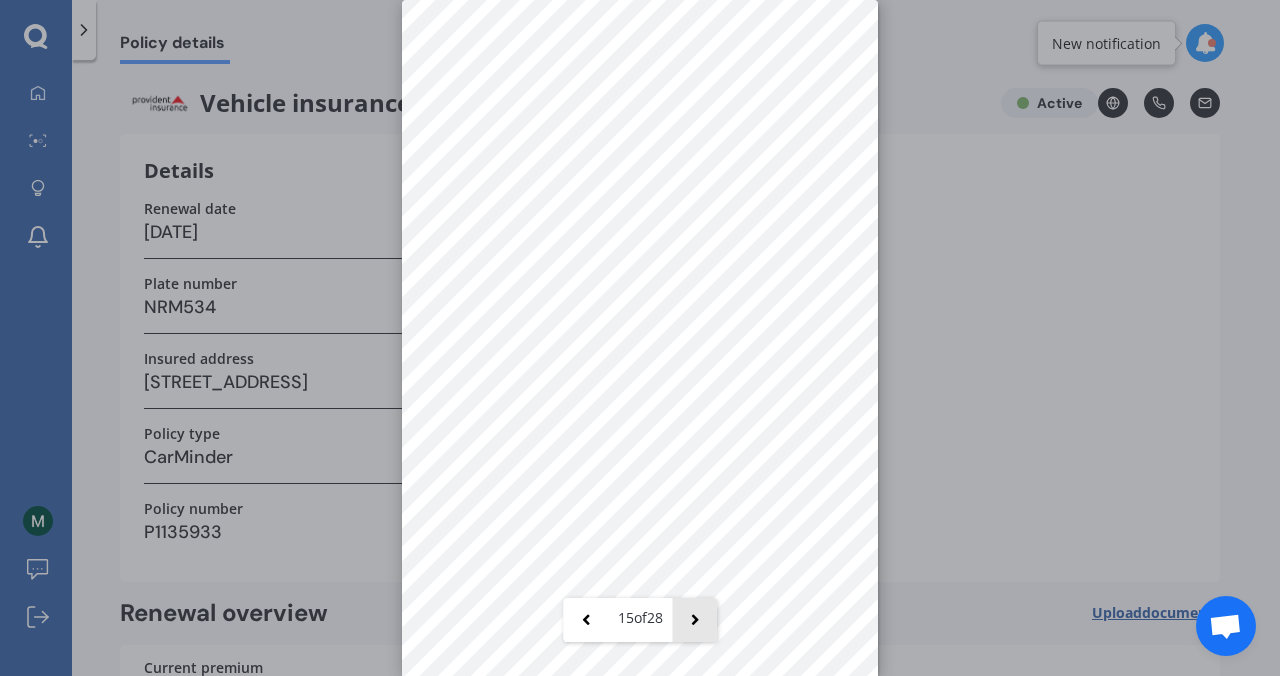 click at bounding box center [695, 620] 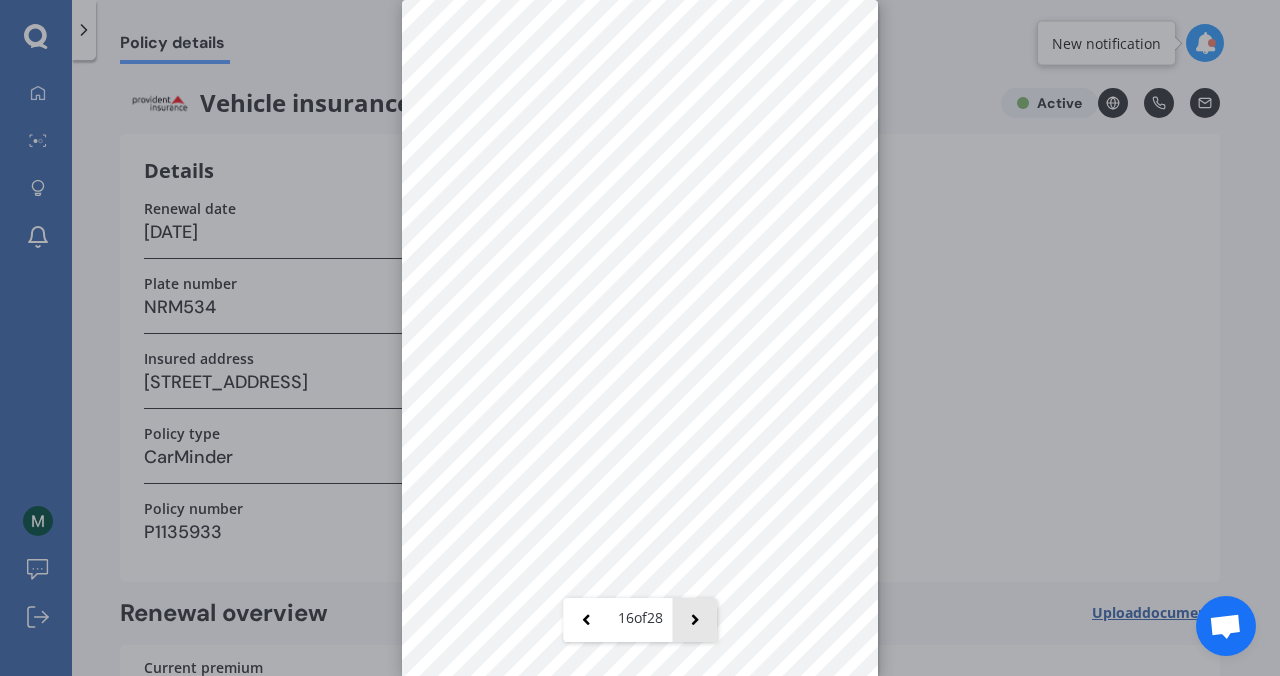 click at bounding box center (695, 620) 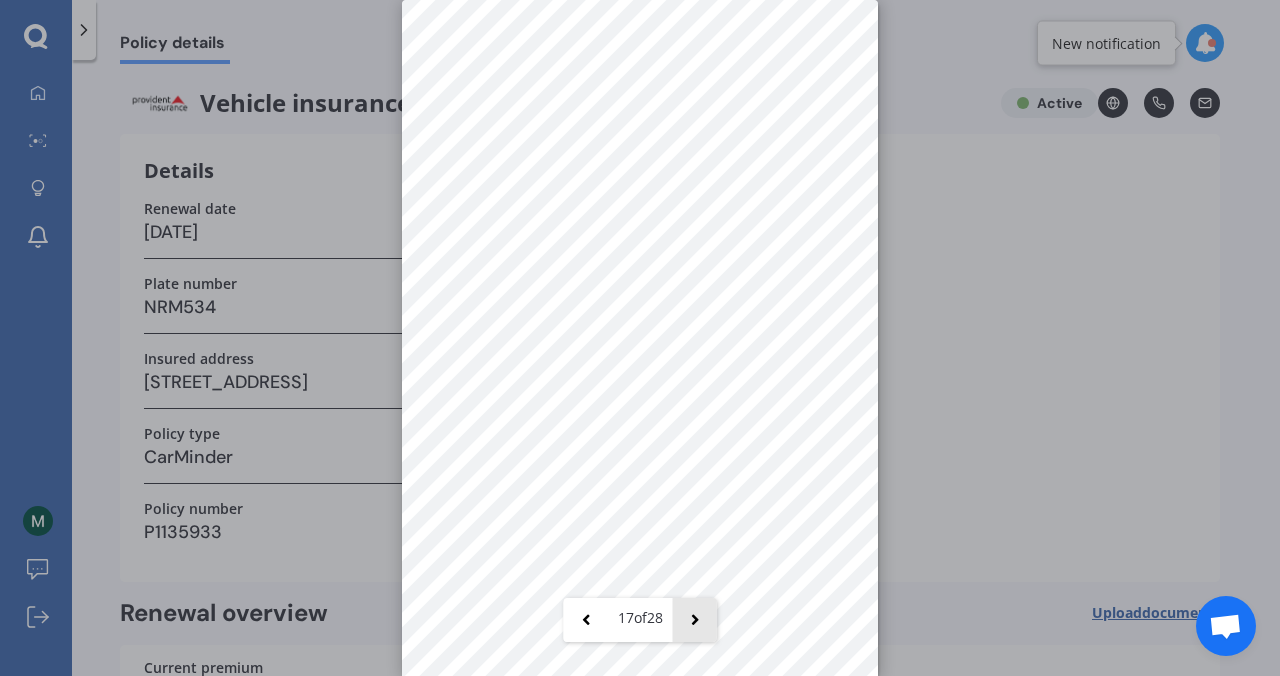 click at bounding box center (695, 620) 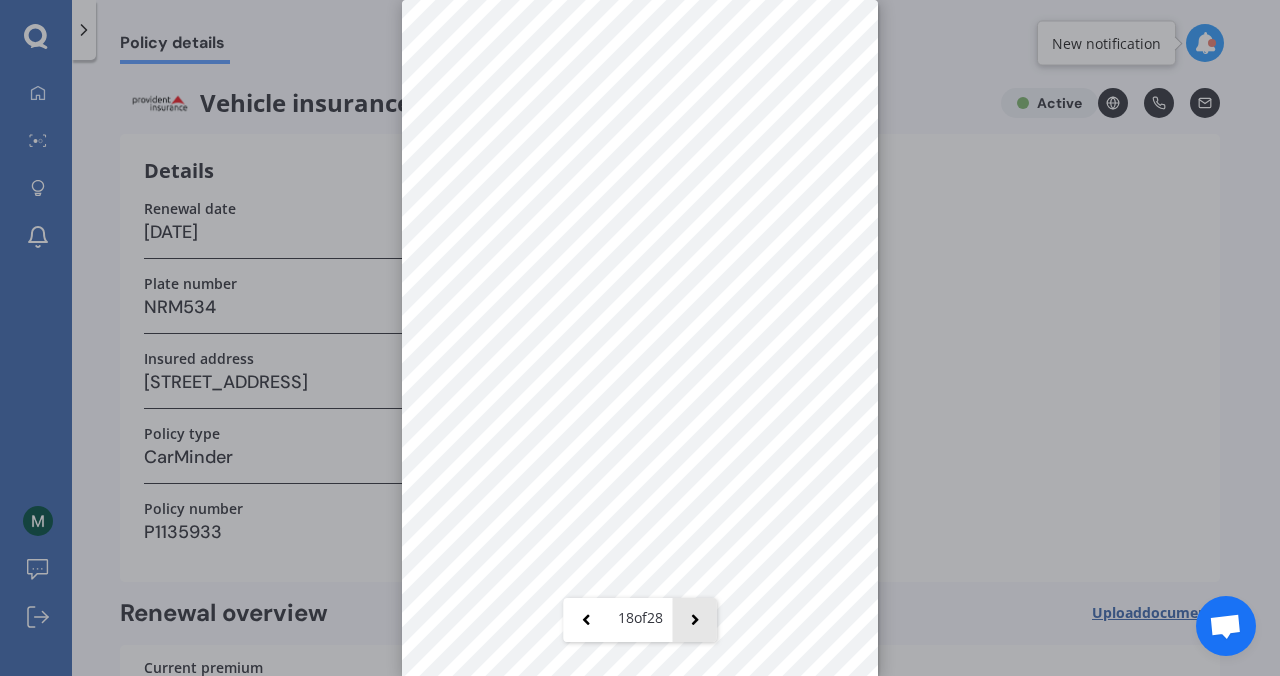 click at bounding box center (695, 620) 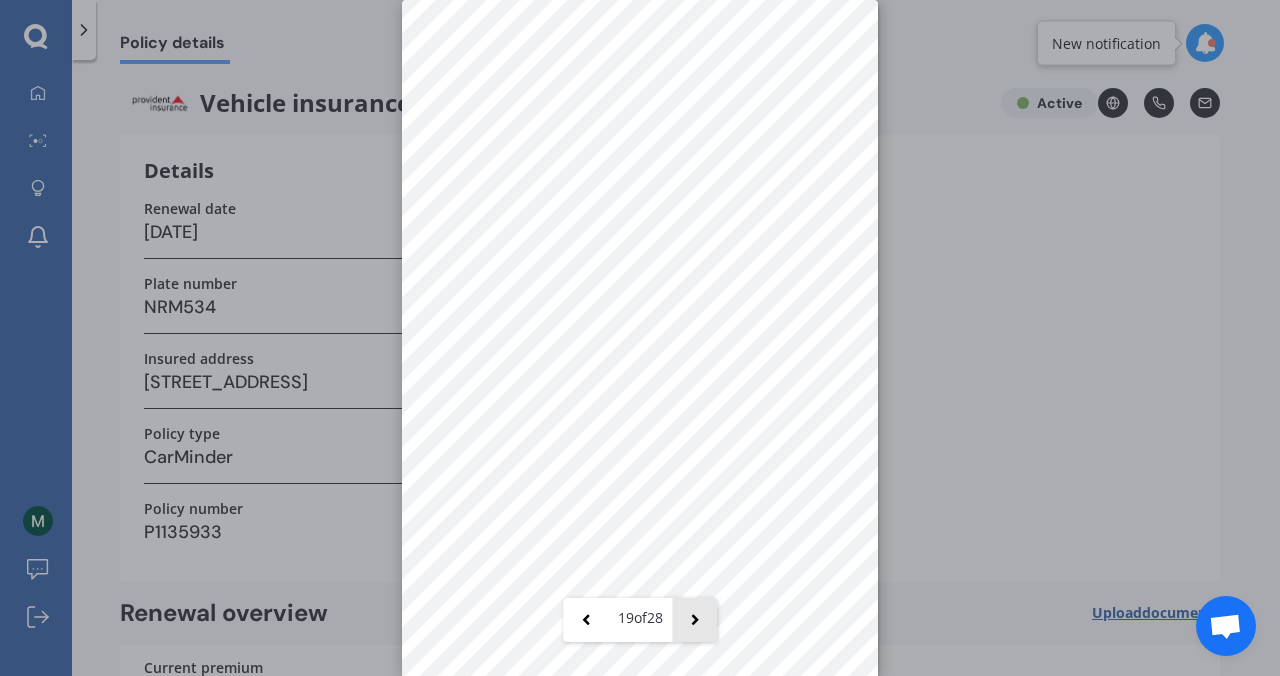 click at bounding box center [695, 620] 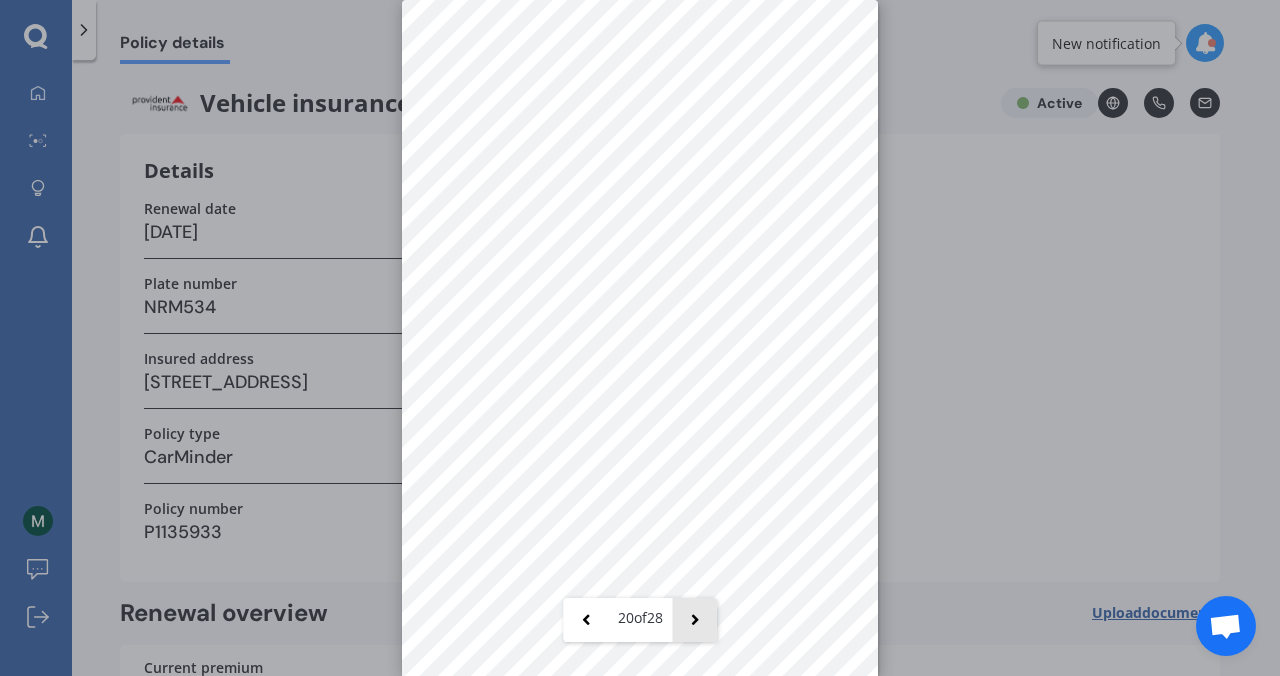 click at bounding box center [695, 620] 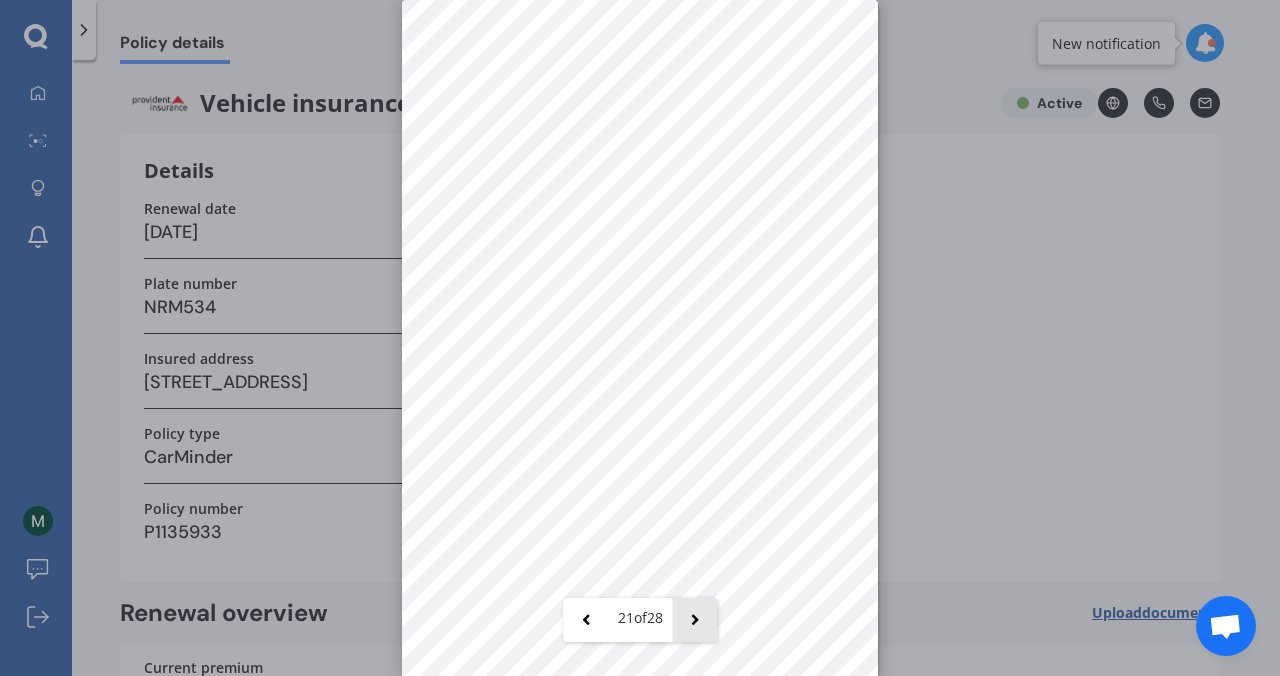 click at bounding box center [695, 620] 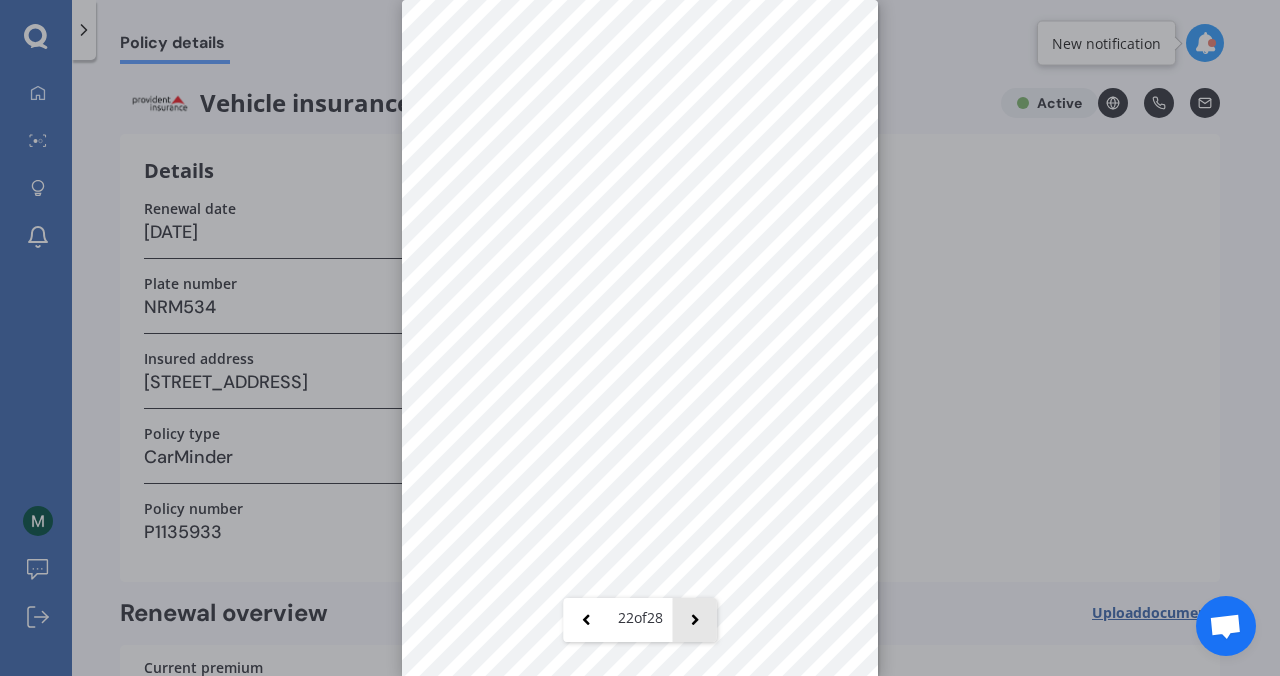 click at bounding box center (695, 620) 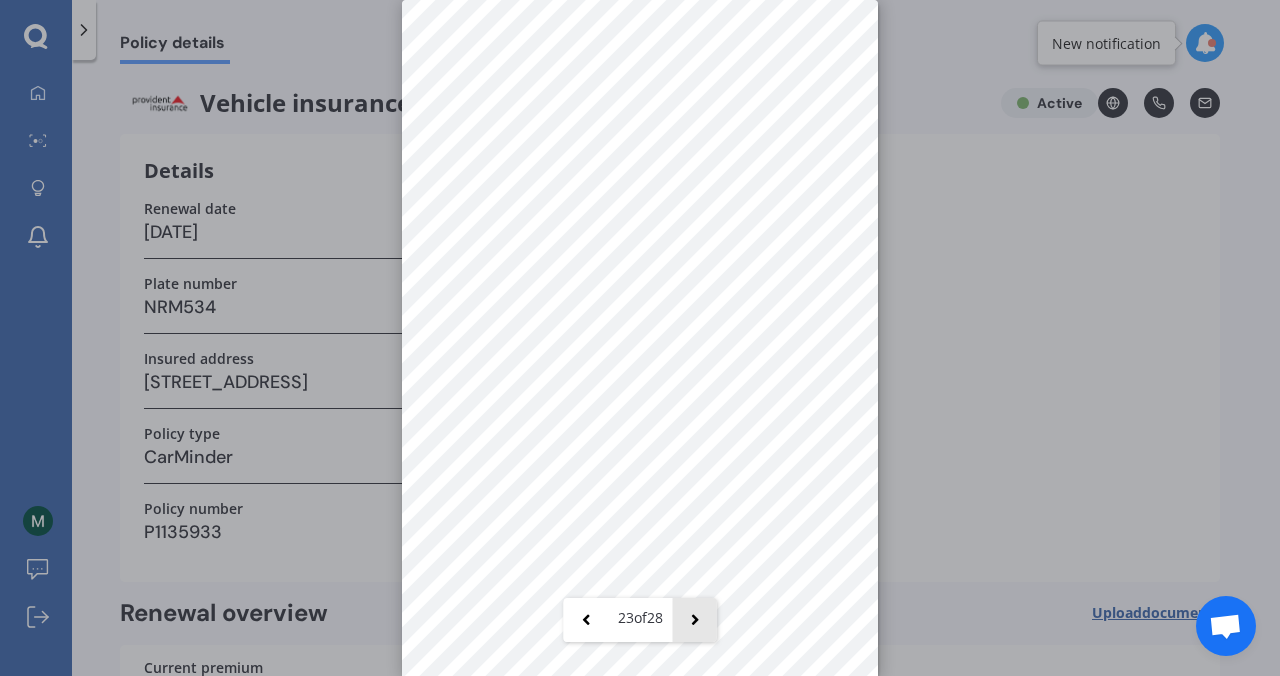 click at bounding box center [695, 620] 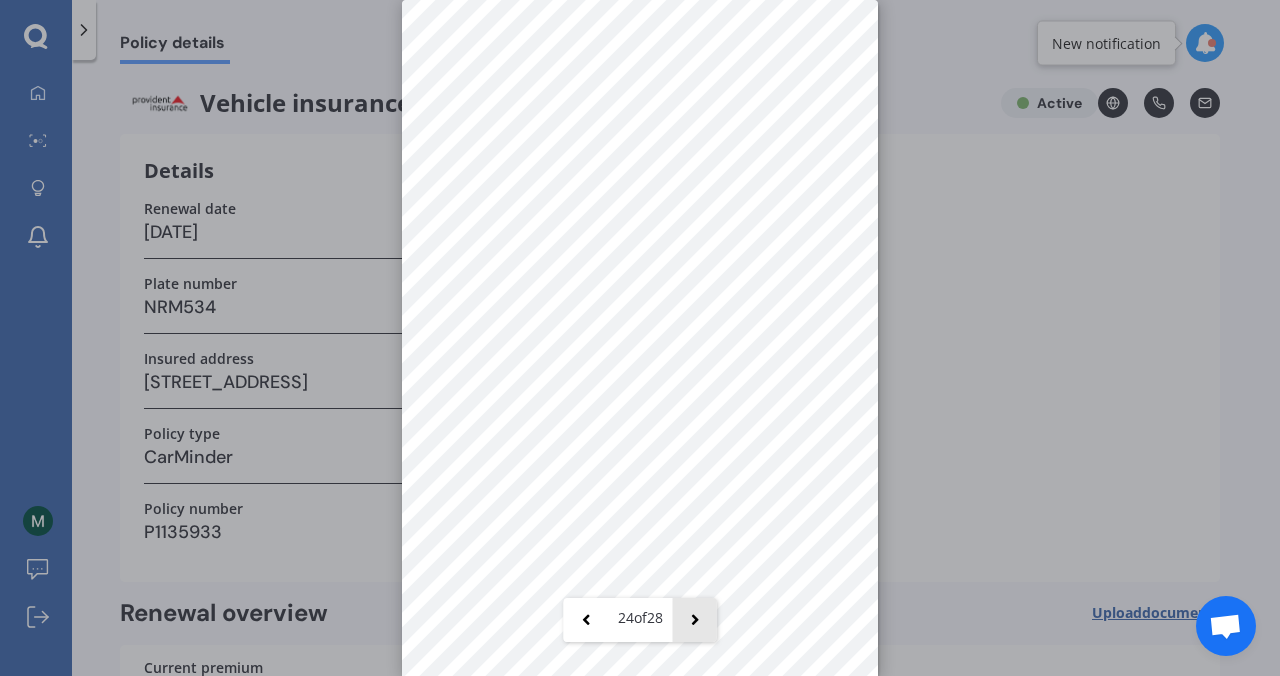 click at bounding box center [695, 620] 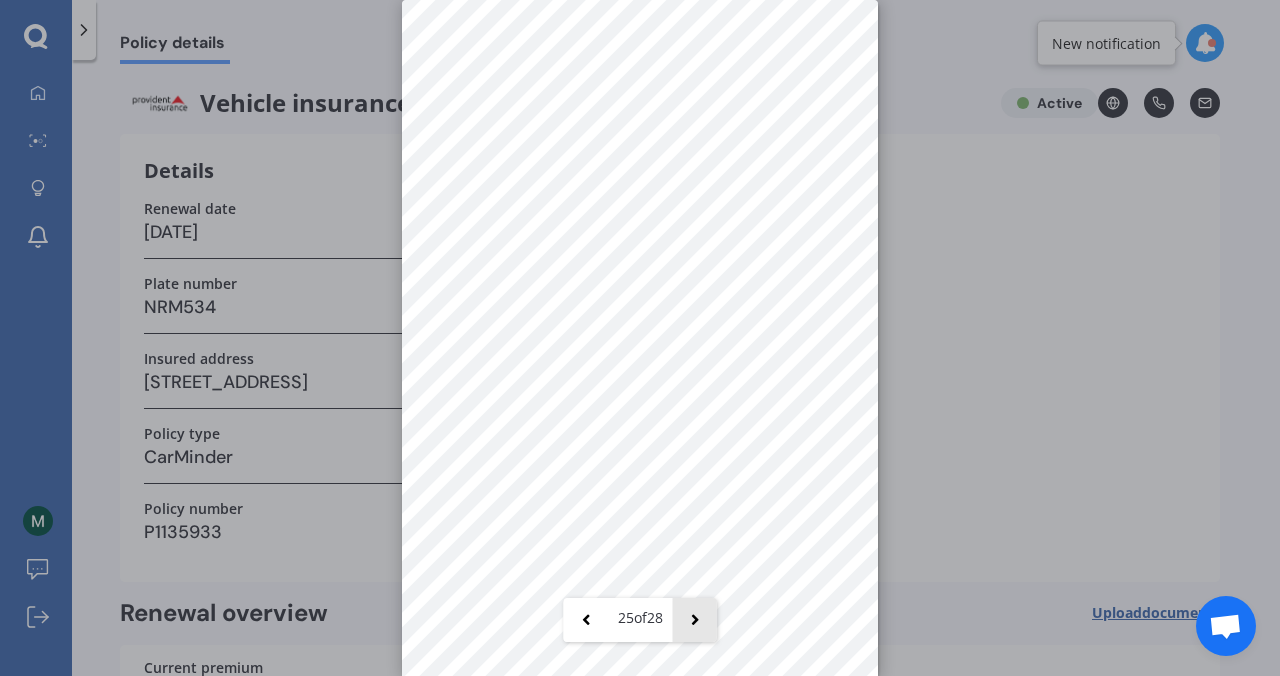 click at bounding box center [695, 620] 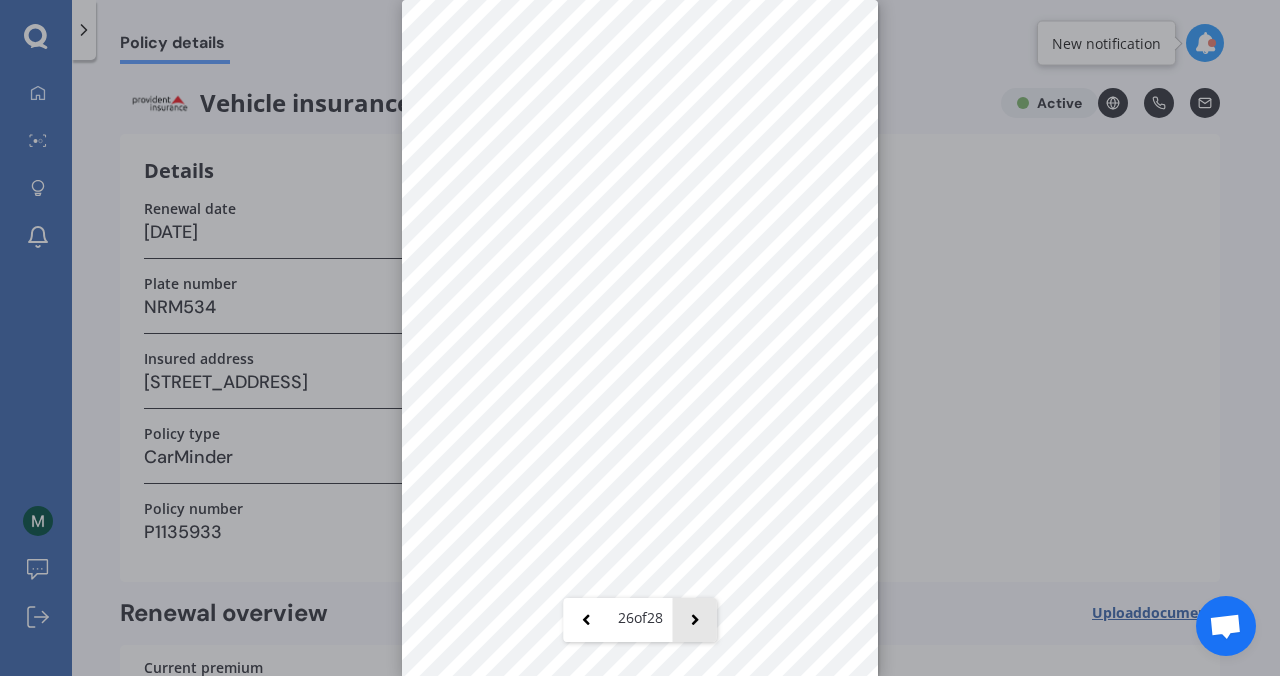 click at bounding box center (695, 620) 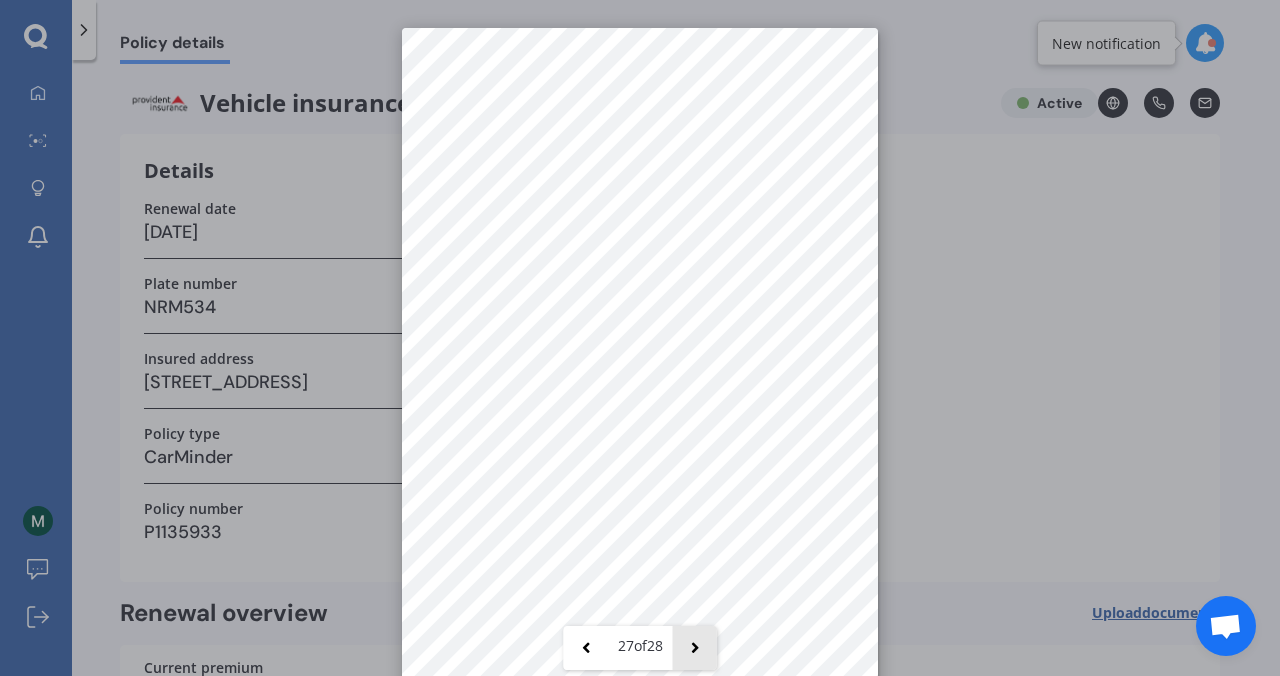 click at bounding box center [695, 648] 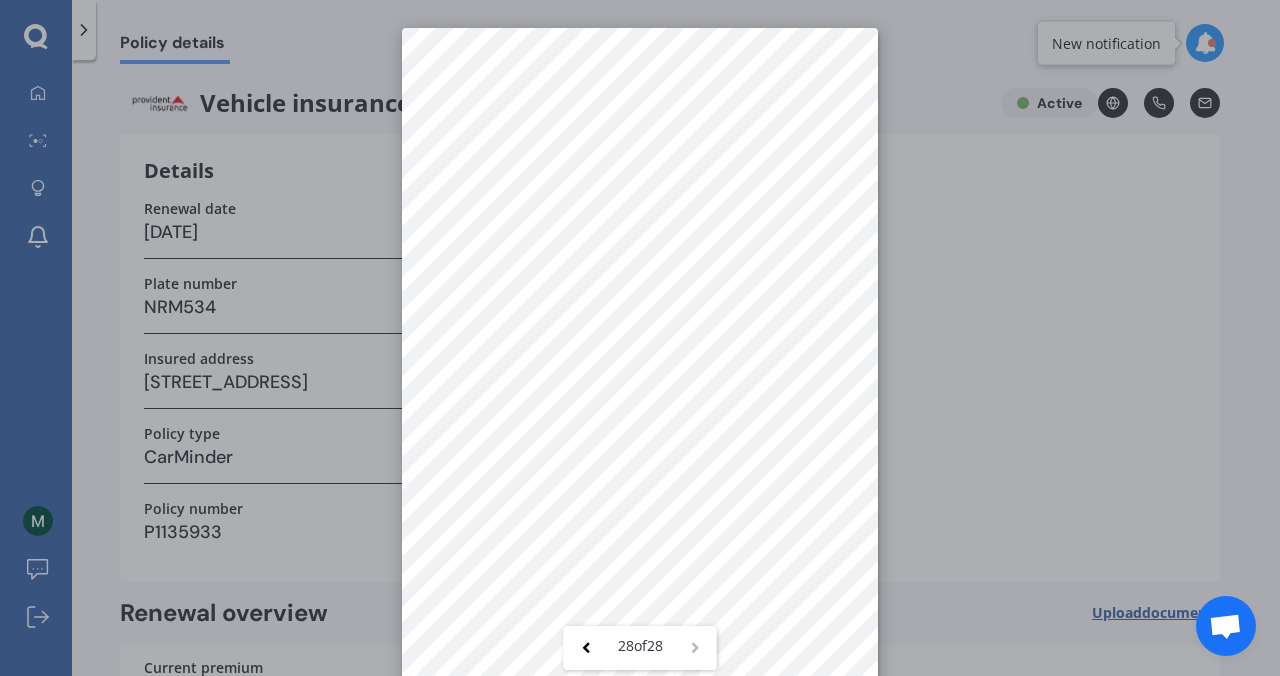 click on "28  of  28" at bounding box center [640, 338] 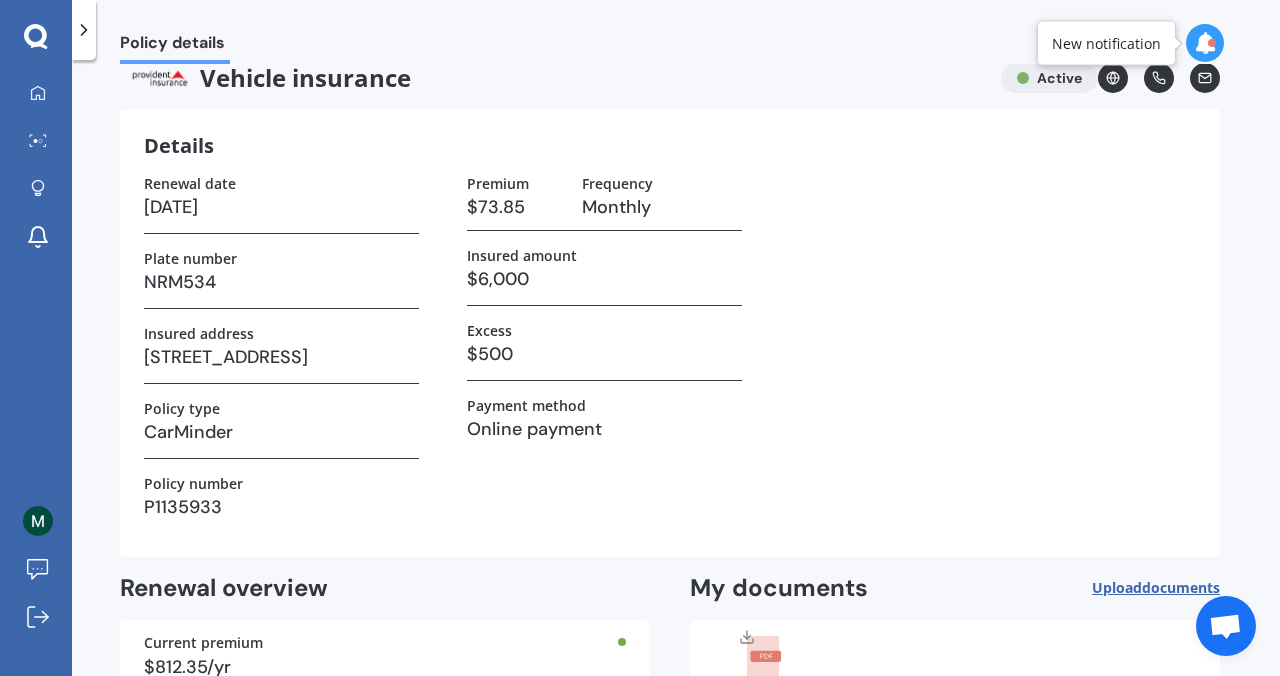 scroll, scrollTop: 0, scrollLeft: 0, axis: both 